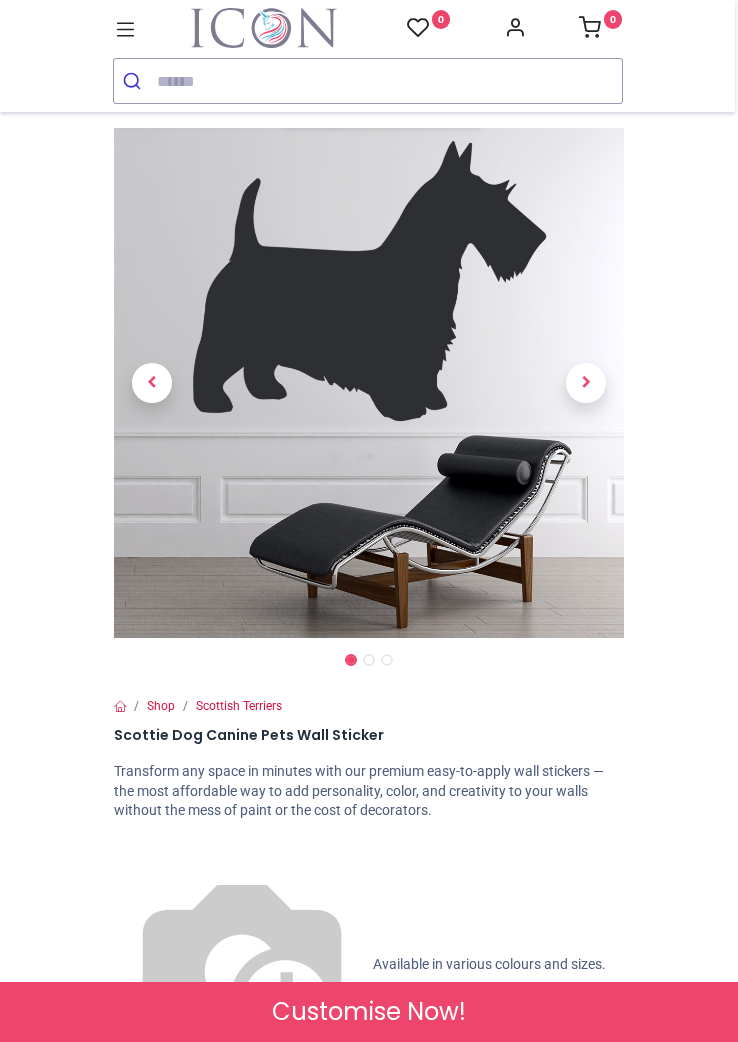 scroll, scrollTop: 0, scrollLeft: 0, axis: both 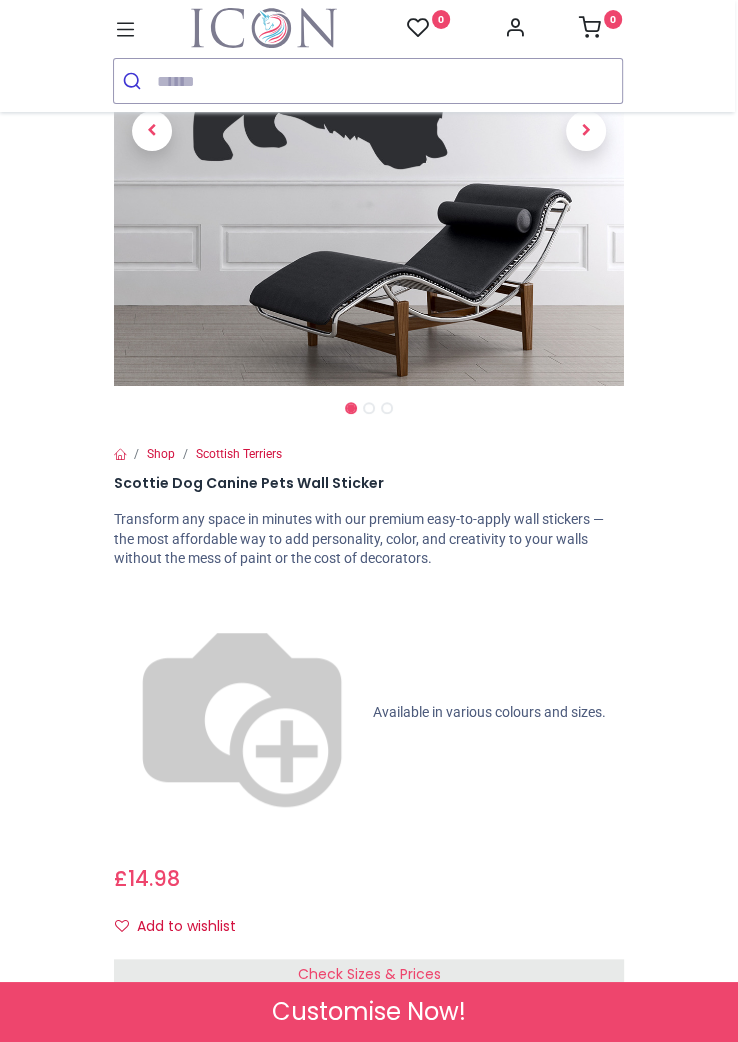 click on "Check Sizes & Prices" at bounding box center (369, 975) 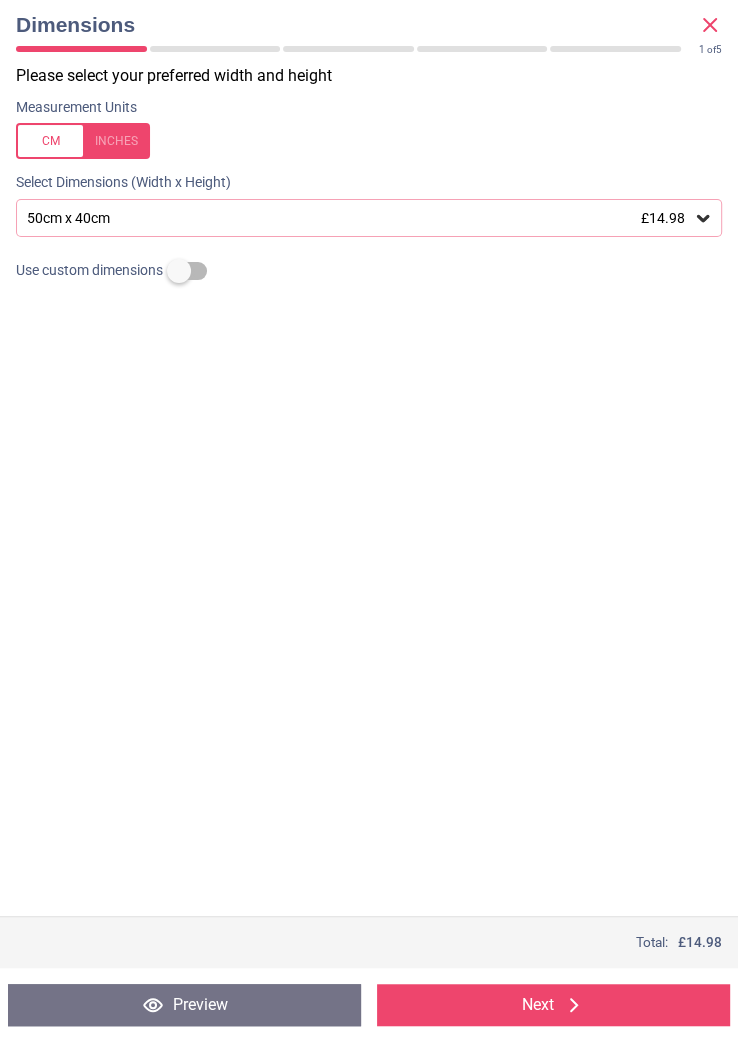click 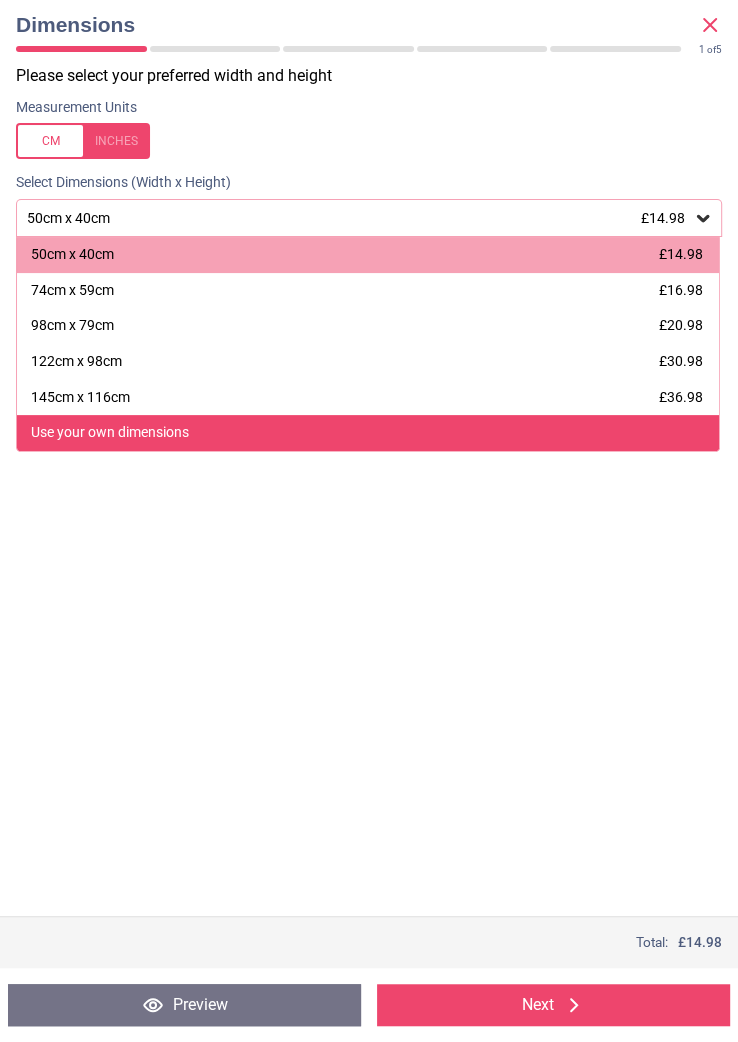 click on "Use your own dimensions" at bounding box center [110, 433] 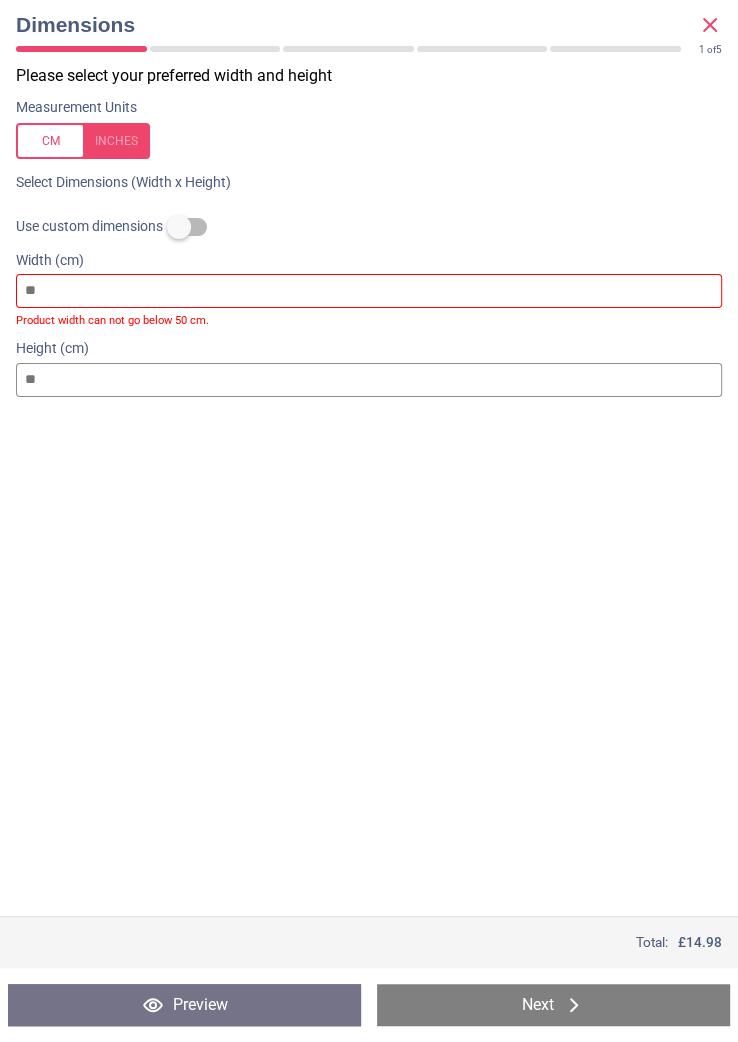 type on "*" 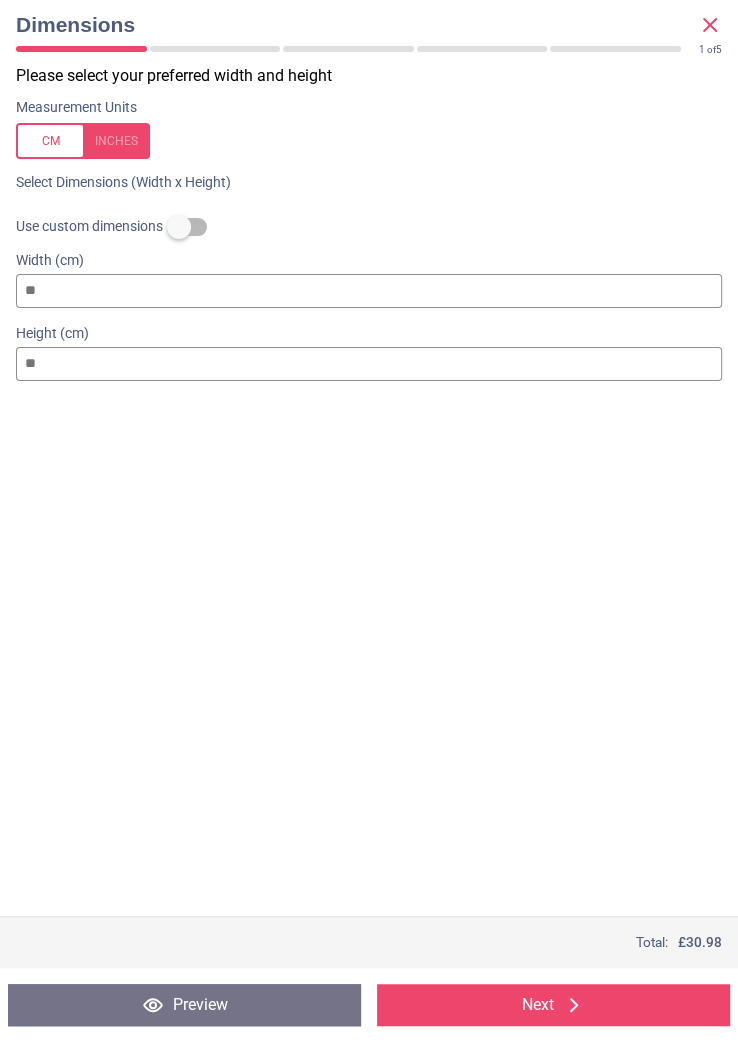 type on "***" 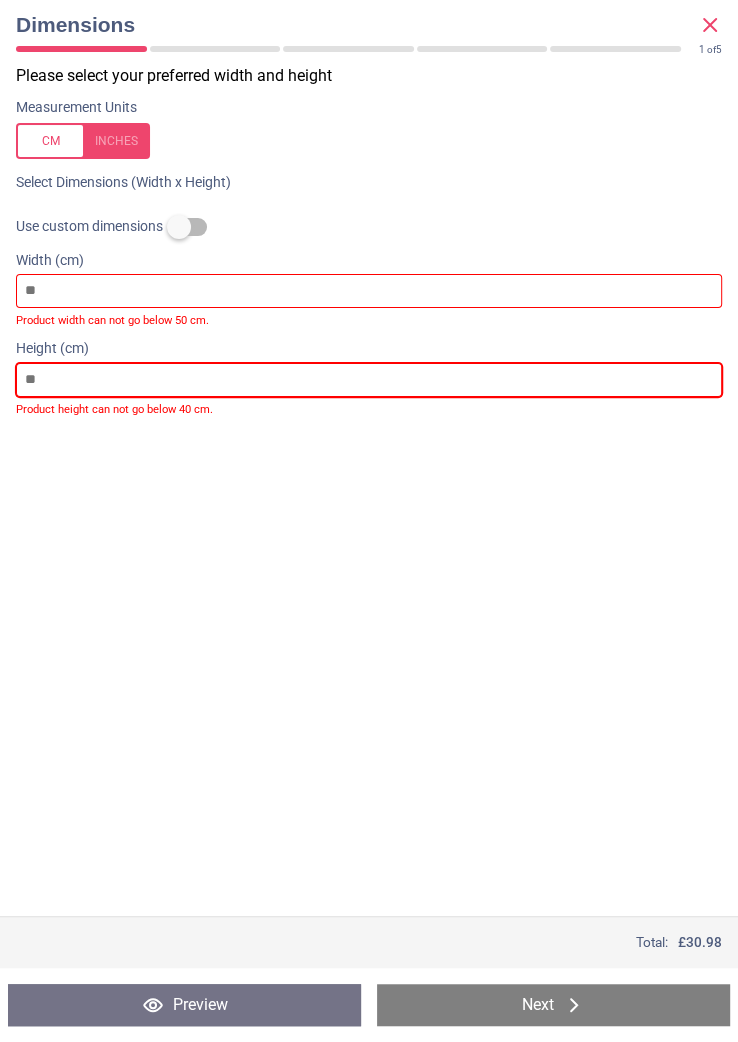 type 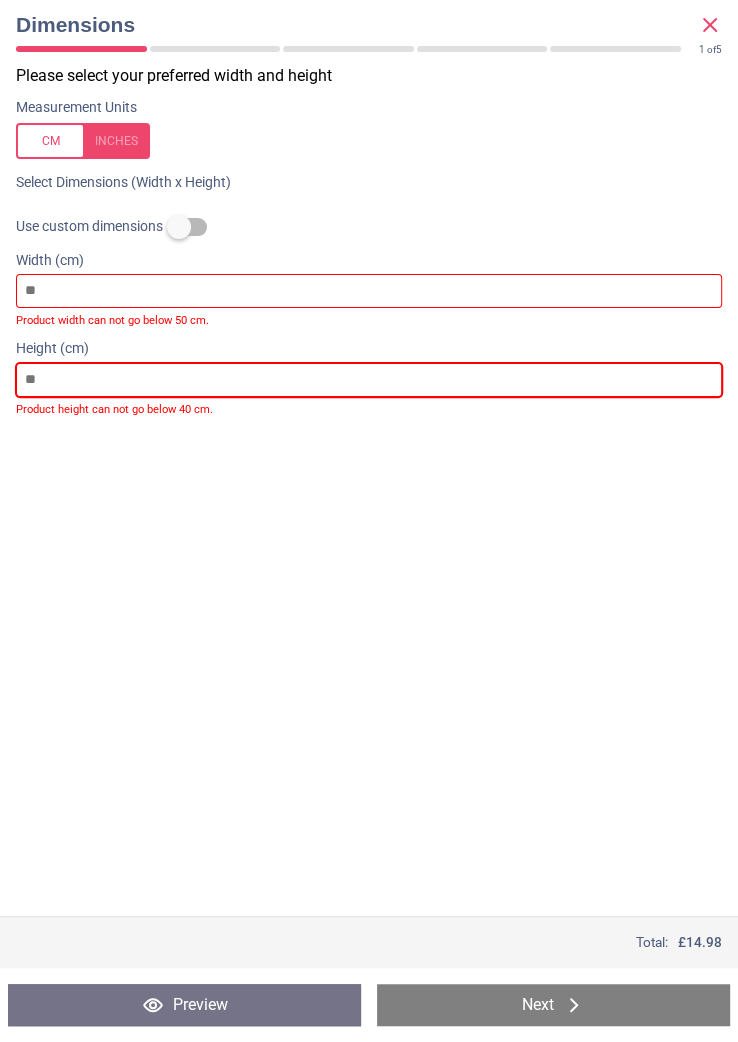type on "*" 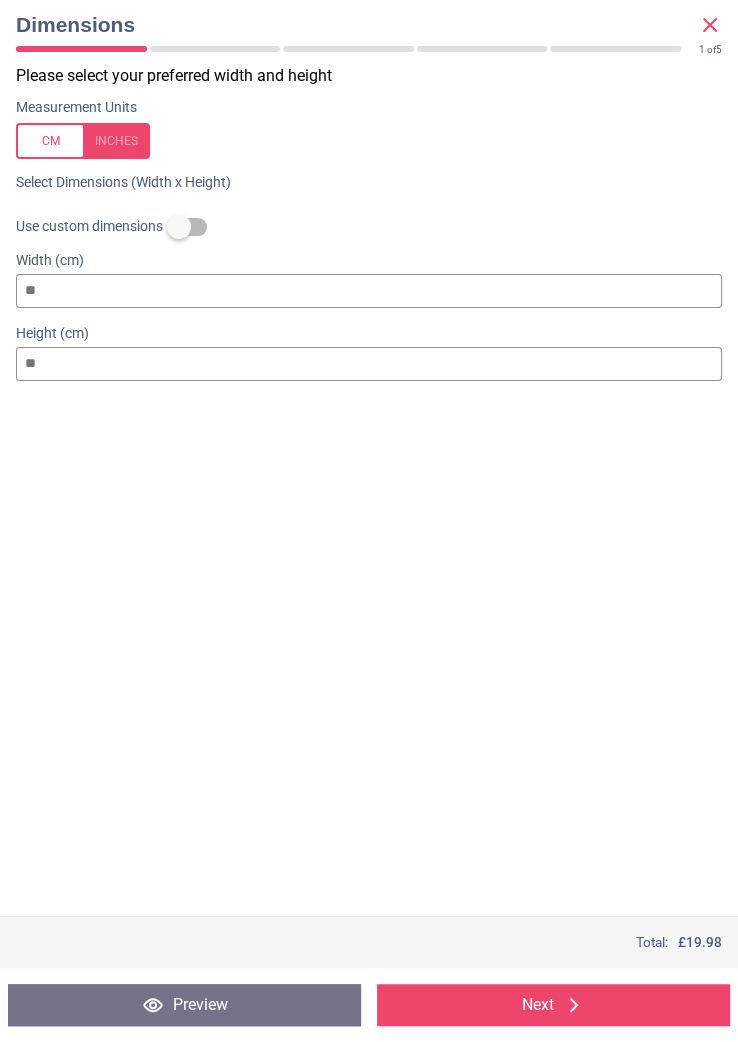 type on "**" 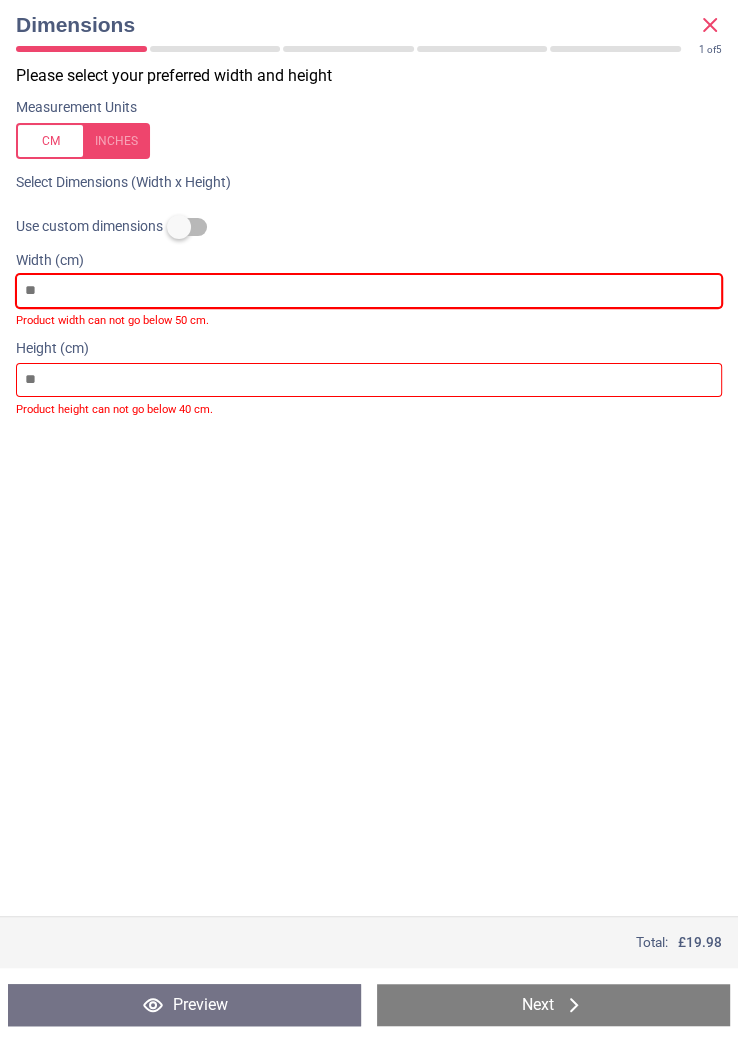 type 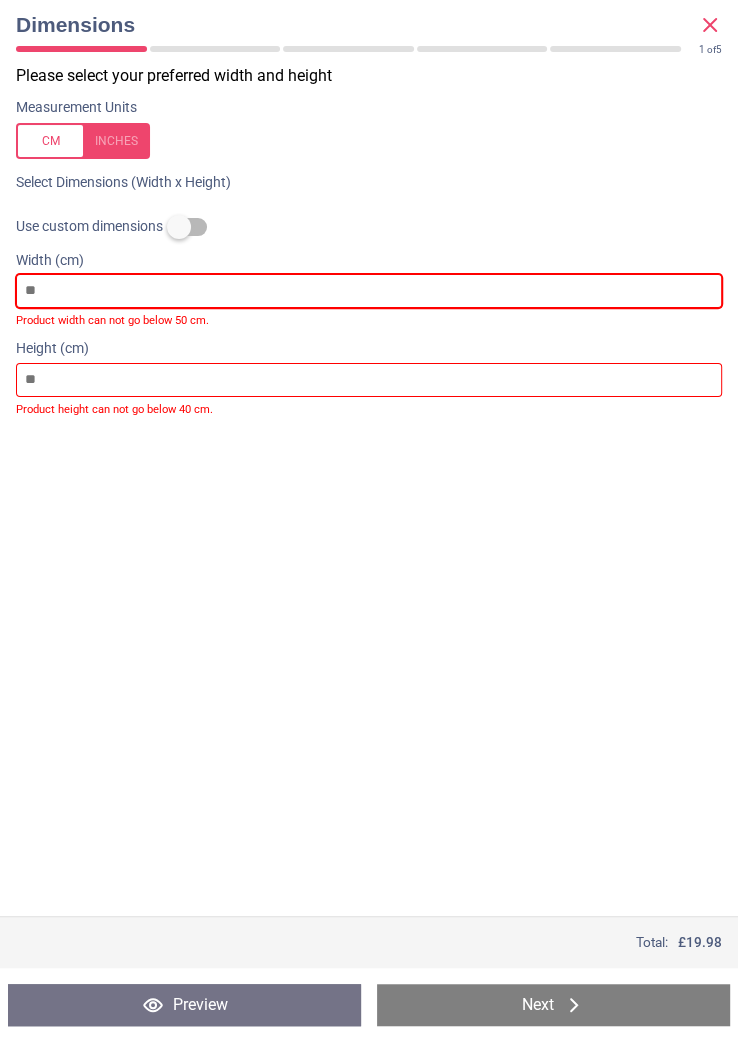 type on "*" 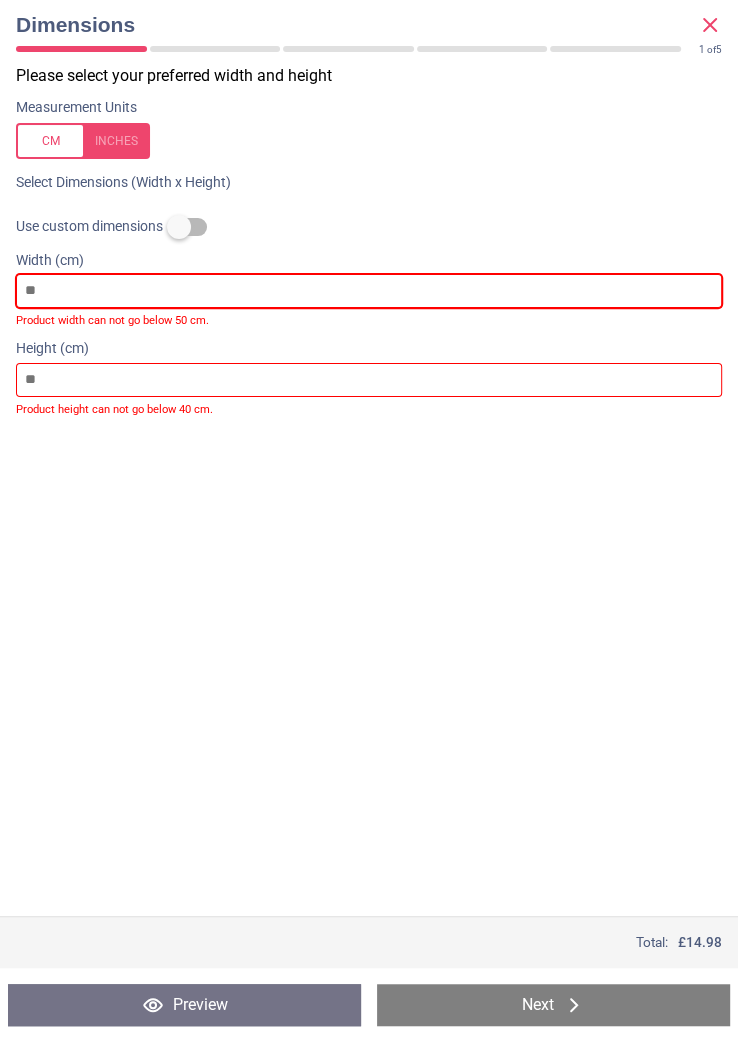 type on "**" 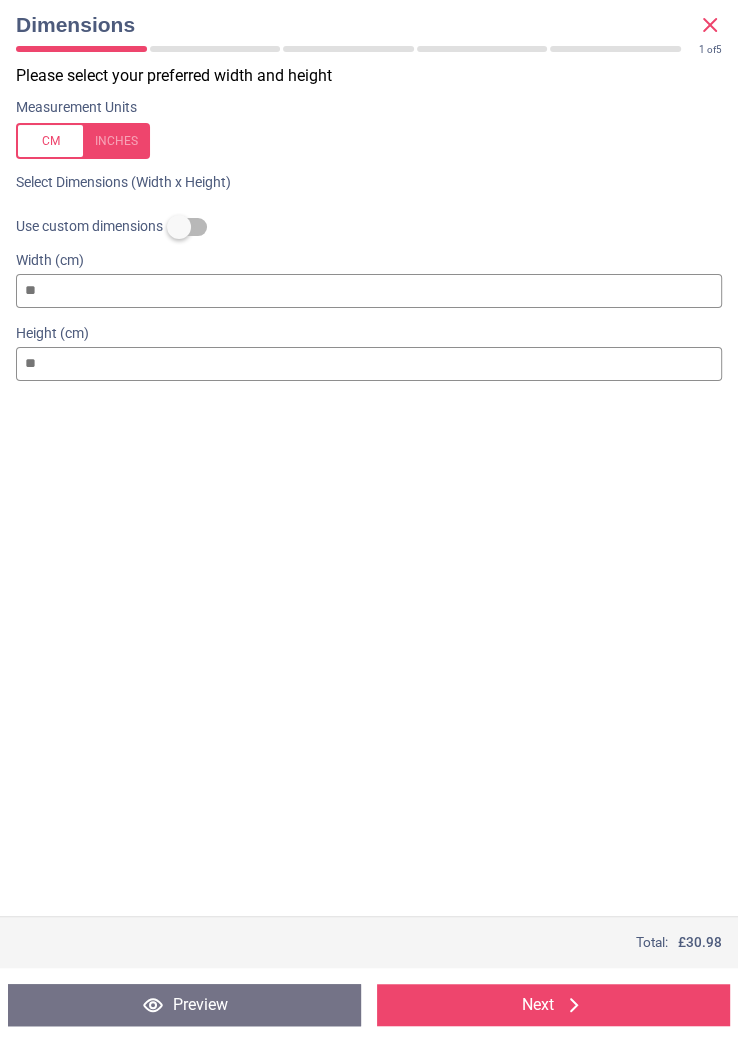 type on "***" 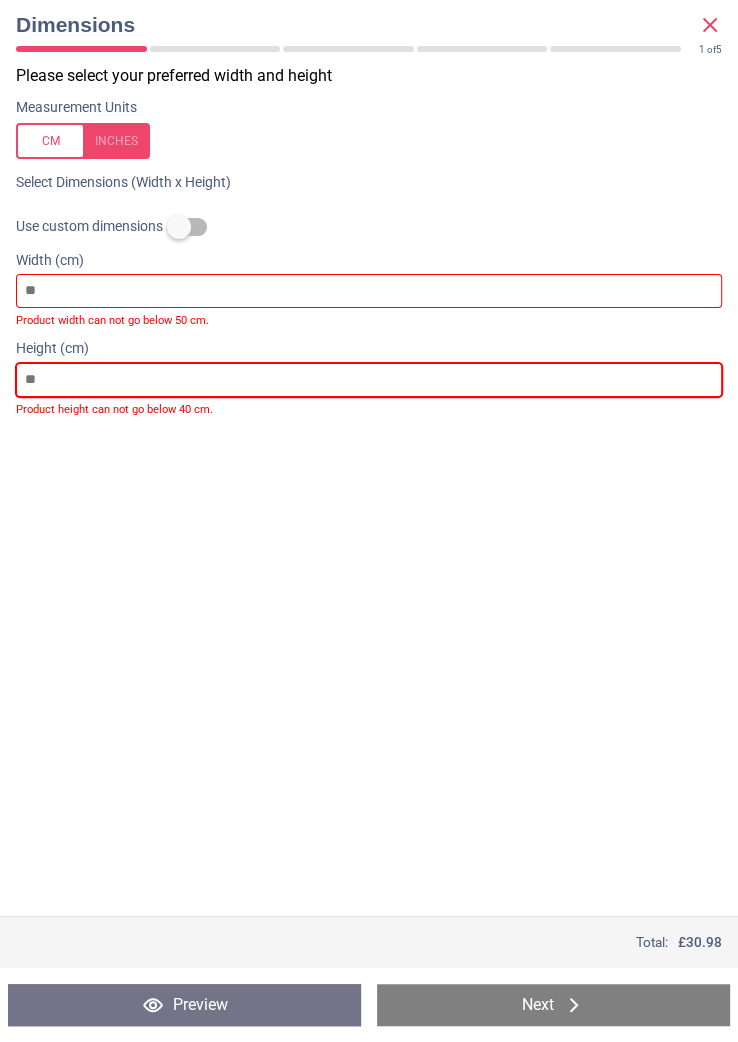 type on "**" 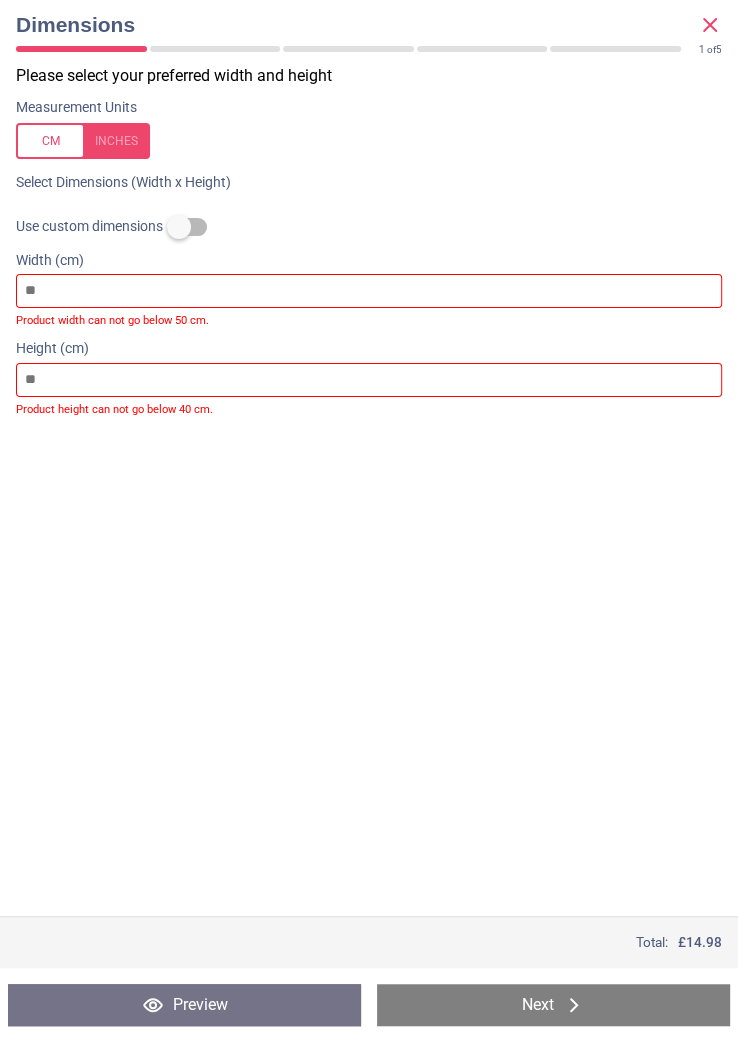 click at bounding box center [179, 227] 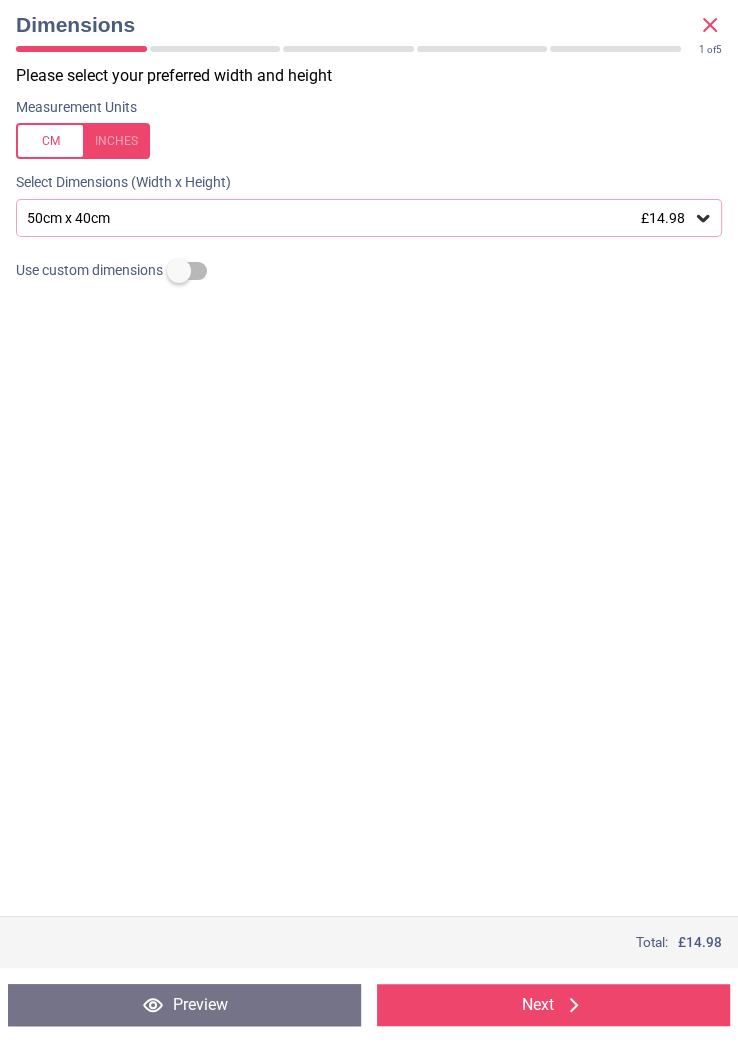 click at bounding box center (179, 271) 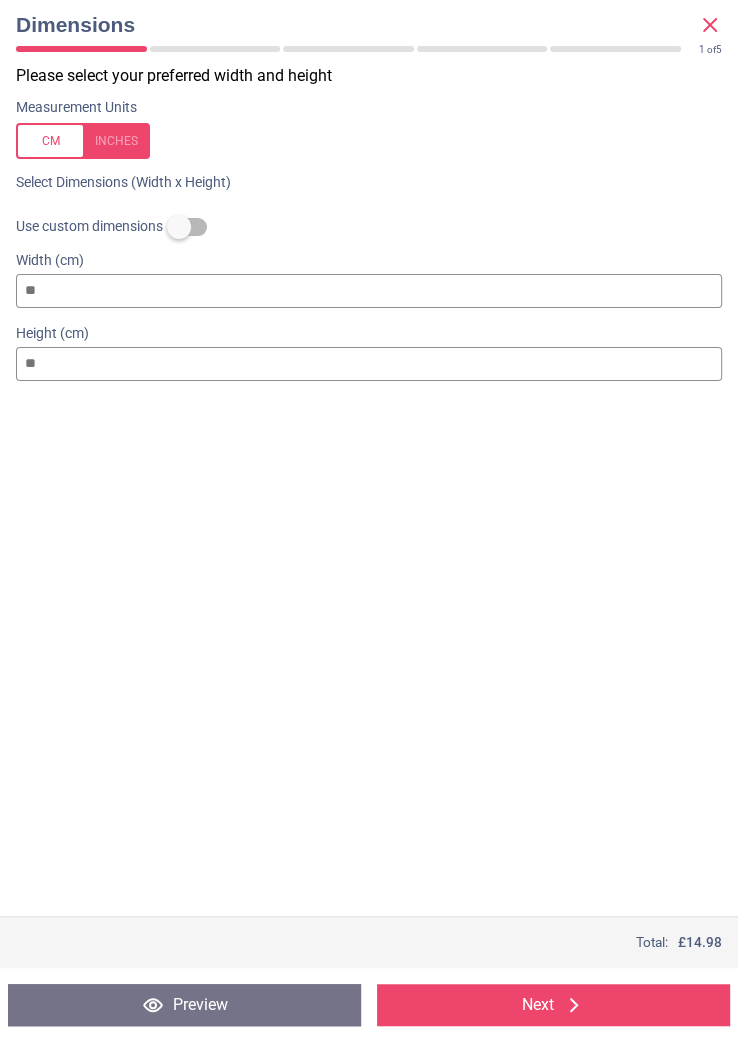 type on "*" 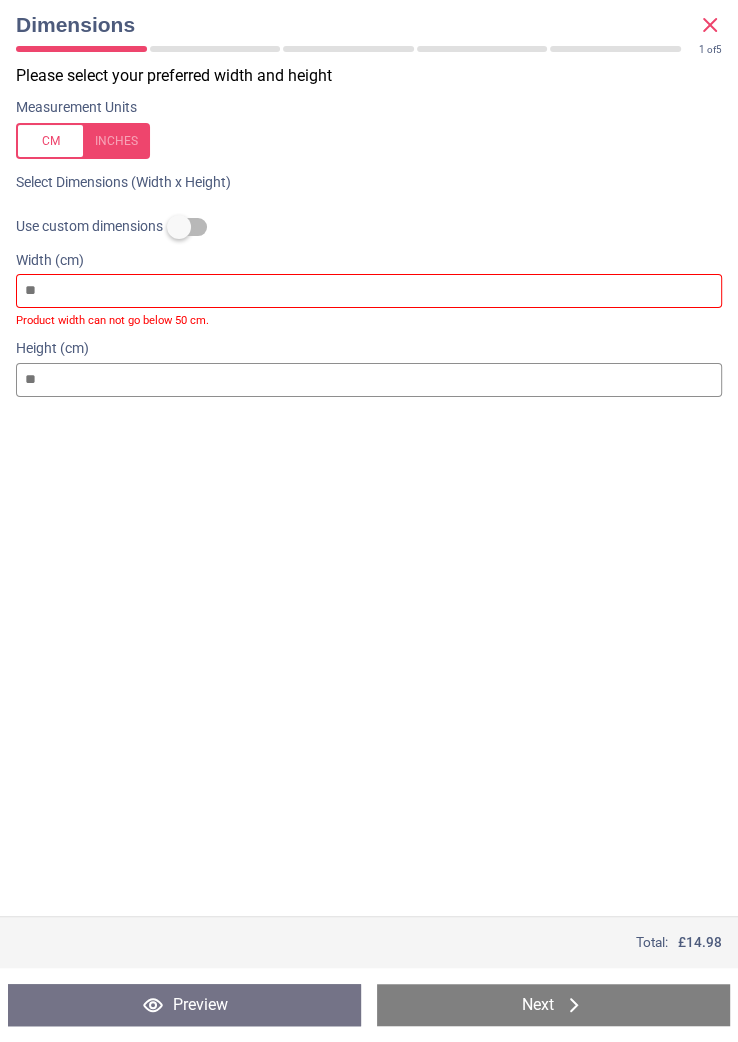 type 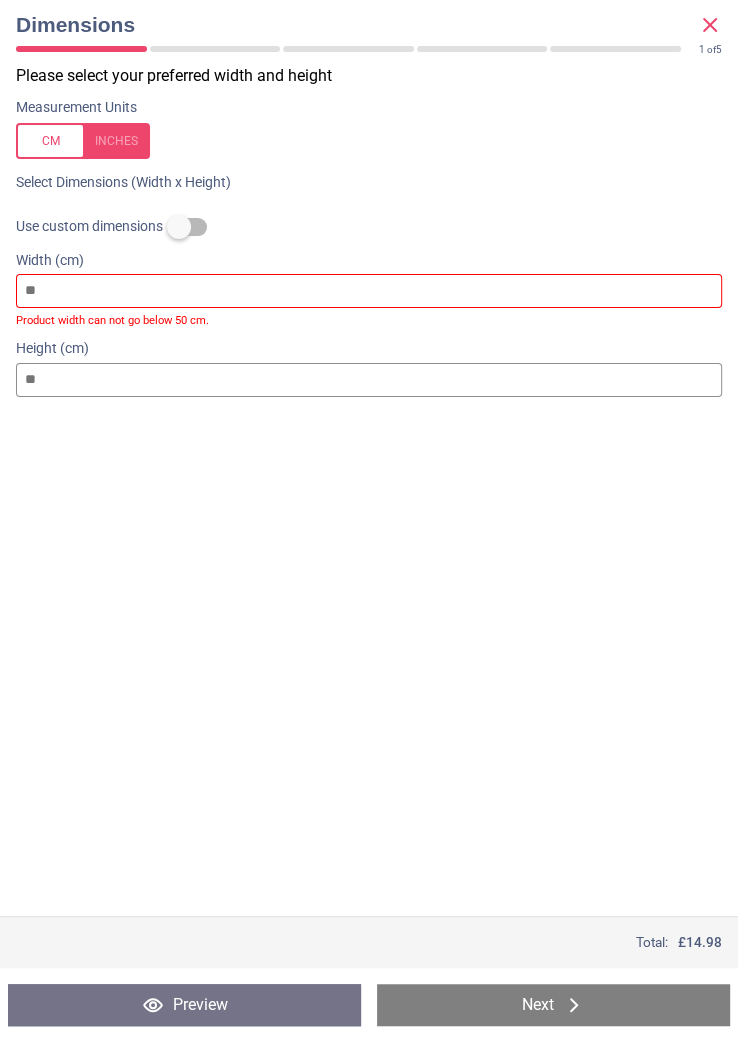 type on "*" 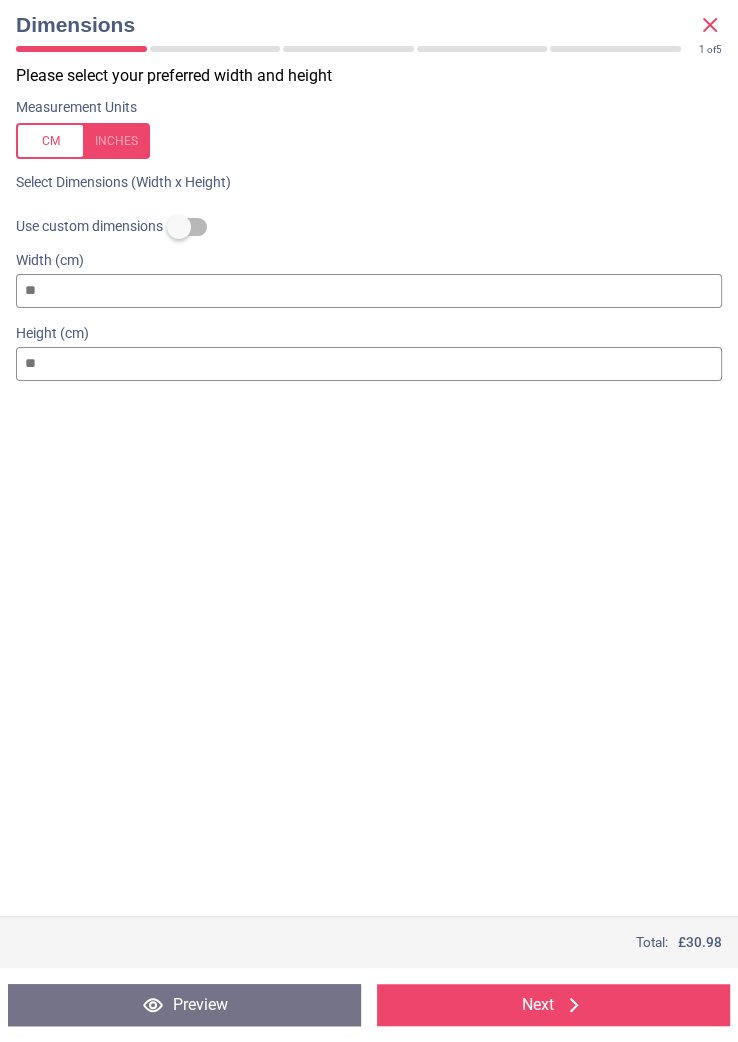 type on "***" 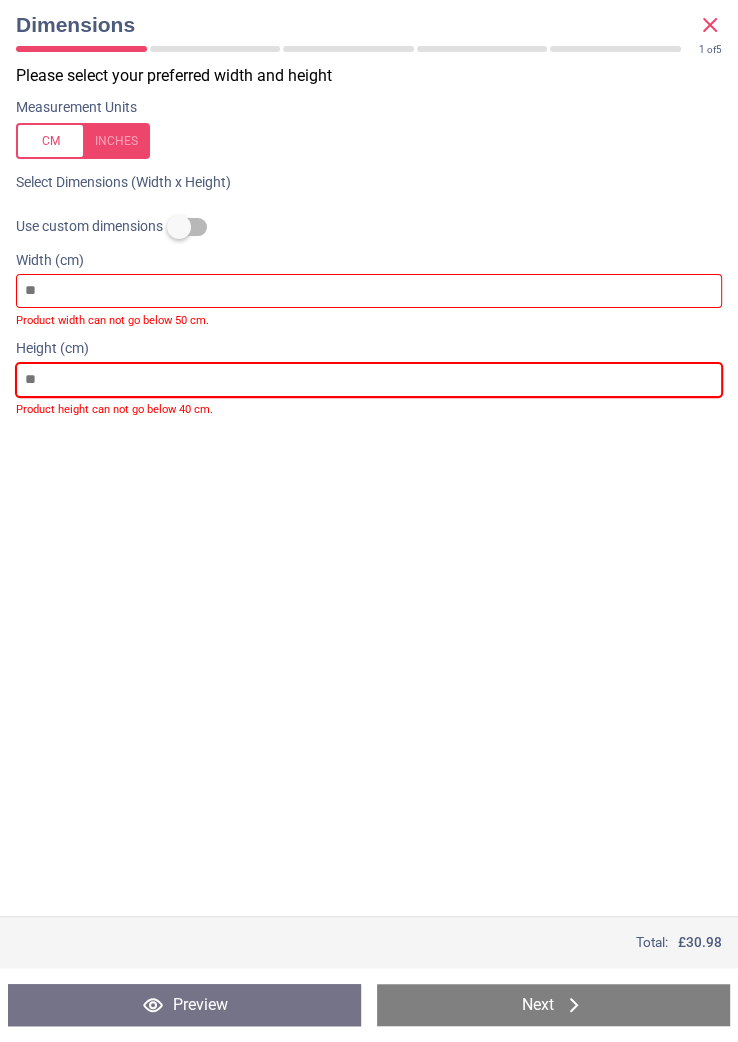 type 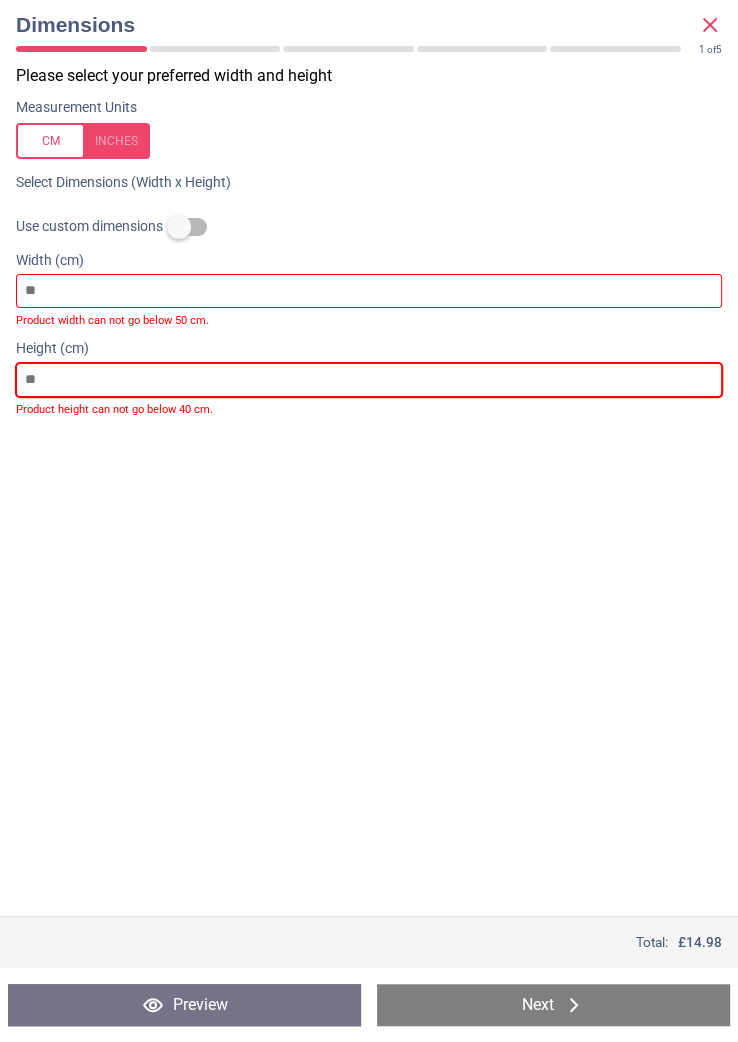 type on "*" 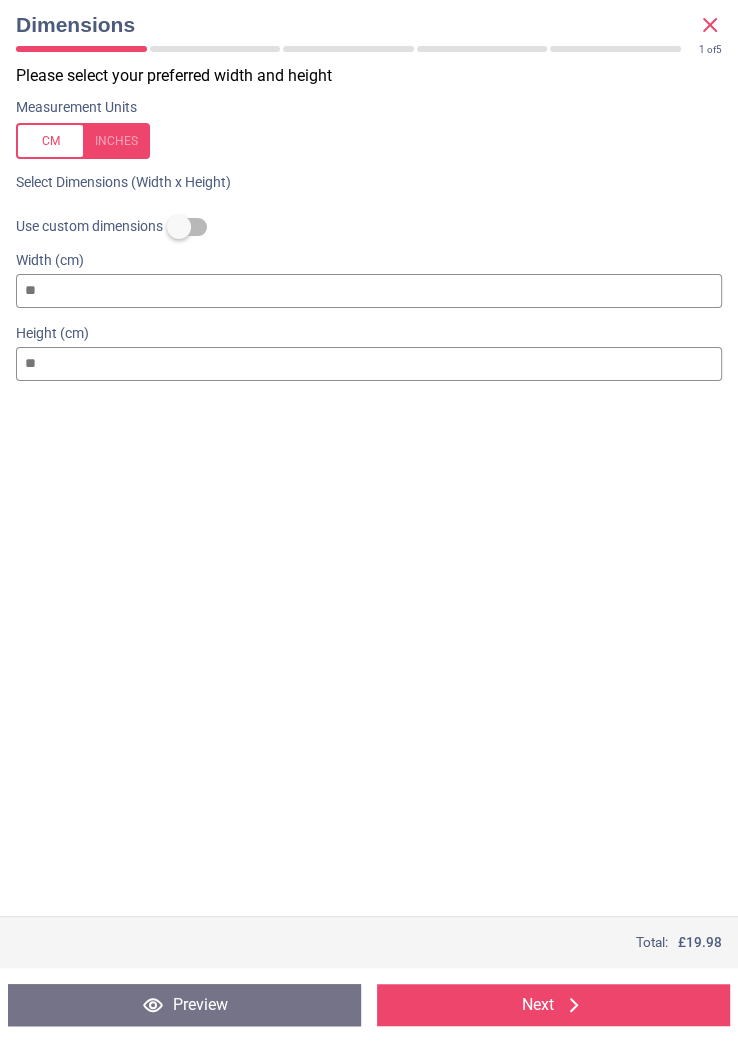 click at bounding box center [179, 227] 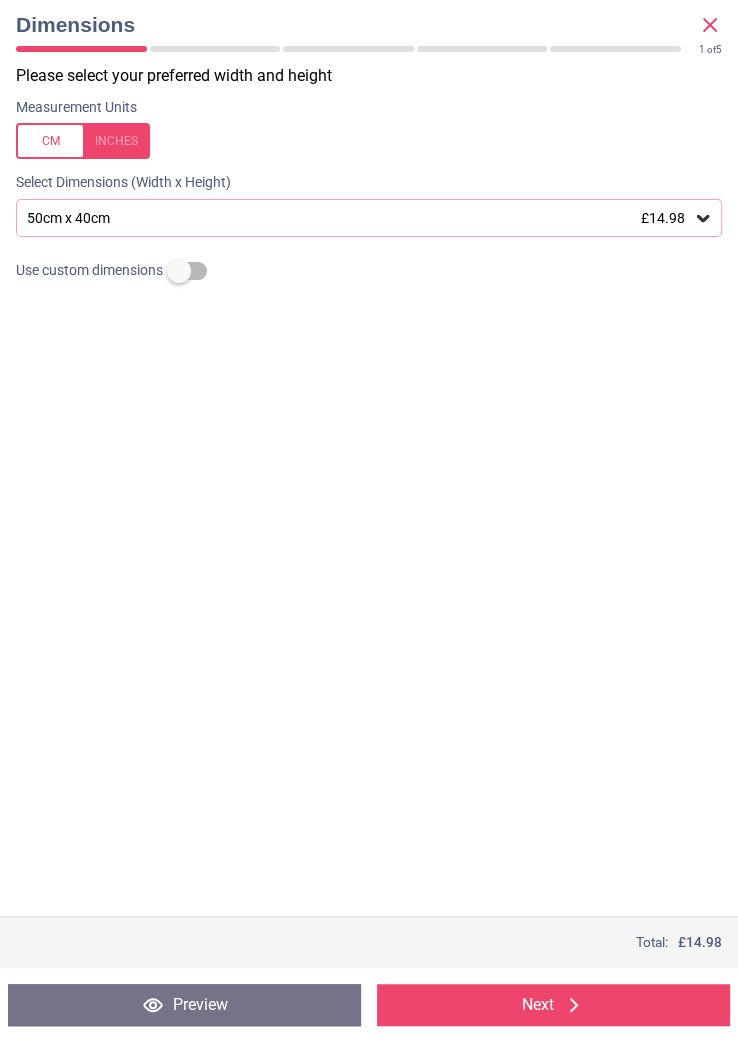 click on "50cm  x  40cm       £14.98" at bounding box center (359, 218) 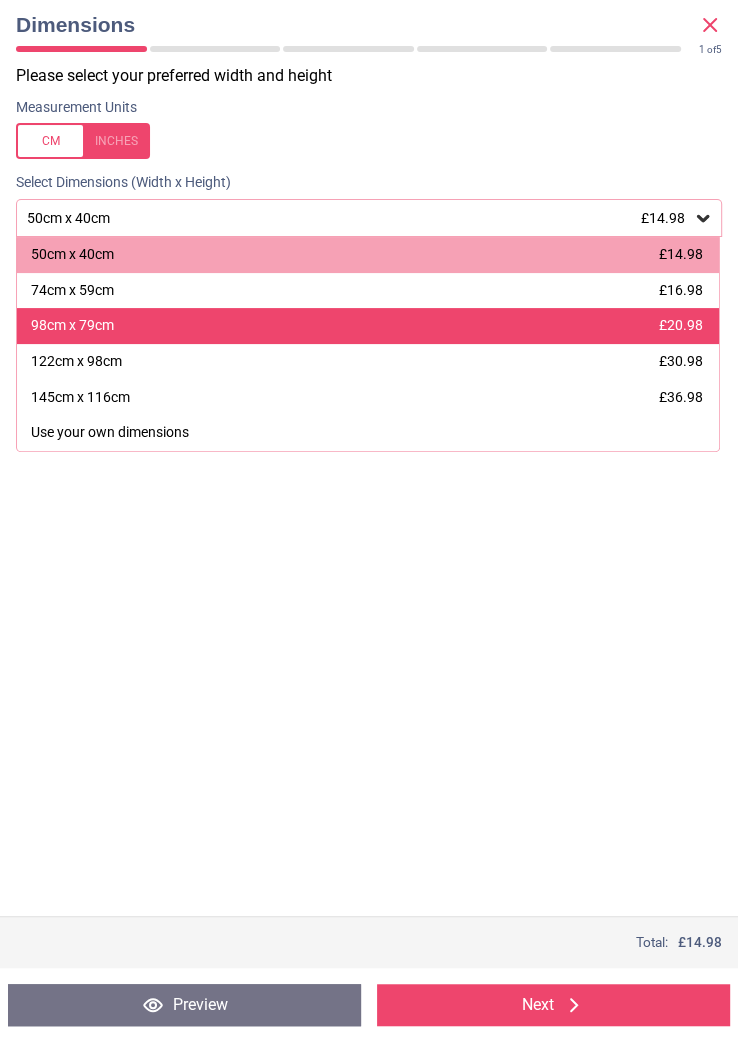 click on "98cm  x  79cm" at bounding box center [72, 326] 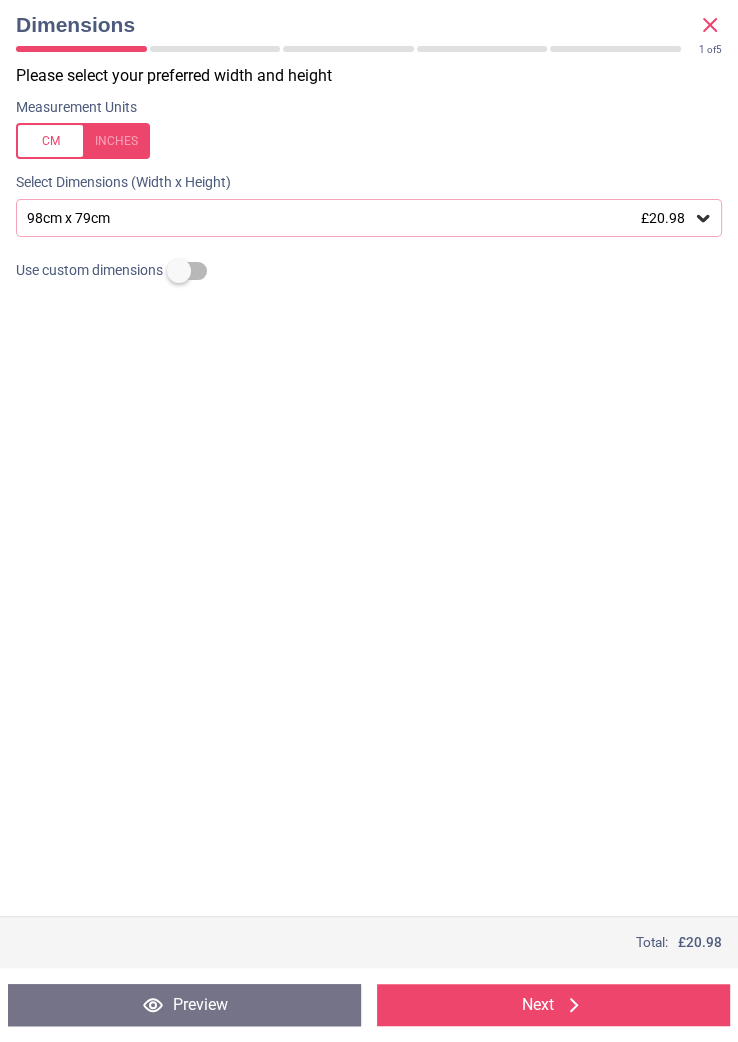 click at bounding box center [179, 271] 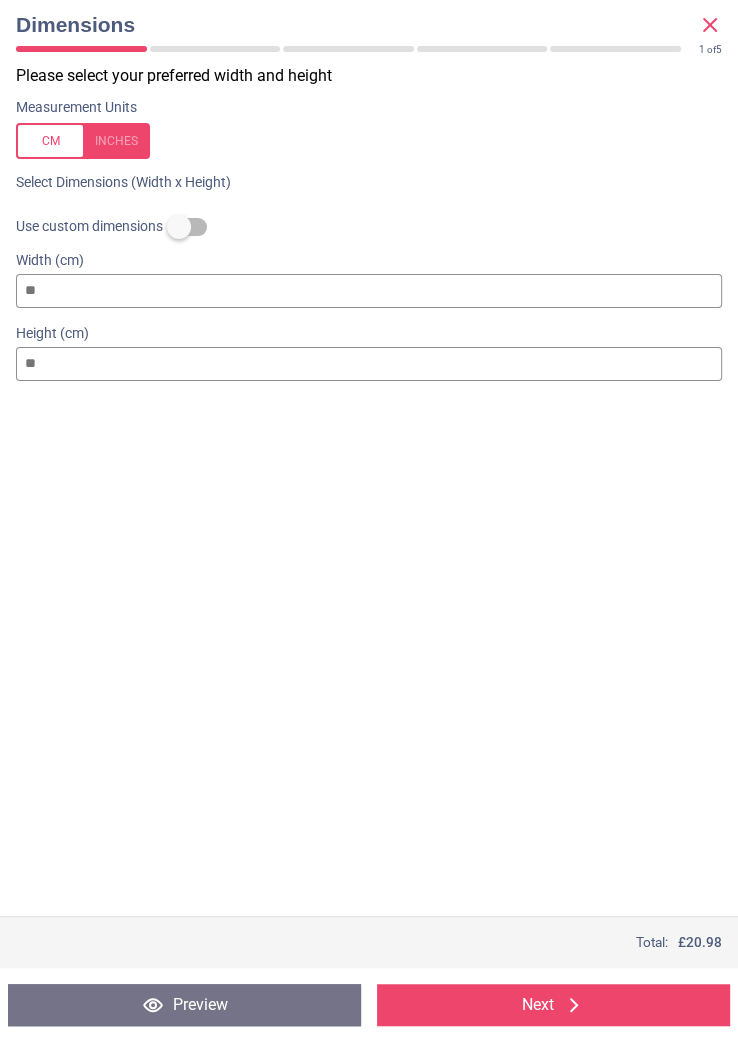 click on "**" at bounding box center (369, 364) 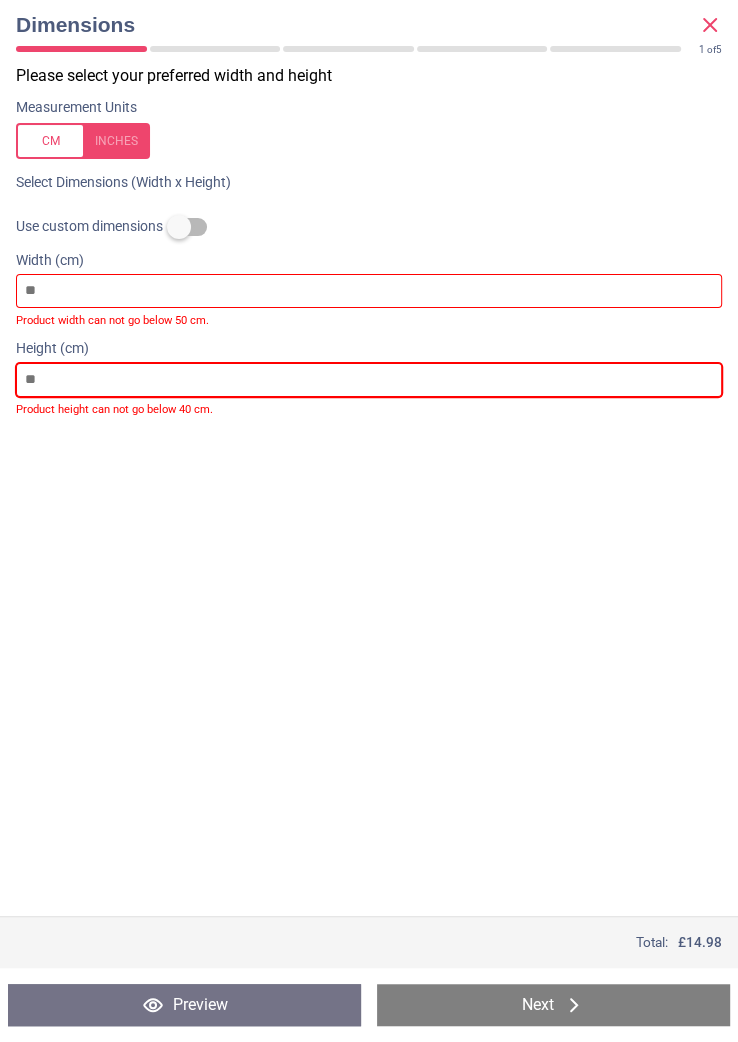 type on "**" 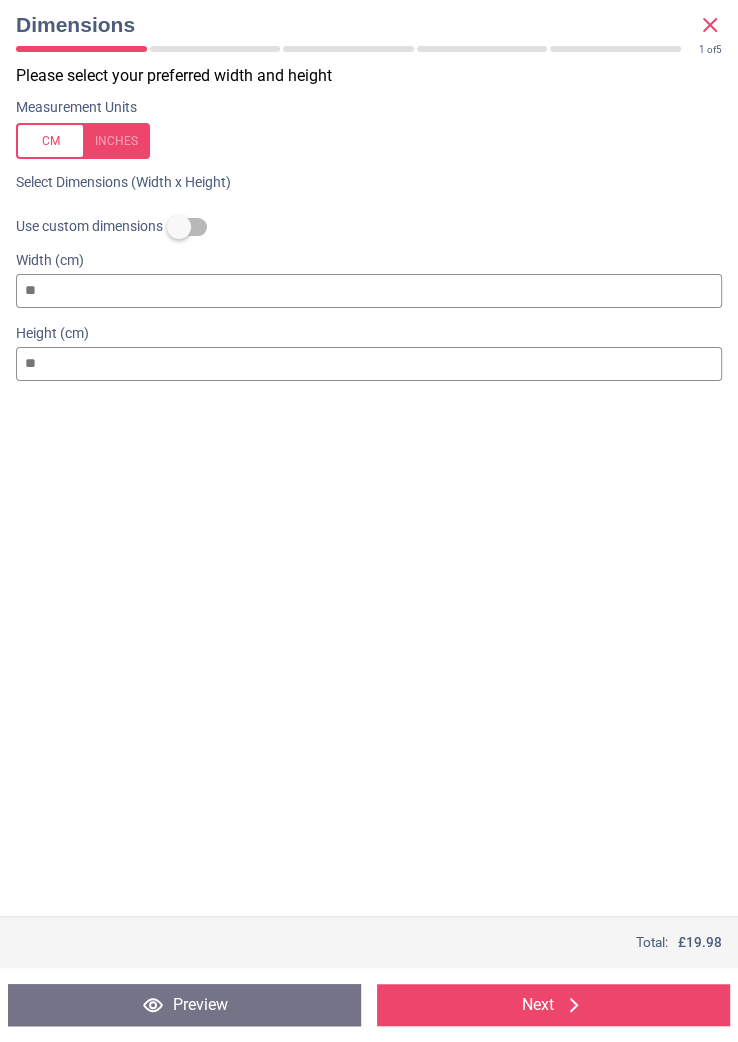 type on "*" 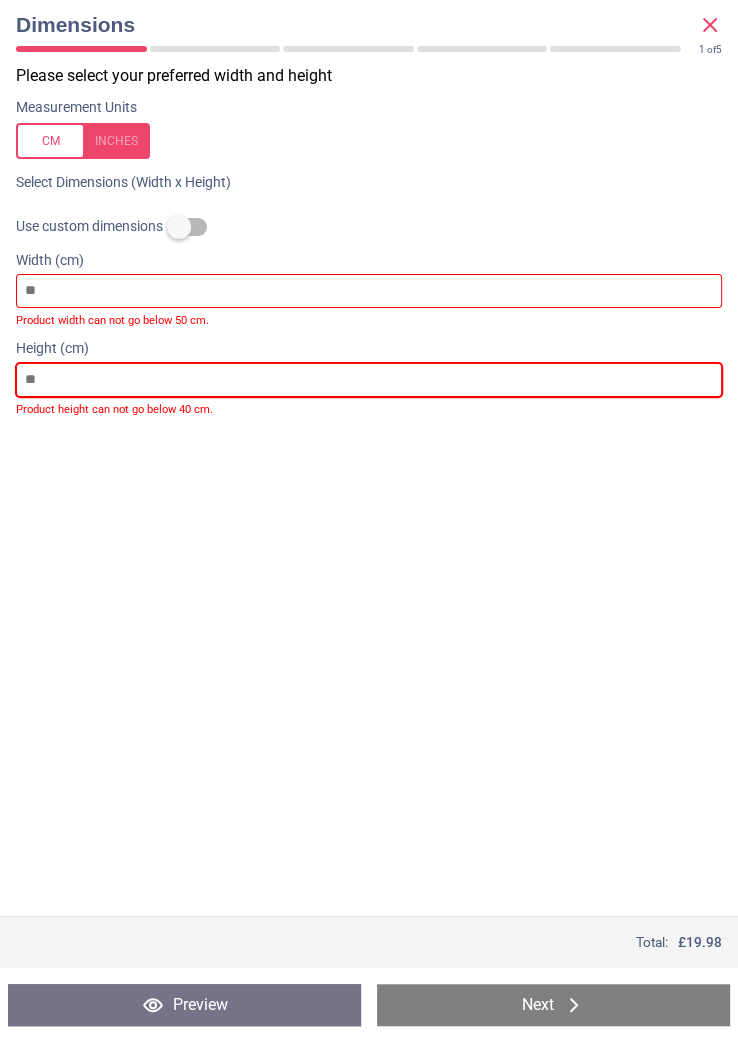 type on "**" 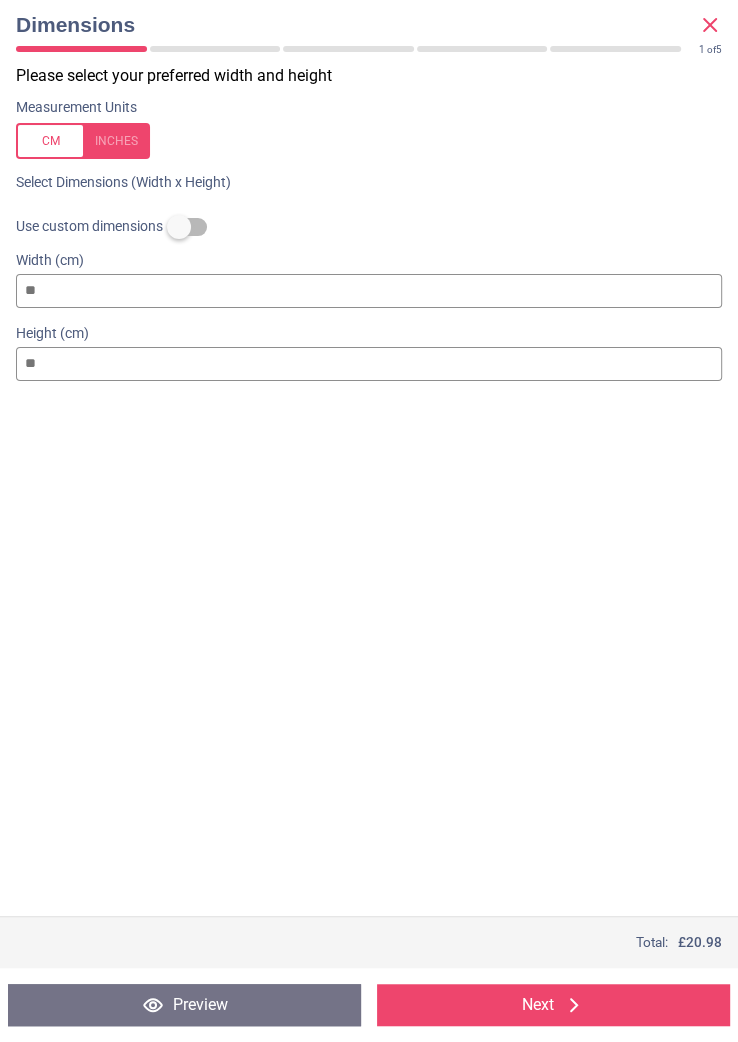 type on "*" 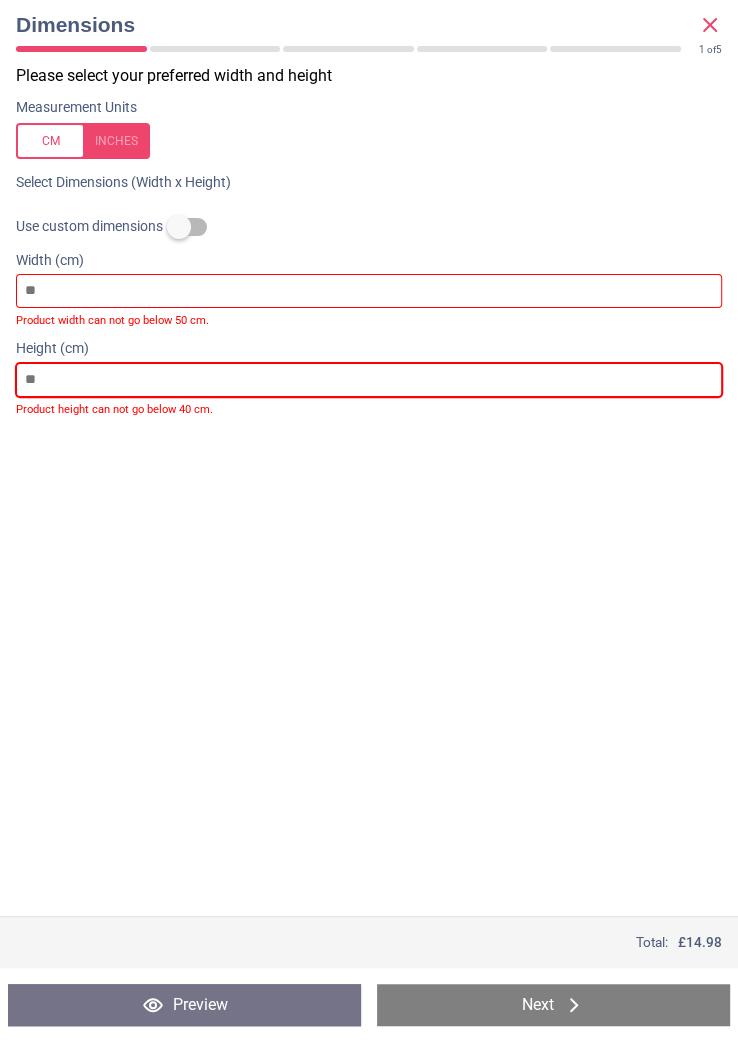 type on "**" 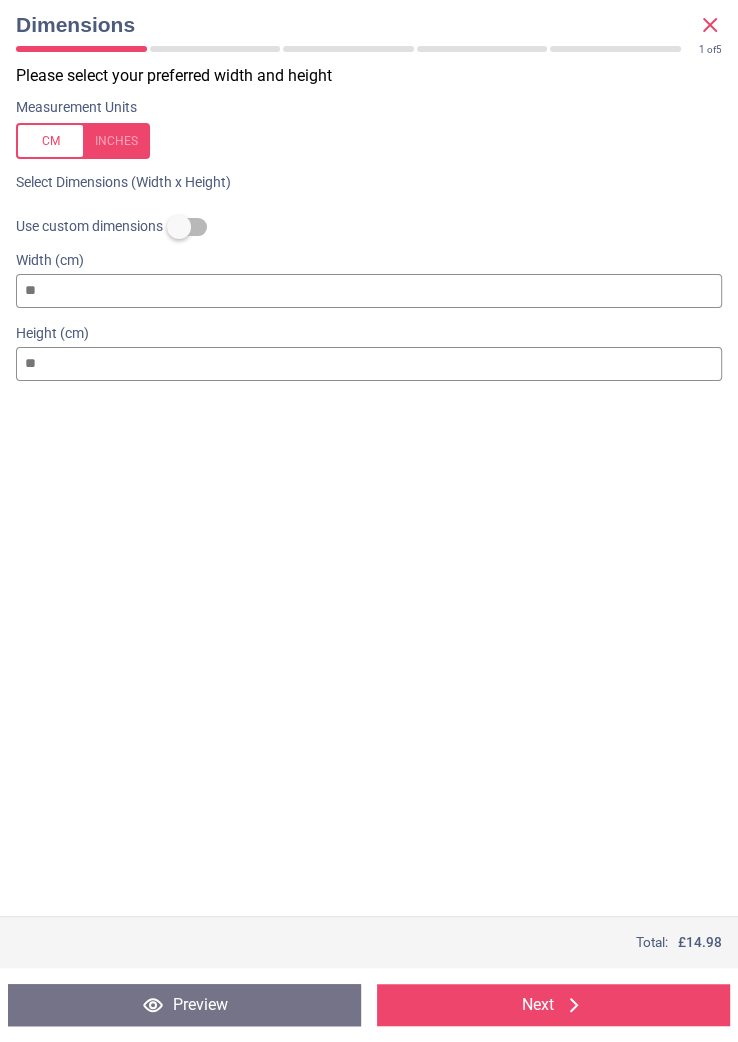 type on "**" 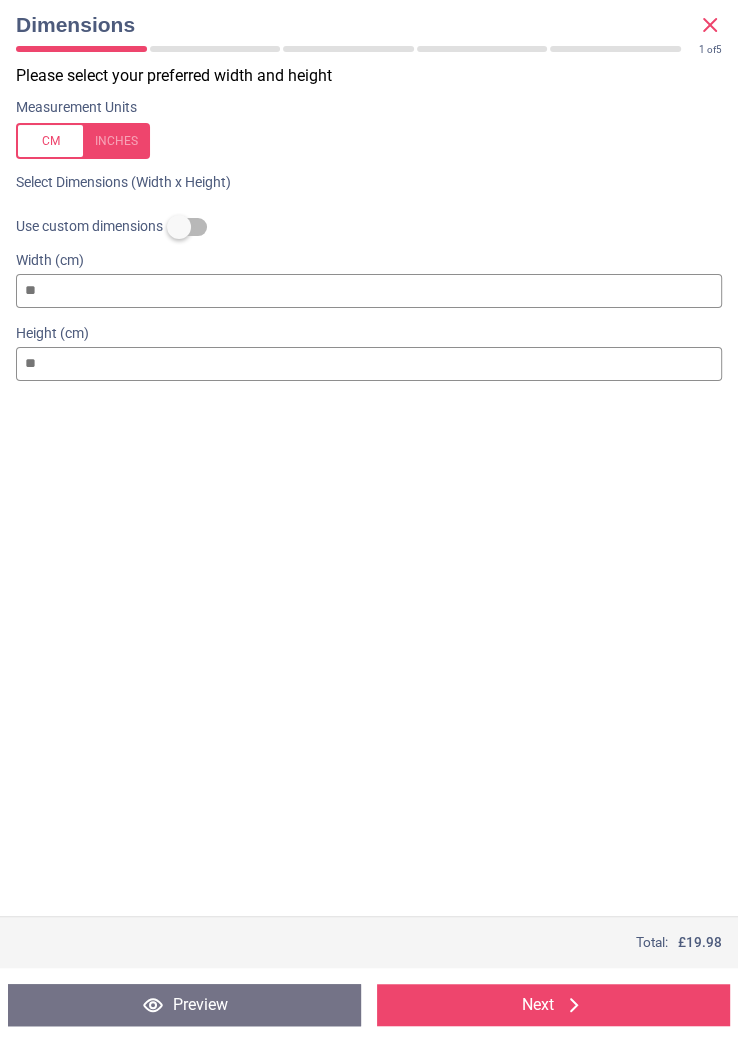 type on "*" 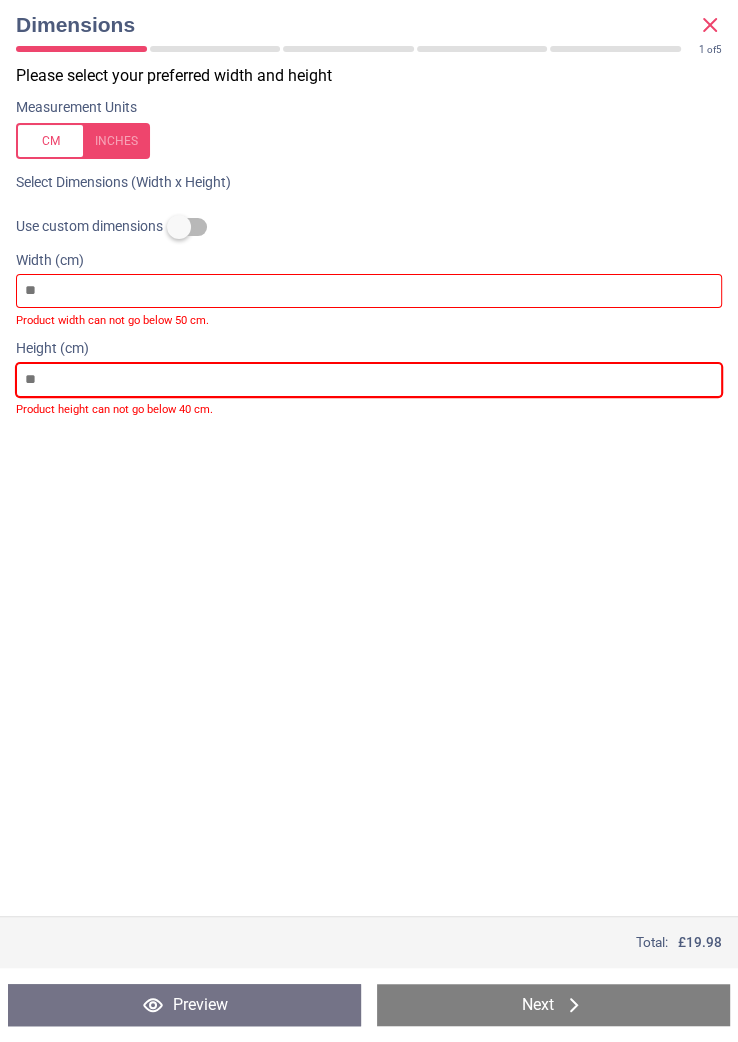 type on "**" 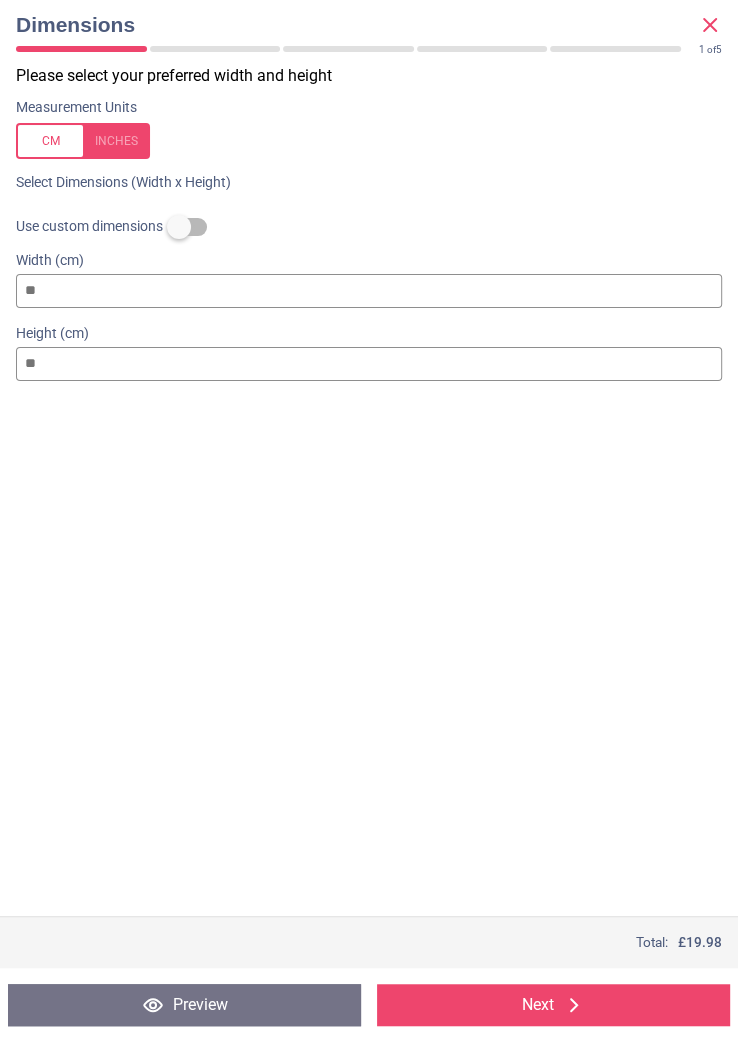 type on "**" 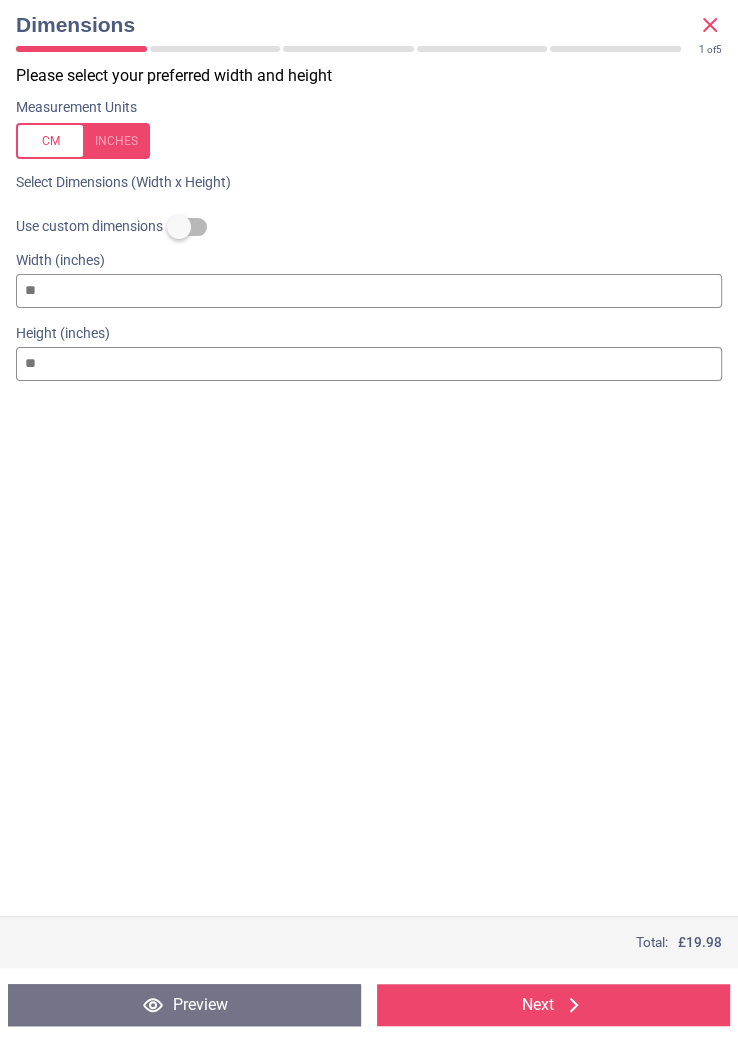 click at bounding box center (179, 227) 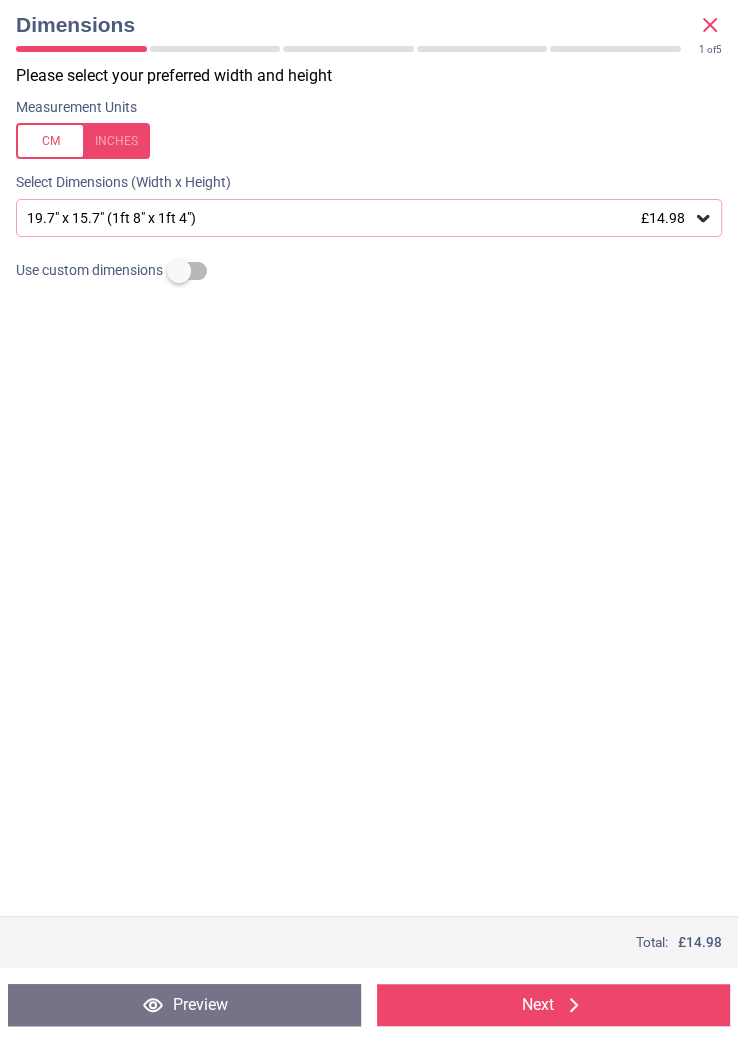 click 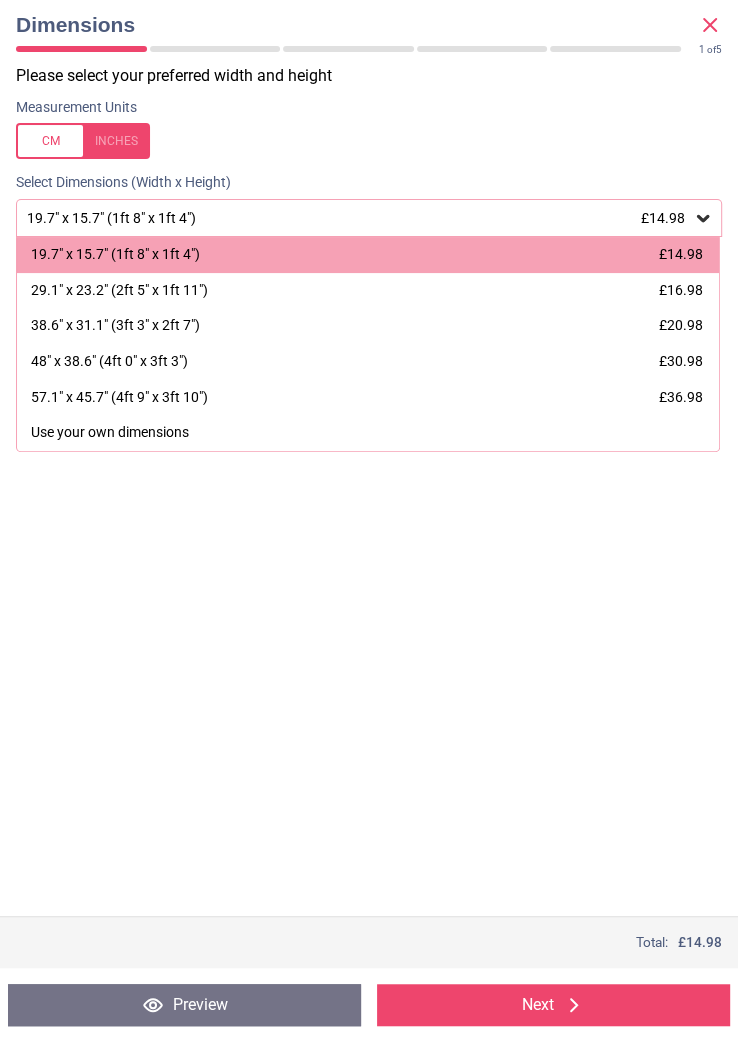 click at bounding box center (83, 141) 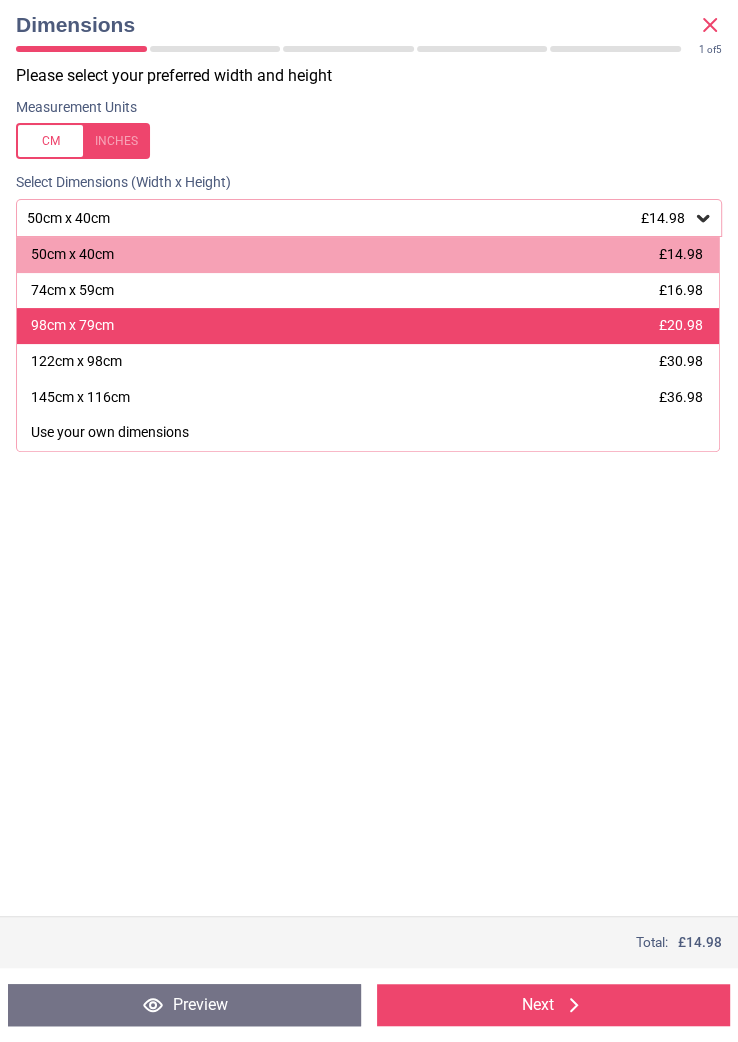 click on "98cm  x  79cm" at bounding box center (72, 326) 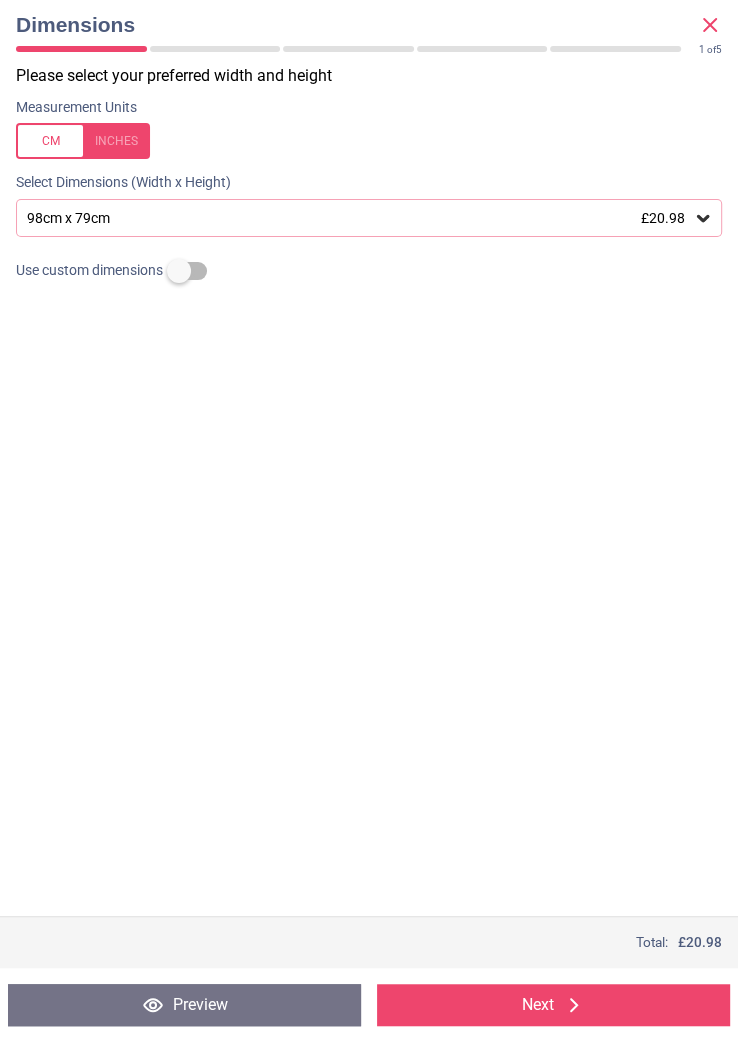 click at bounding box center (179, 271) 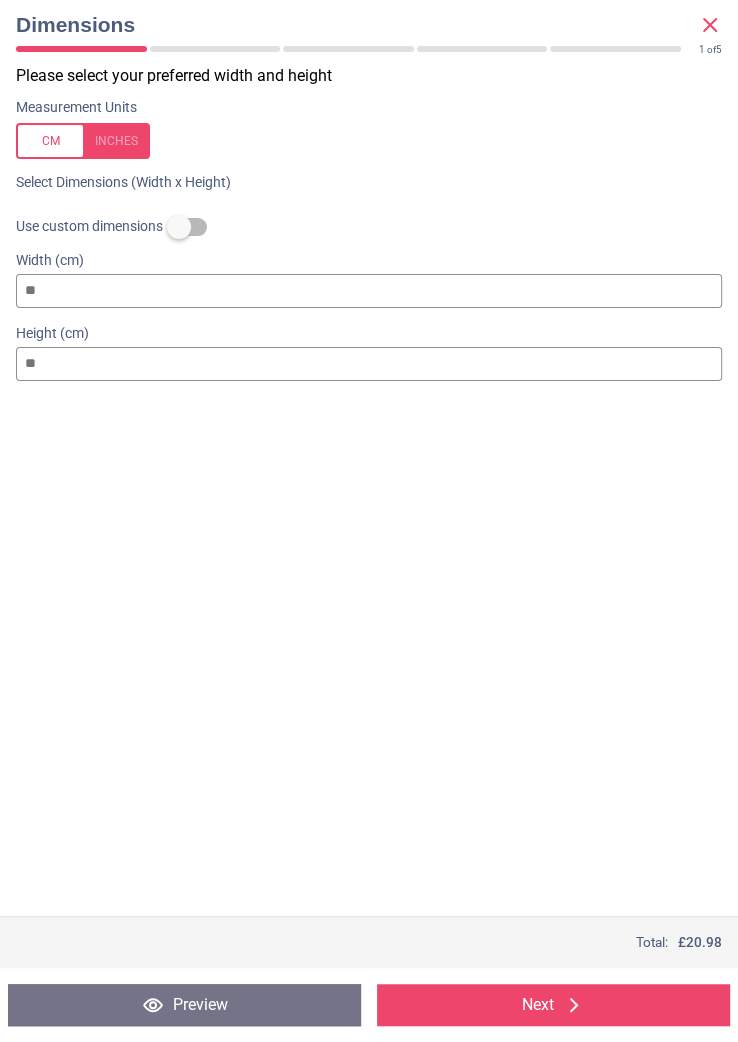 click on "**" at bounding box center (369, 364) 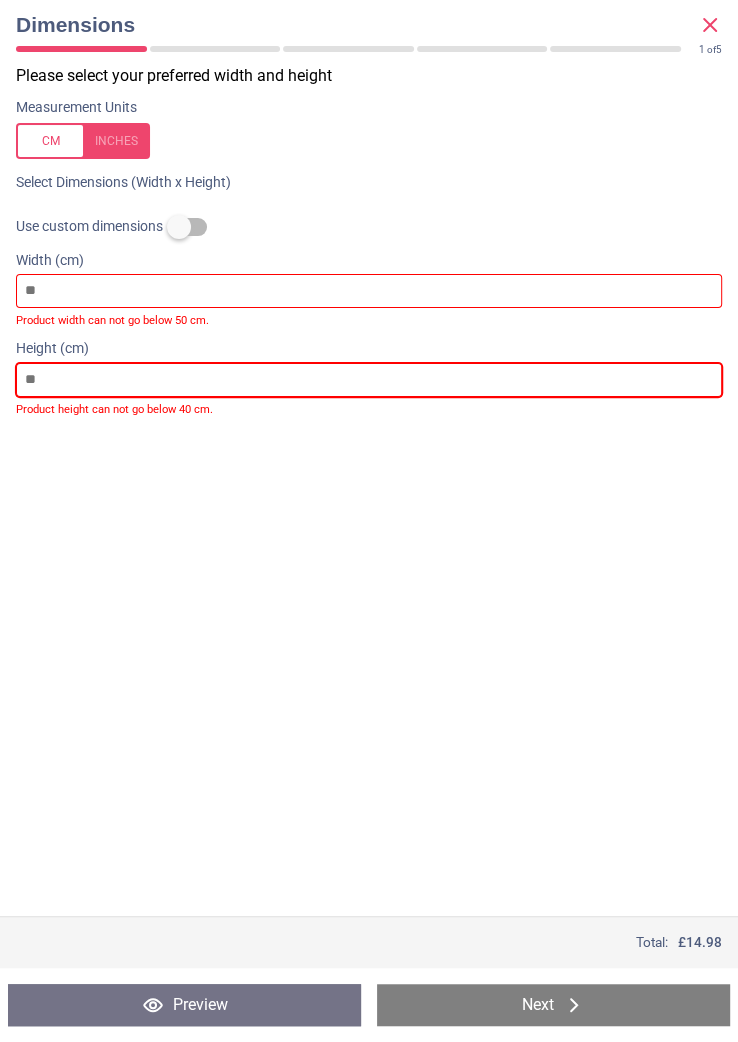 type on "**" 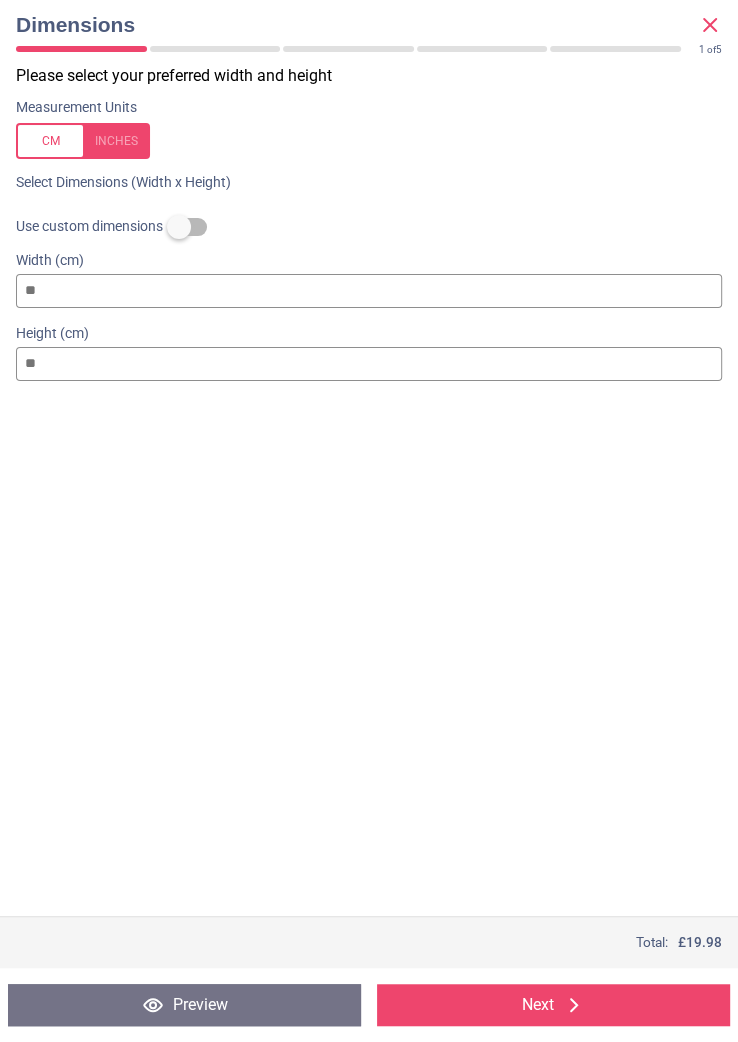 type on "**" 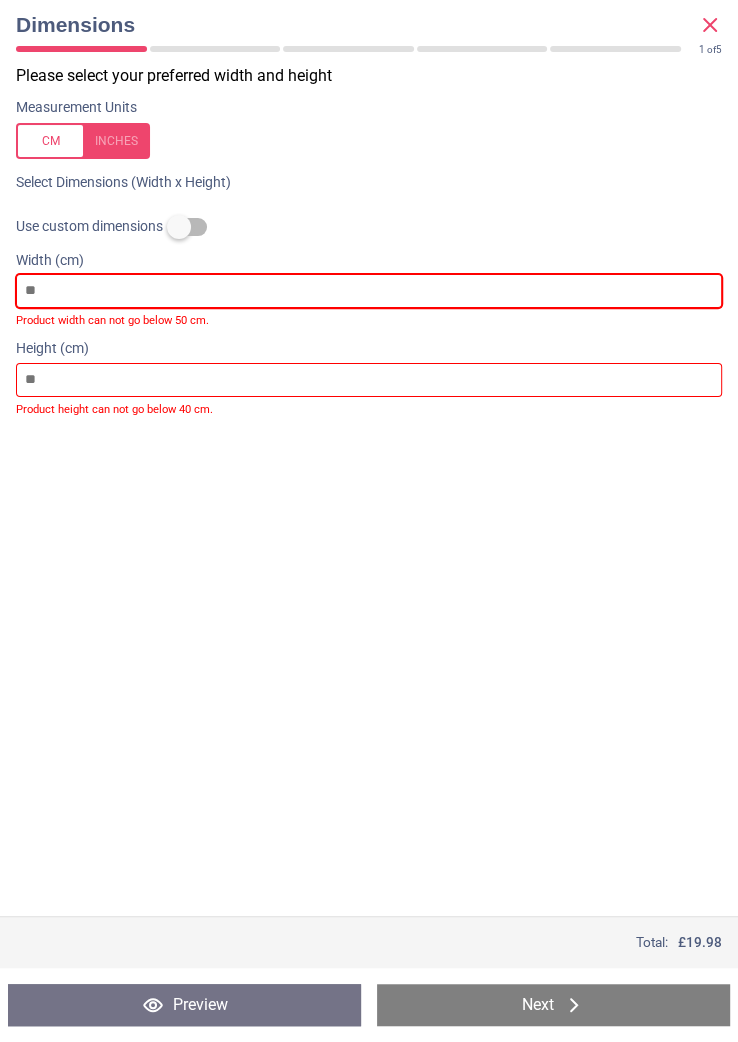 type on "**" 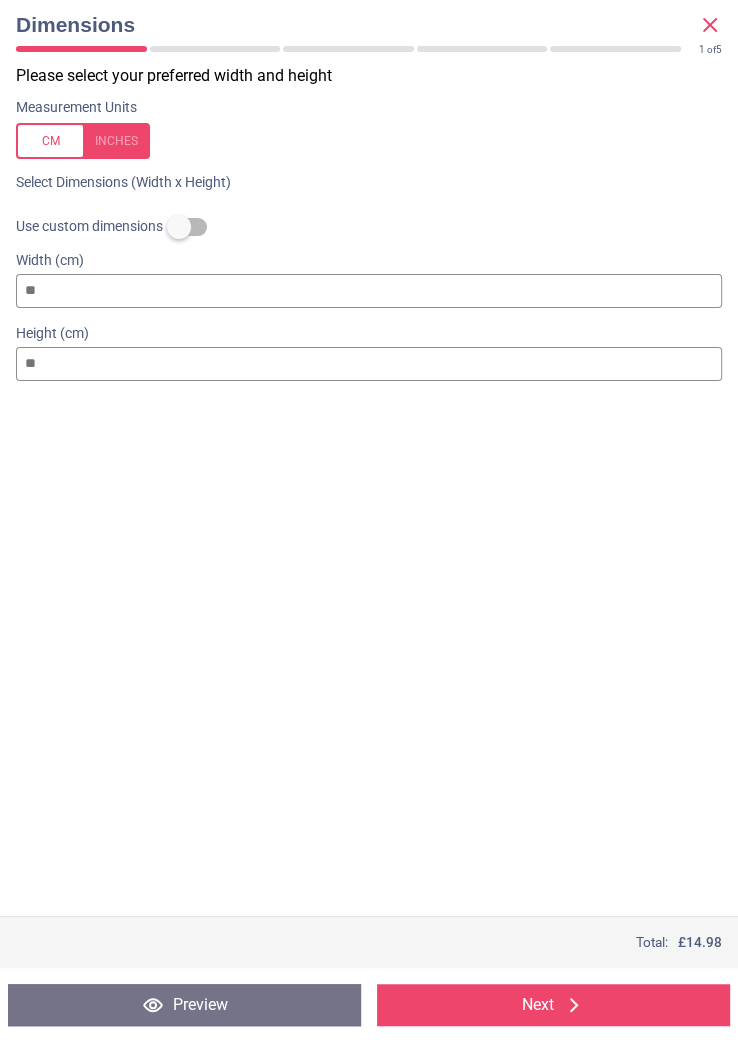 type on "**" 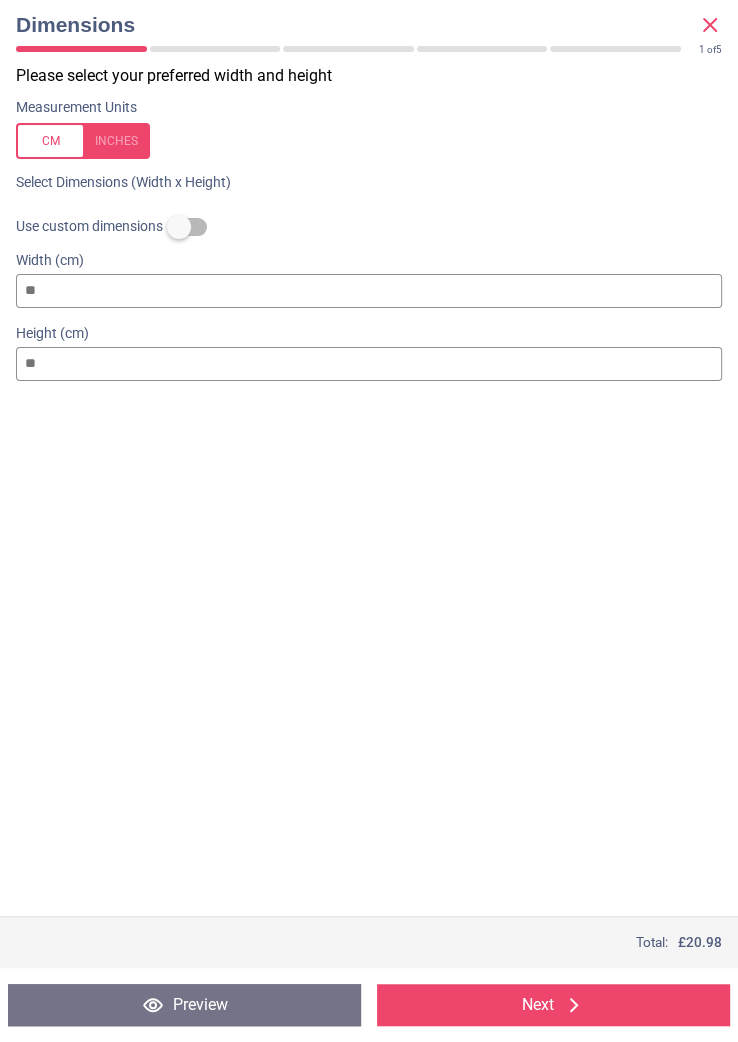 type on "*" 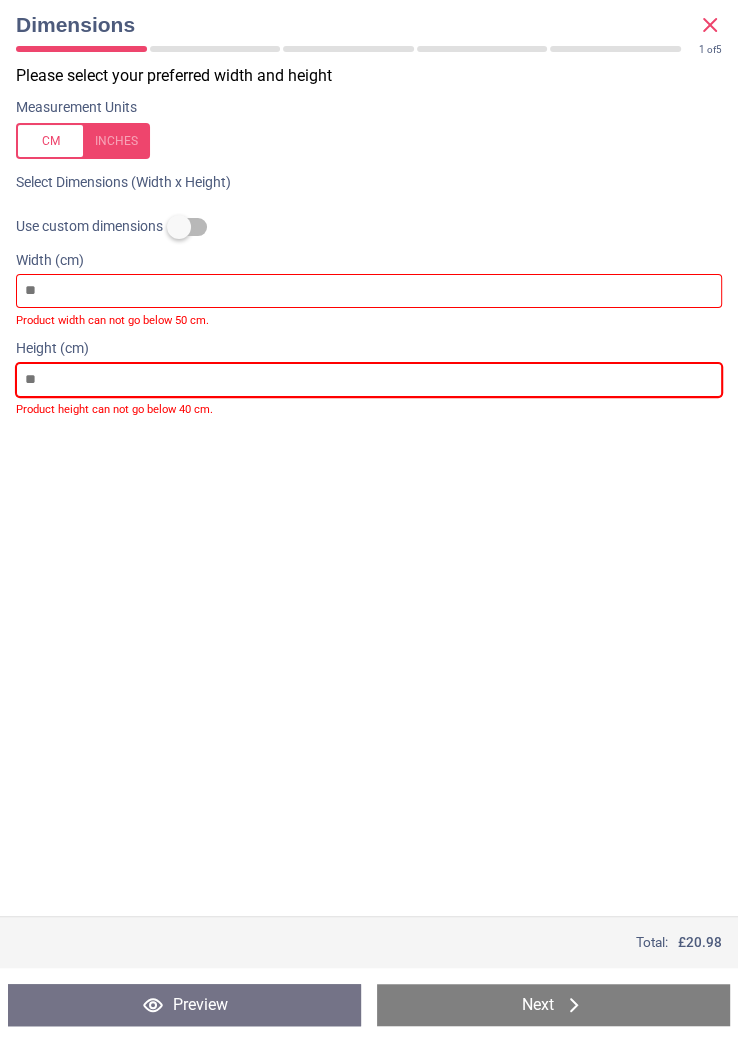 type on "**" 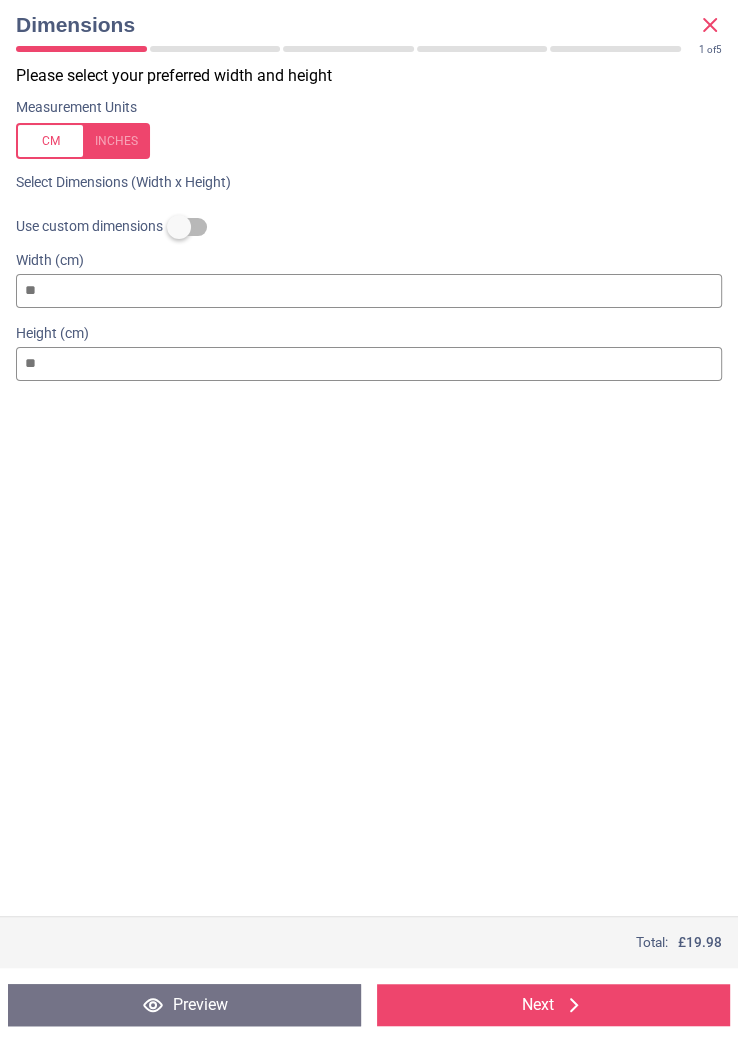 type on "*" 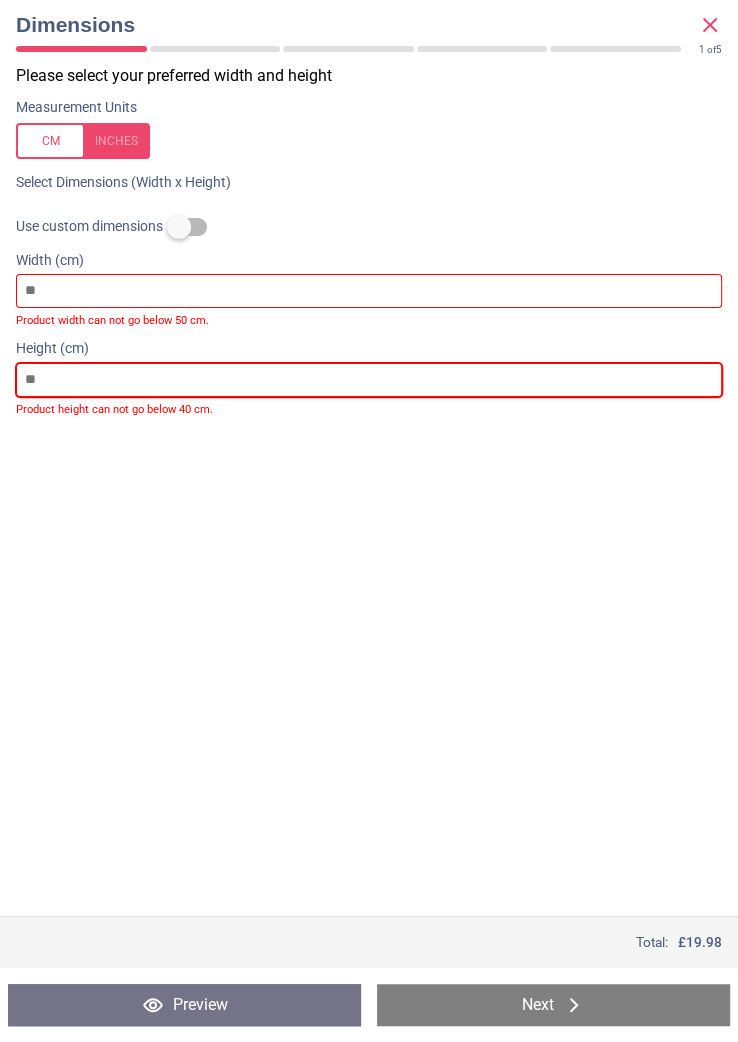 type on "**" 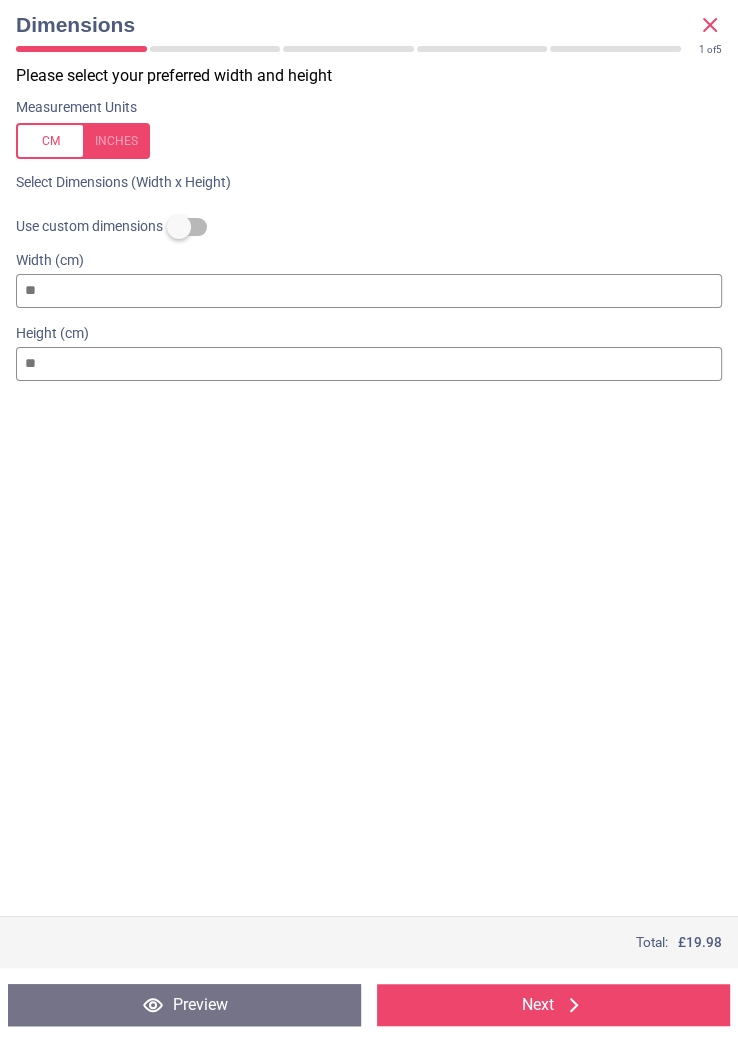 click 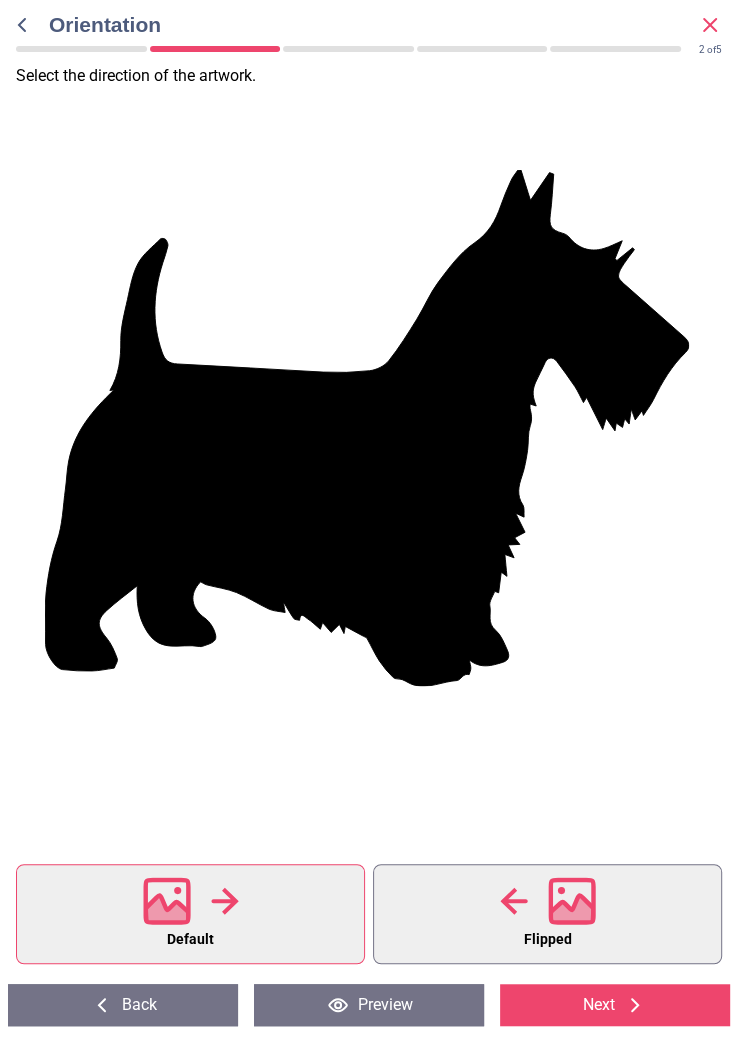 click 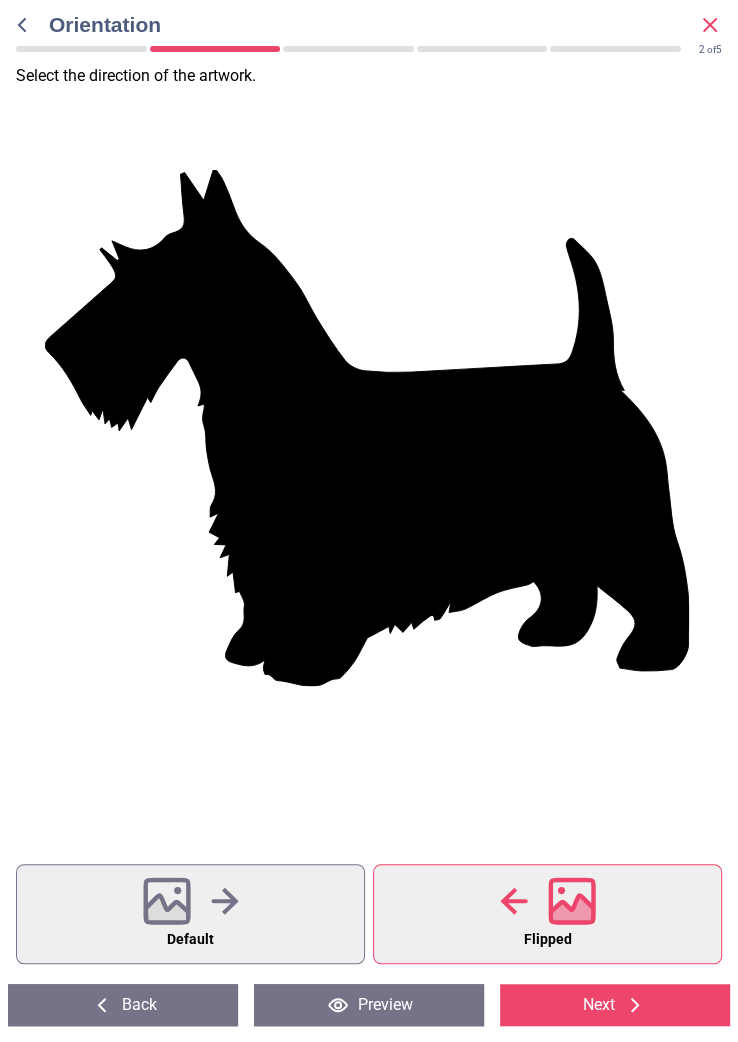 click 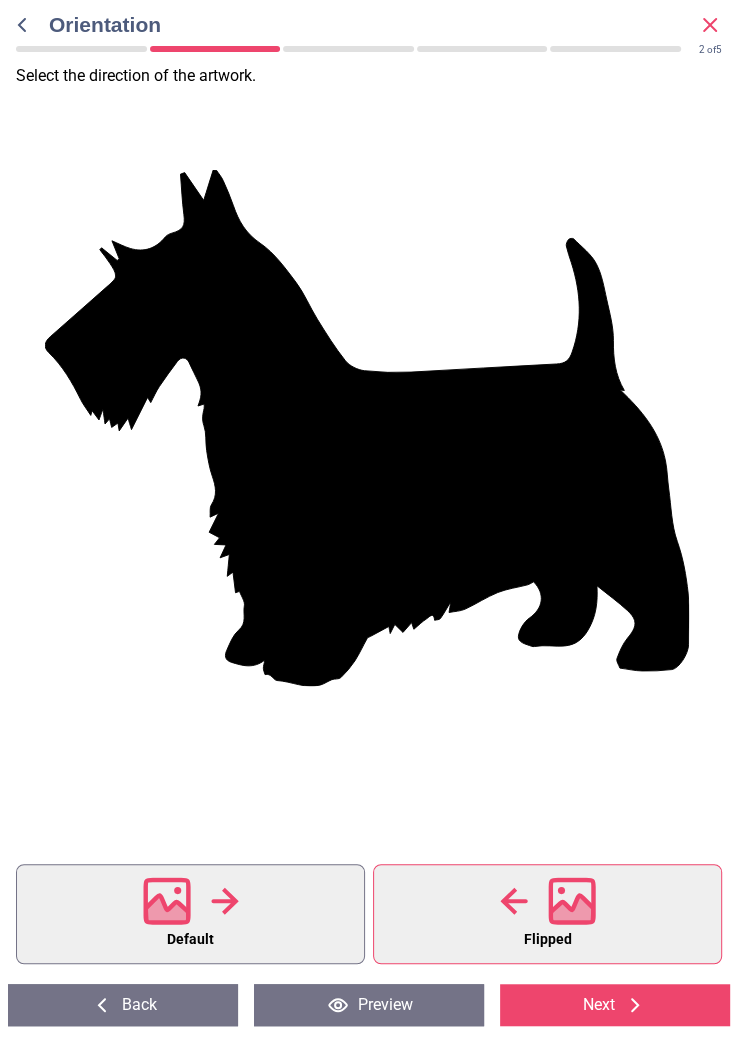 click 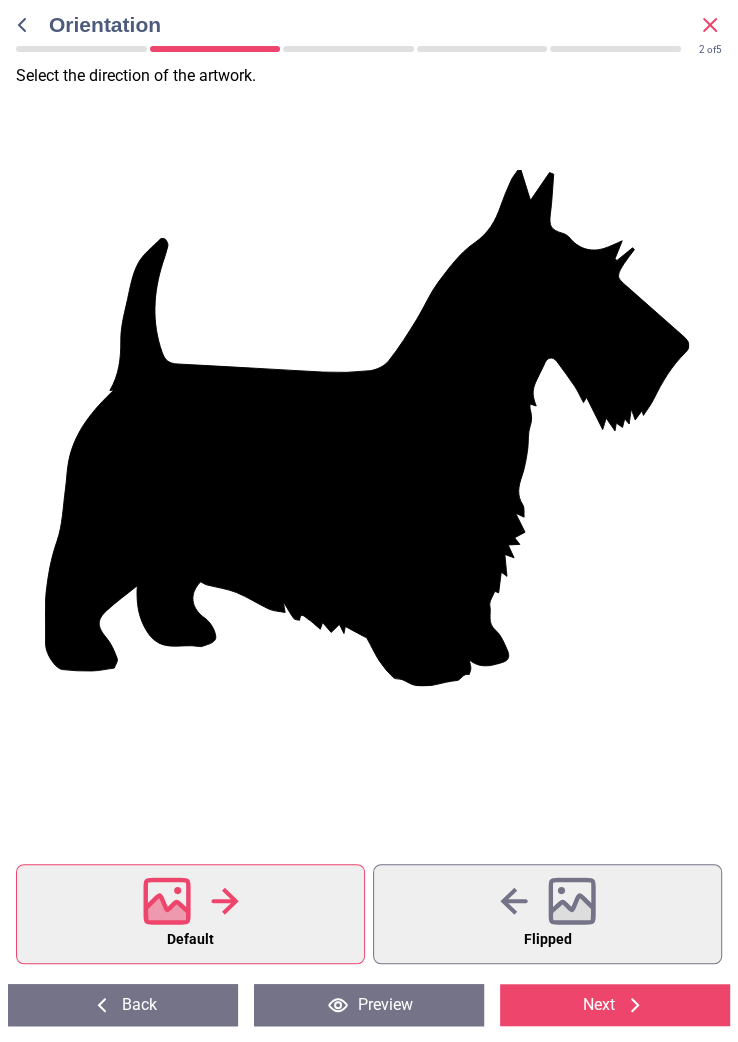 click 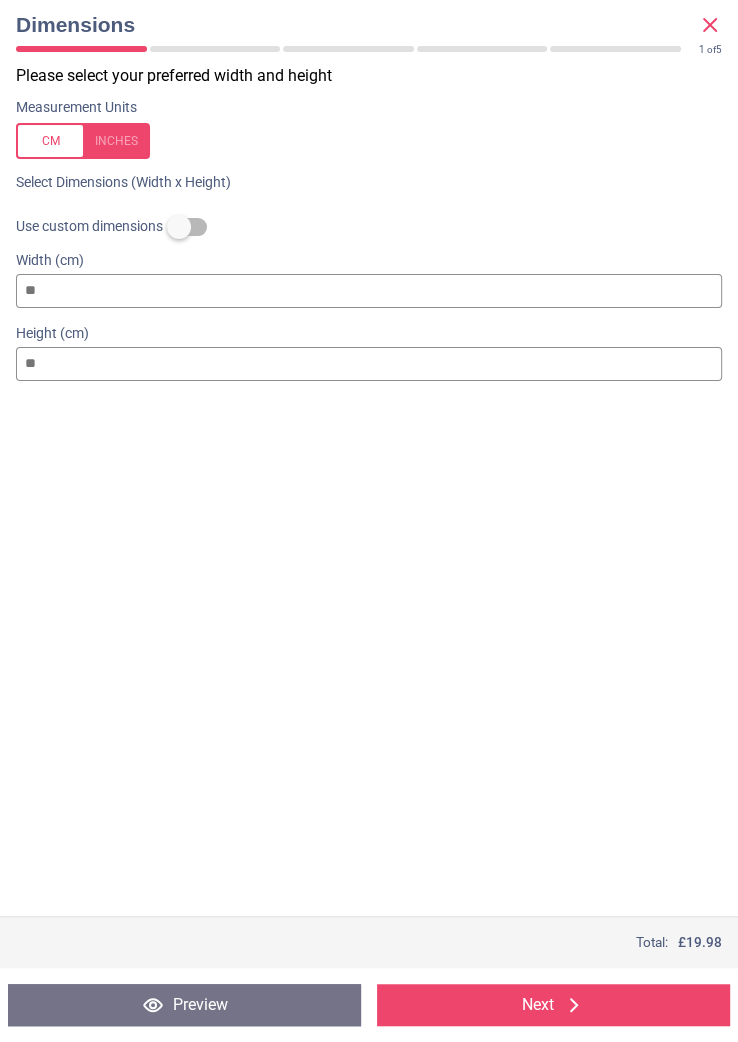 click 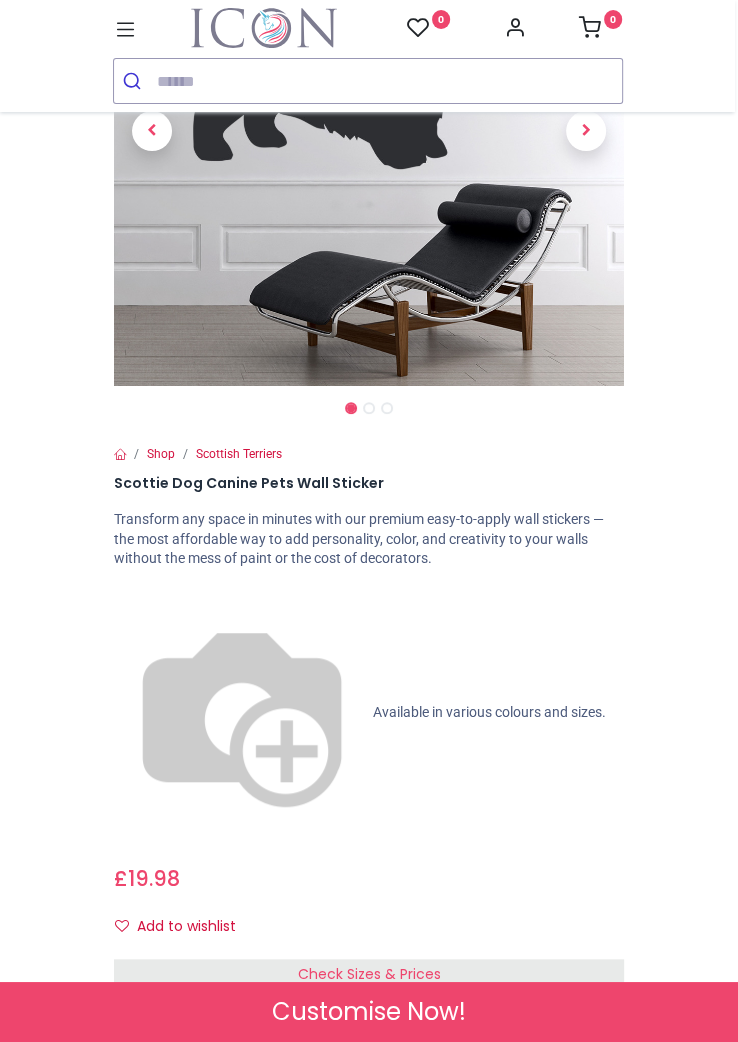 click at bounding box center [242, 713] 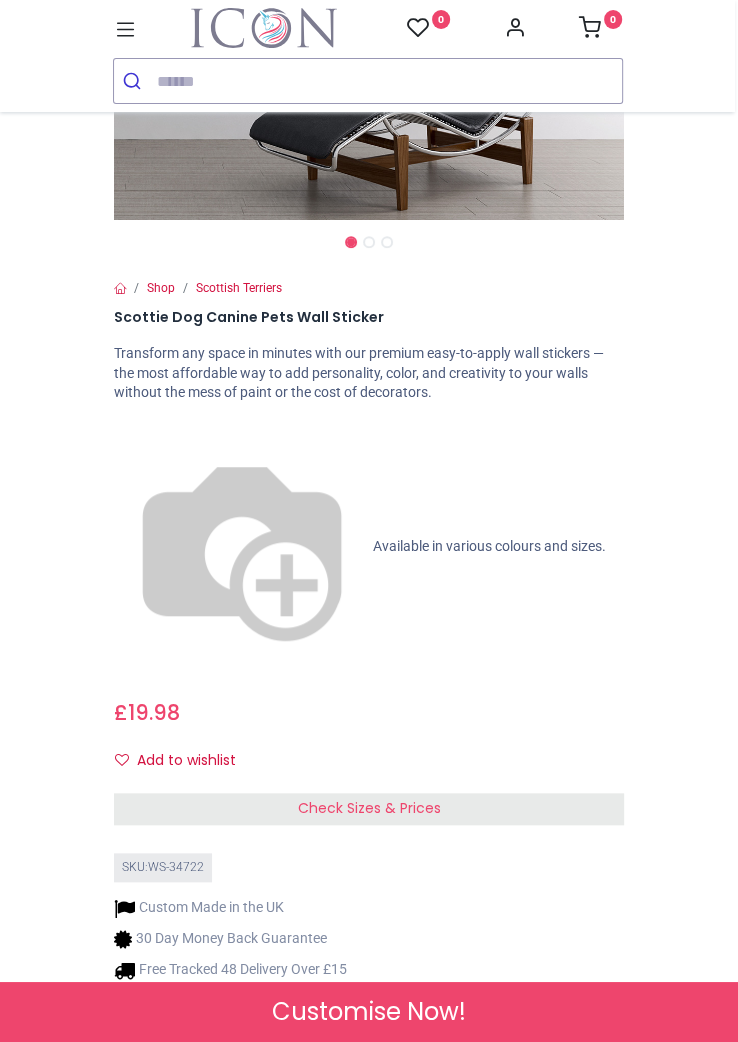 scroll, scrollTop: 421, scrollLeft: 0, axis: vertical 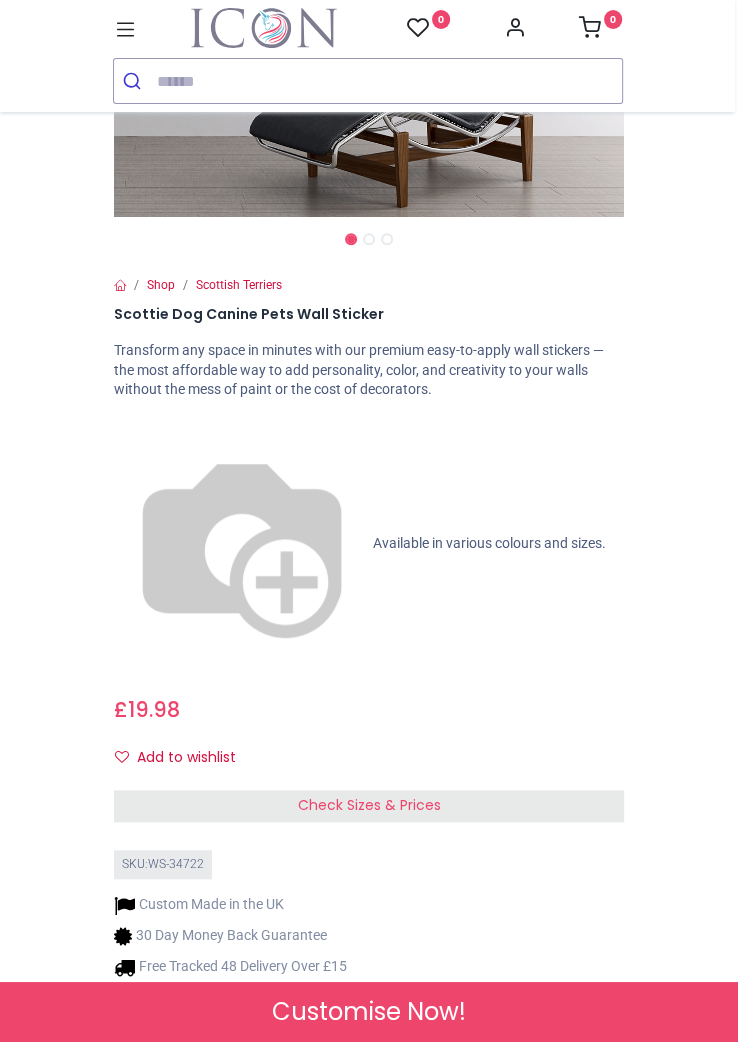 click on "Check Sizes & Prices" at bounding box center [369, 806] 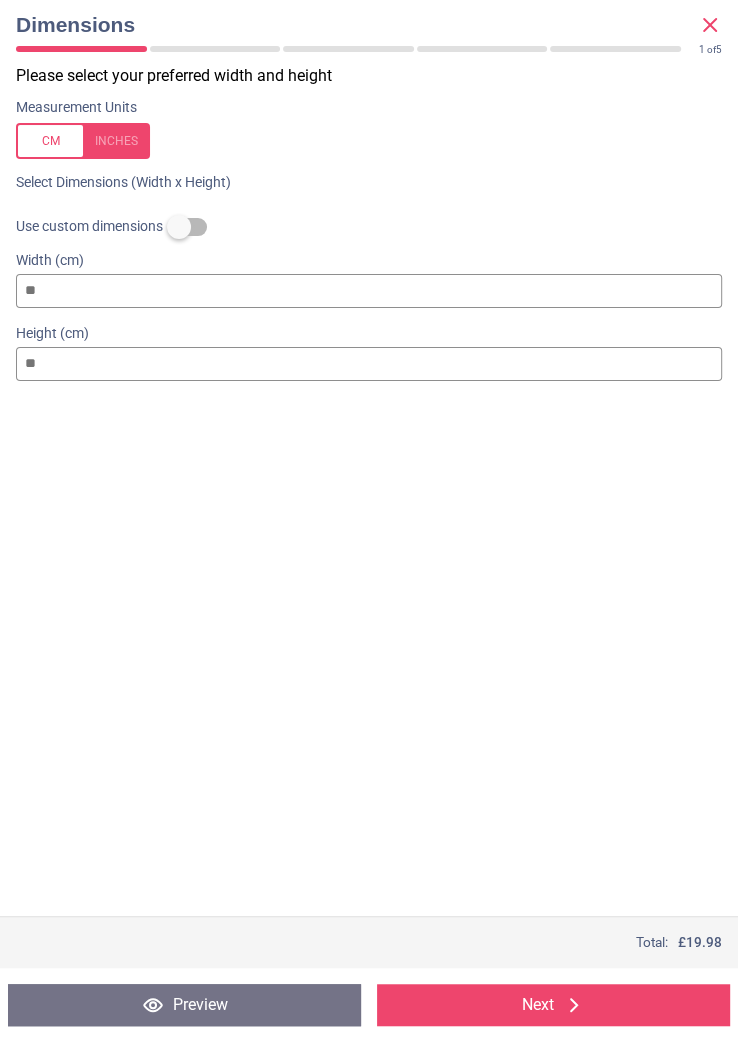 click at bounding box center (179, 227) 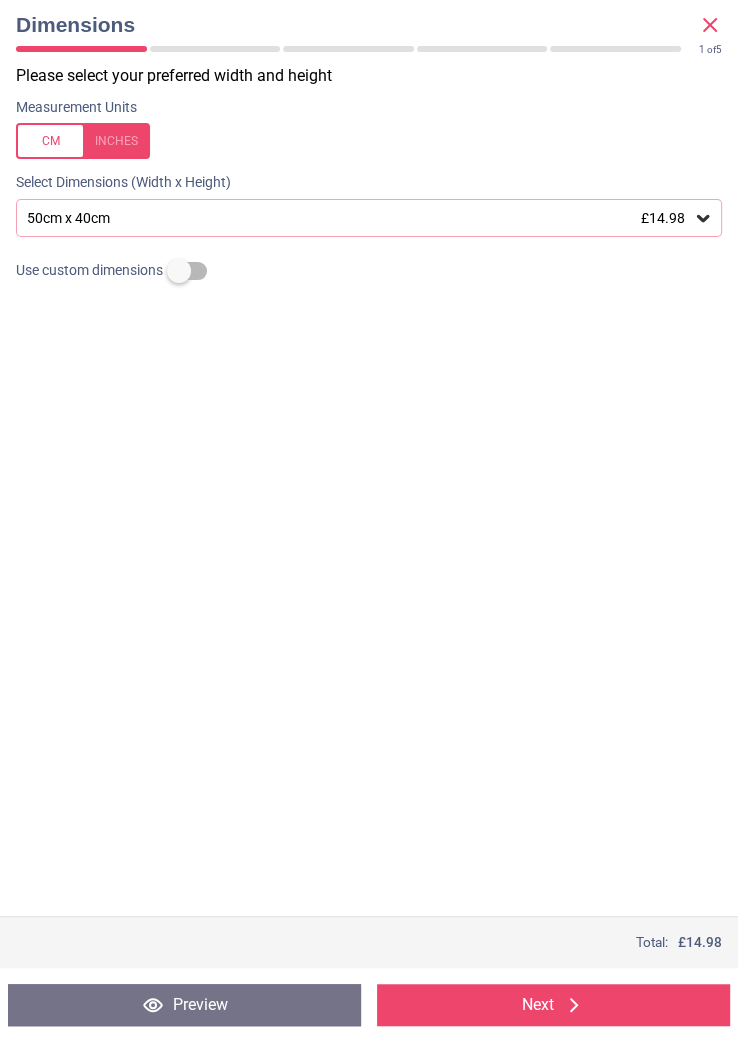 click on "50cm  x  40cm       £14.98" at bounding box center [359, 218] 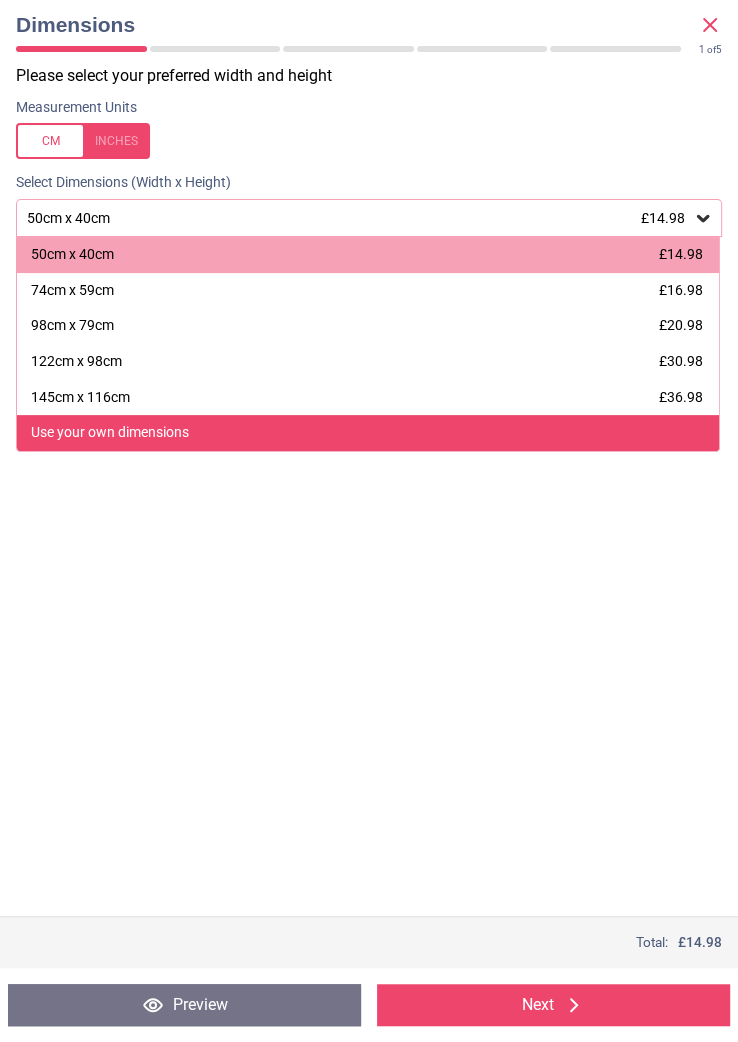 click on "Use your own dimensions" at bounding box center [368, 433] 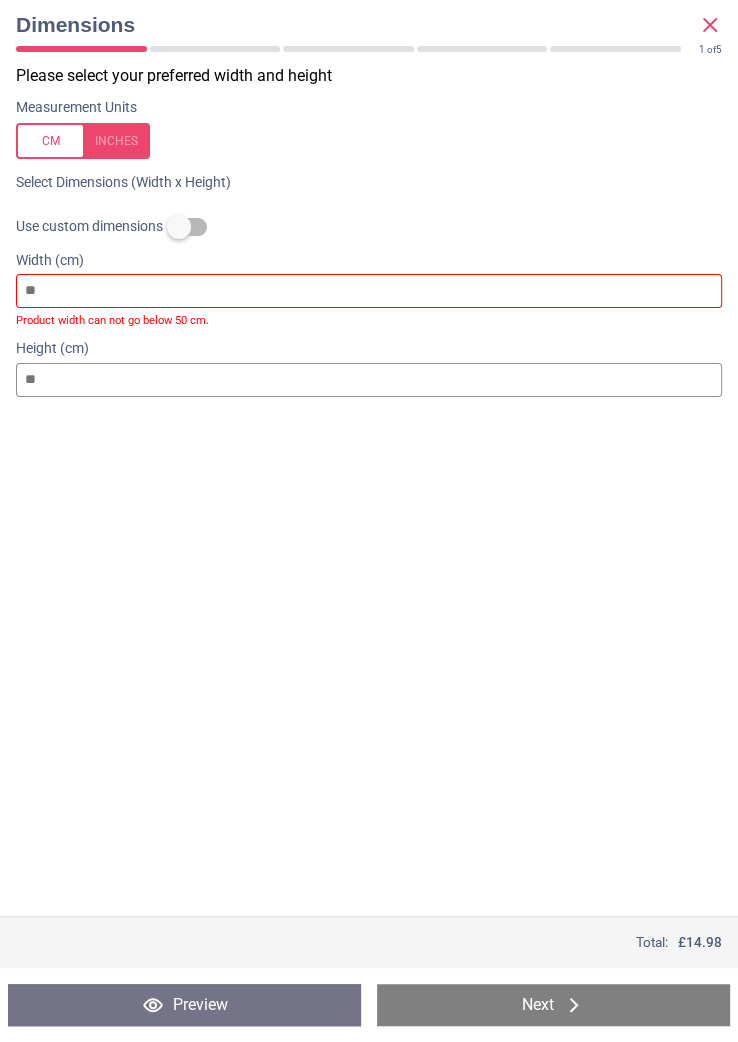 type on "*" 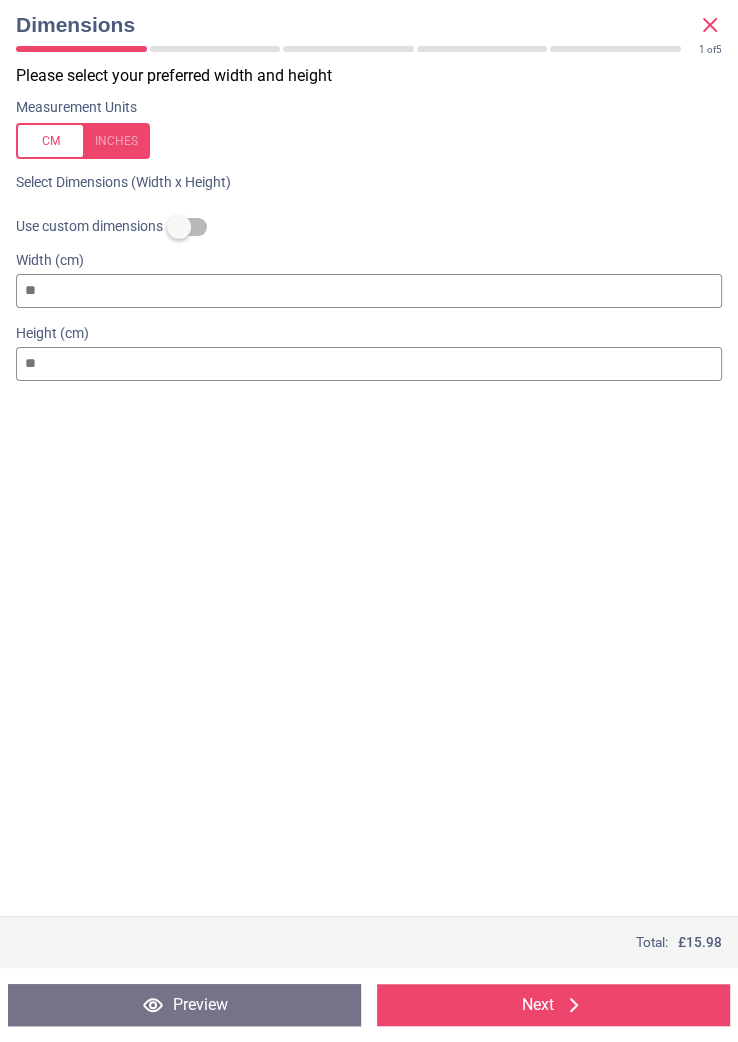 type on "*" 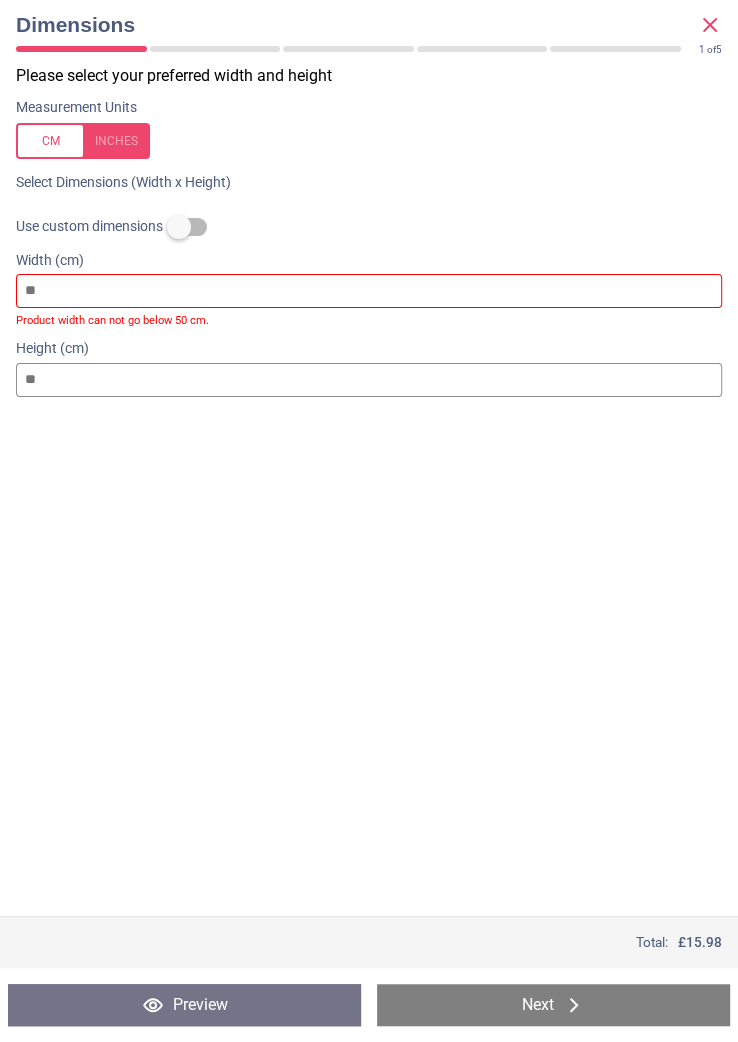 type 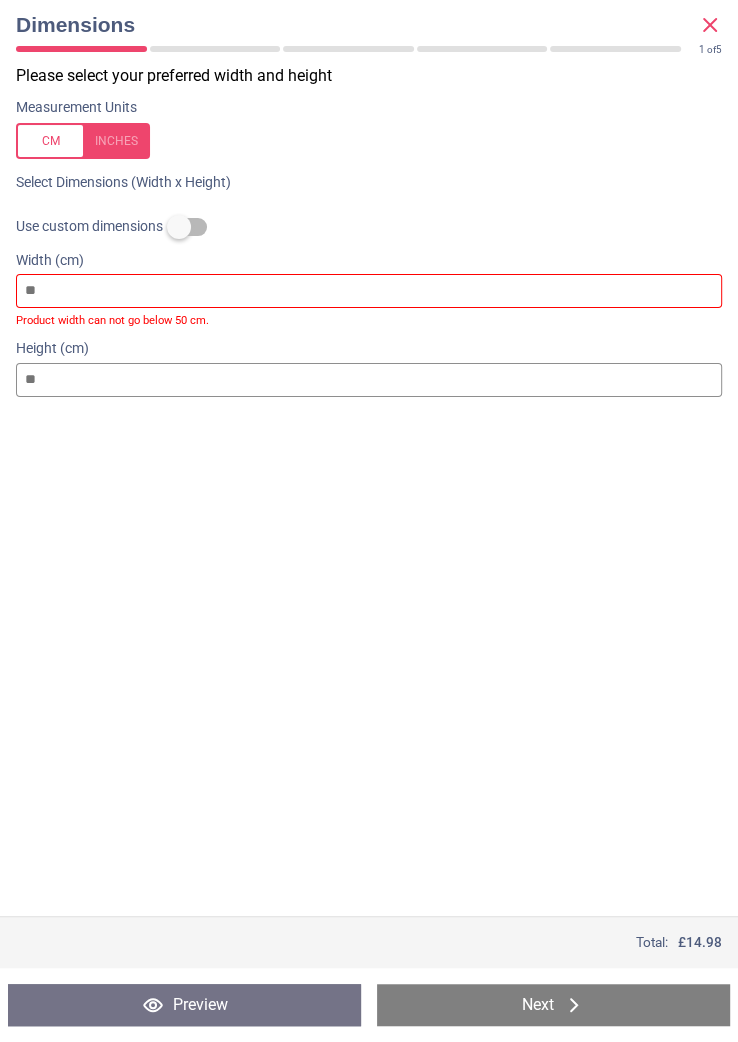 type on "*" 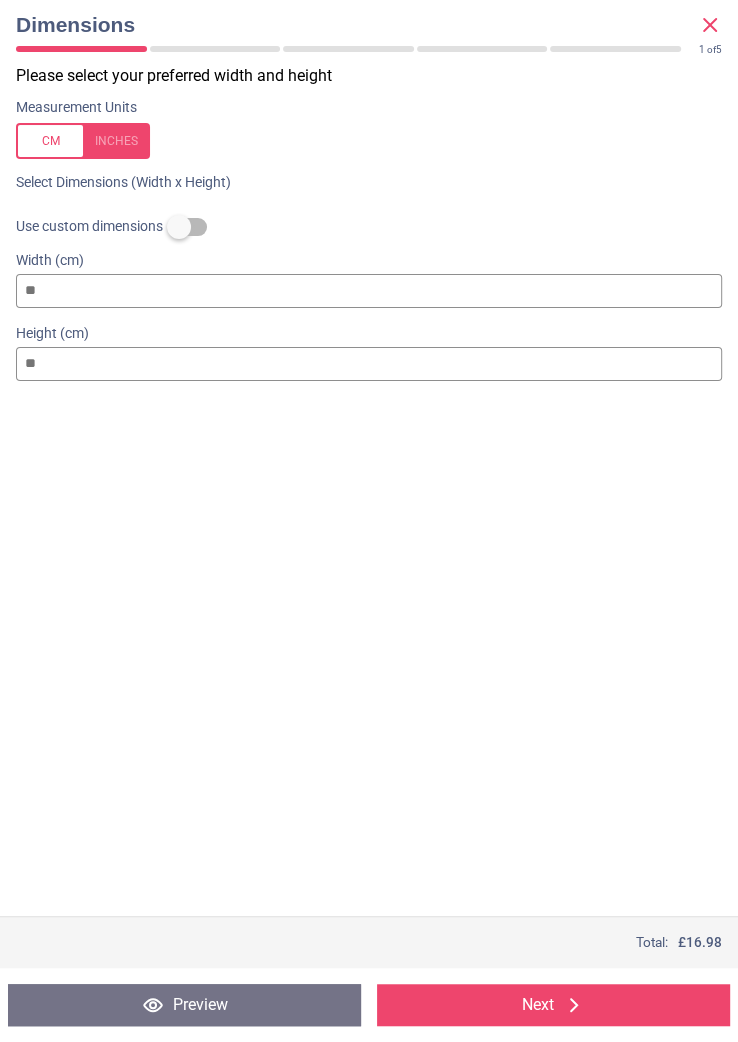 type on "*" 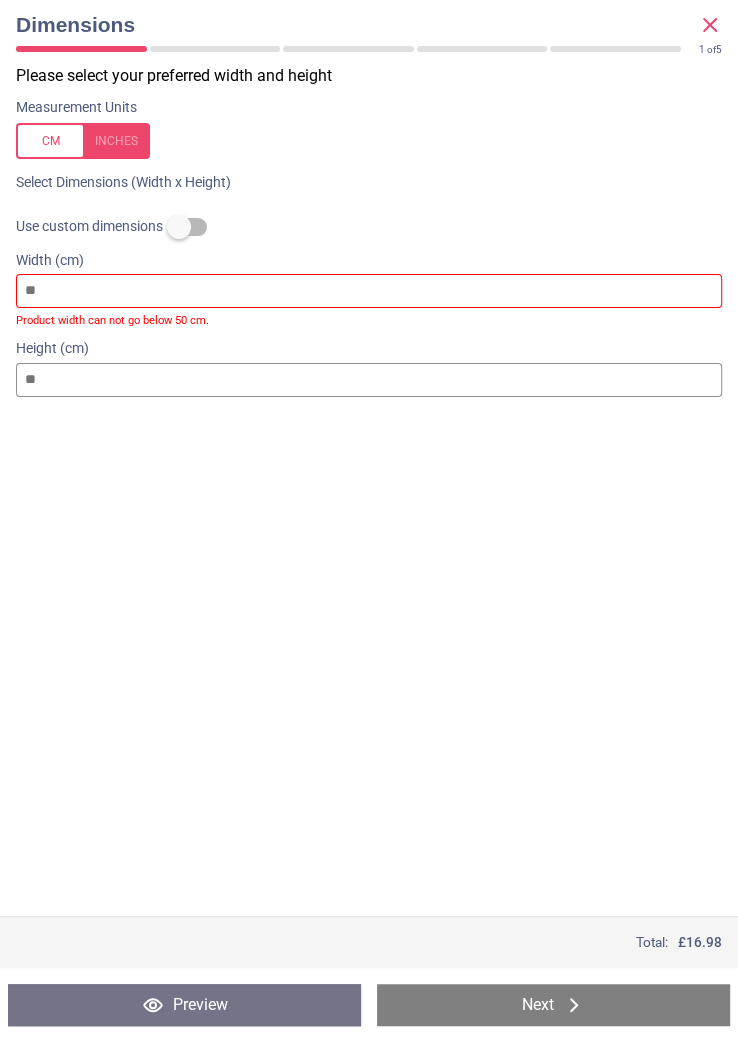 type 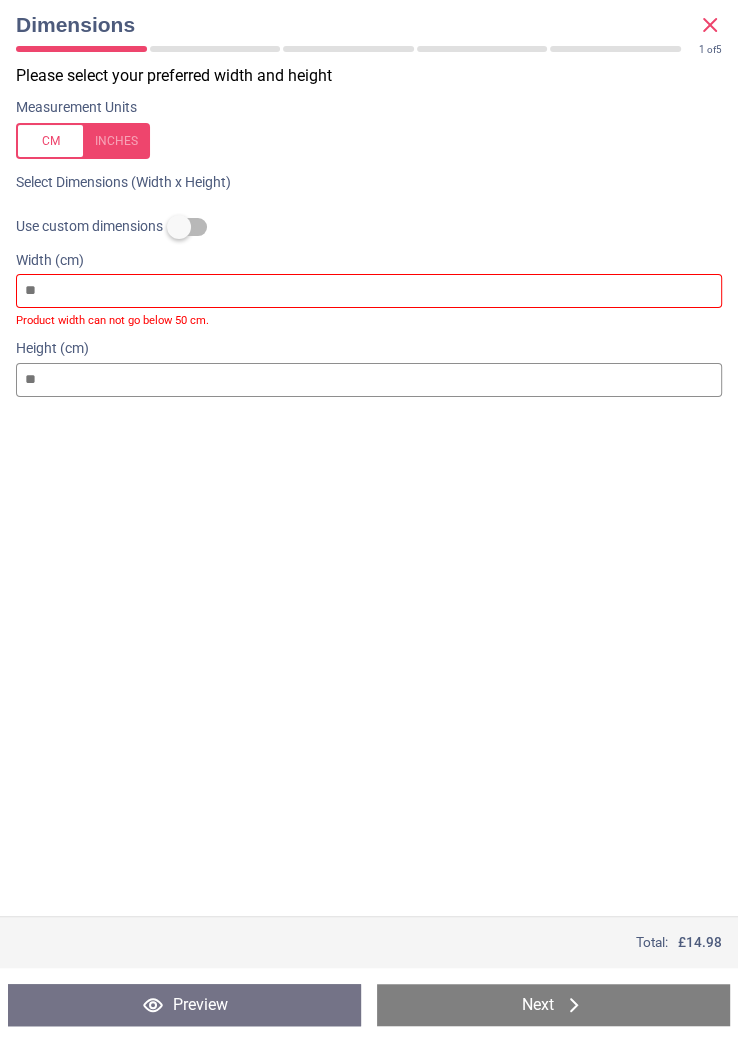 type on "*" 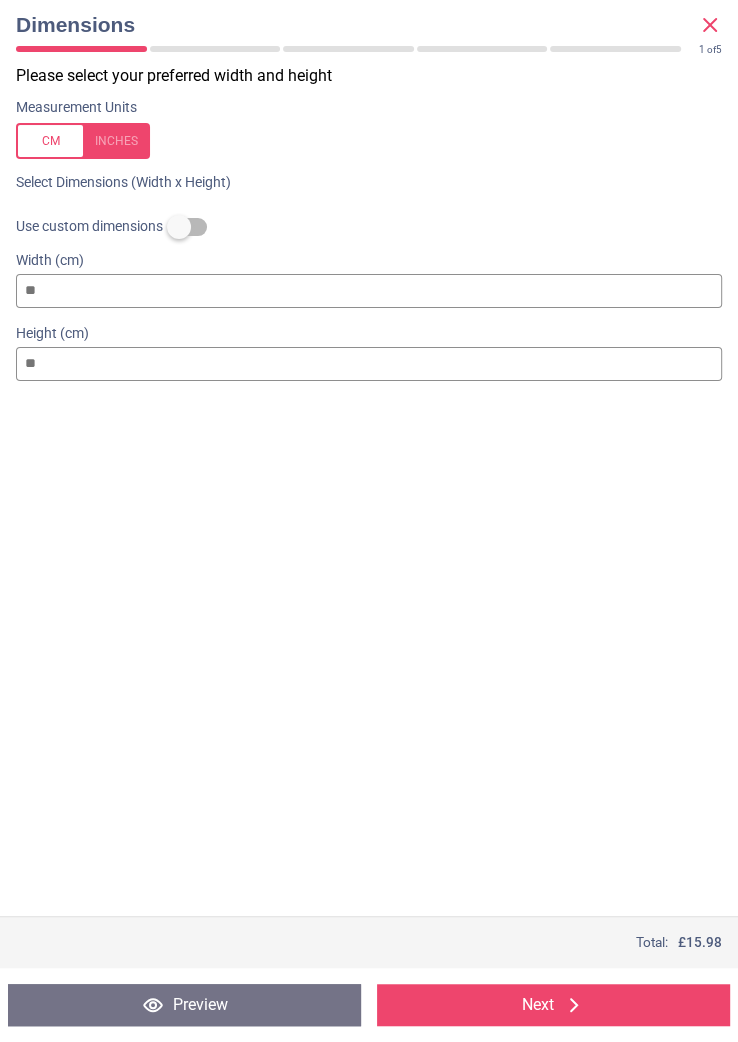 type on "**" 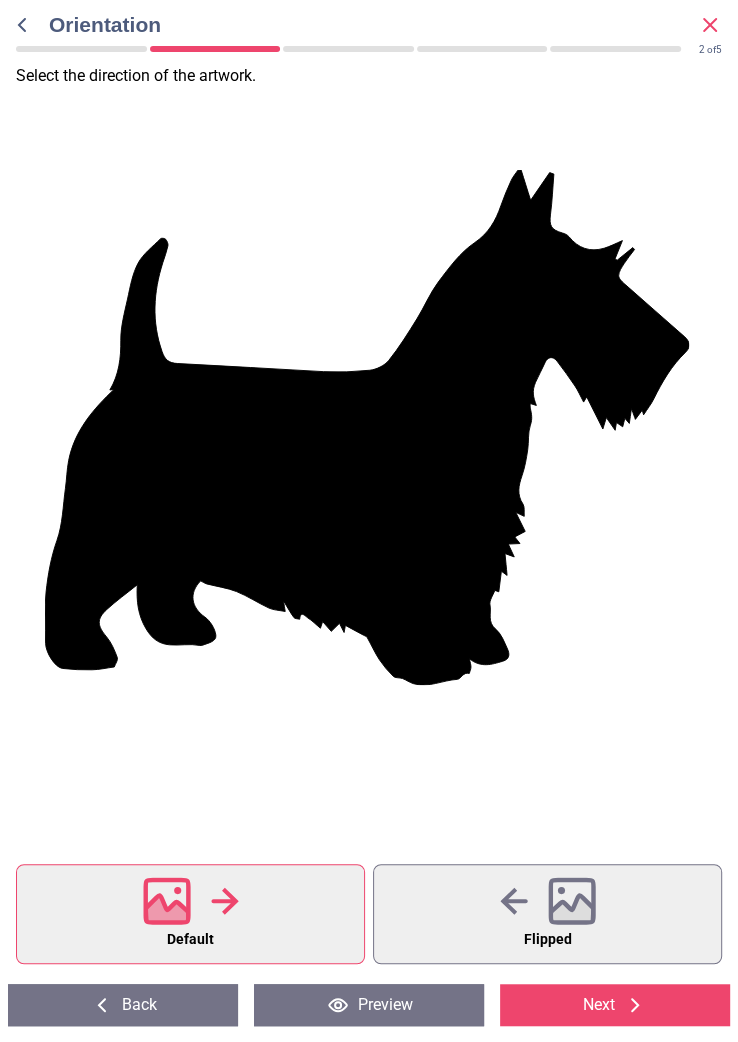 click on "Next" at bounding box center [615, 1005] 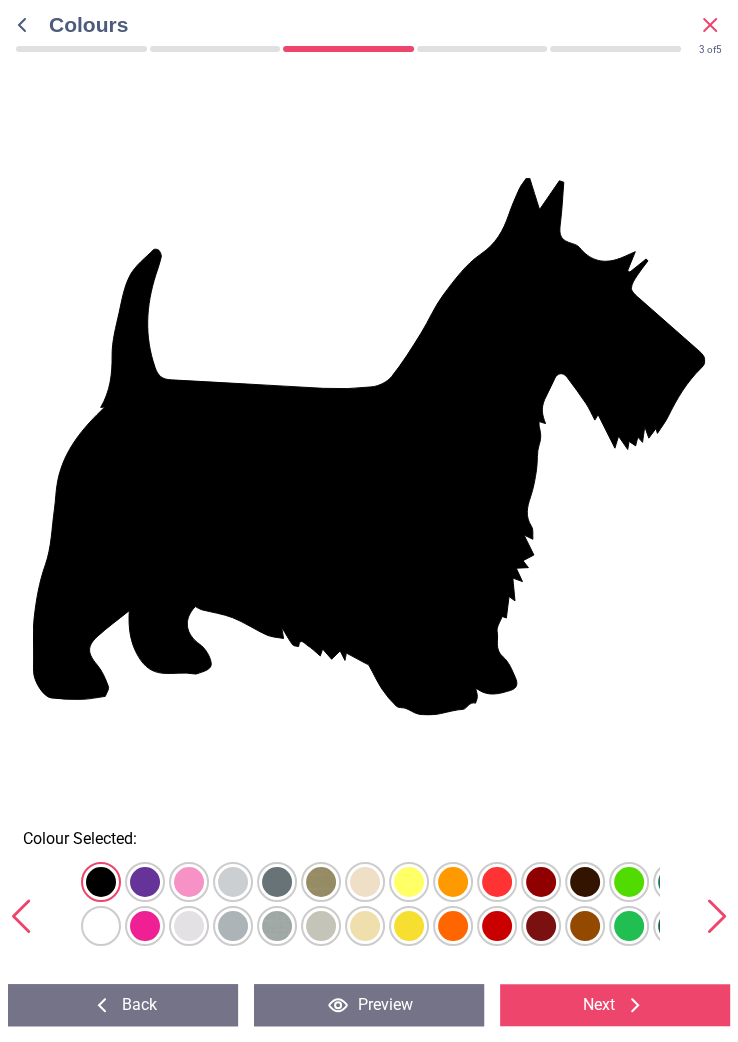 click at bounding box center [101, 882] 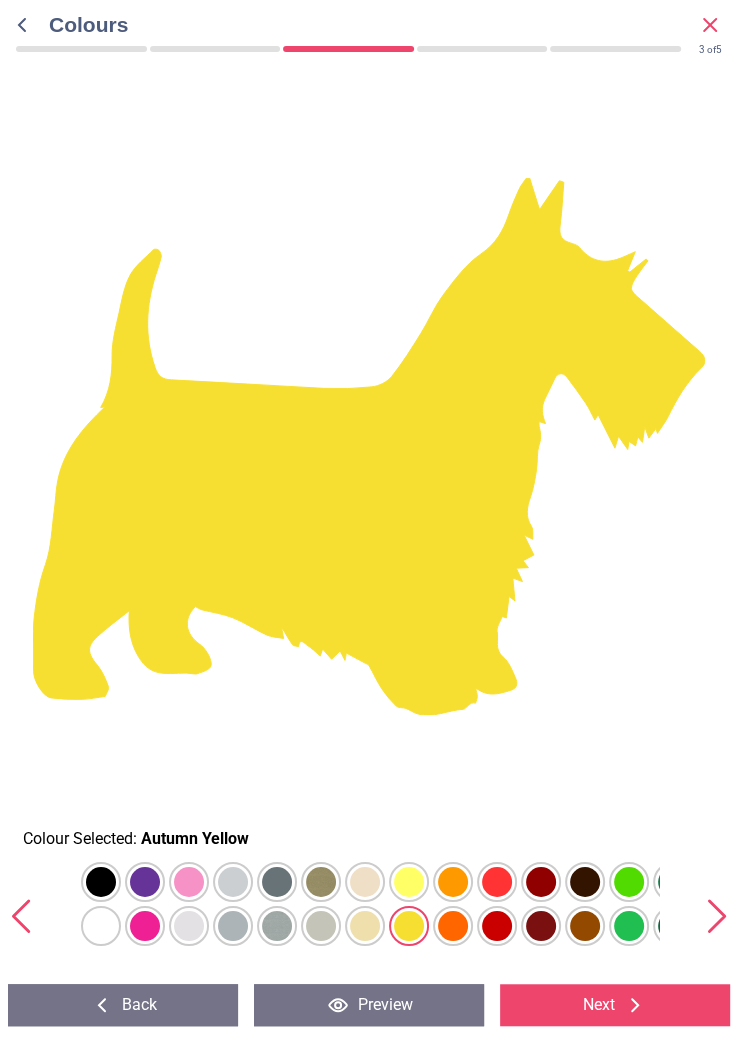 click at bounding box center [101, 882] 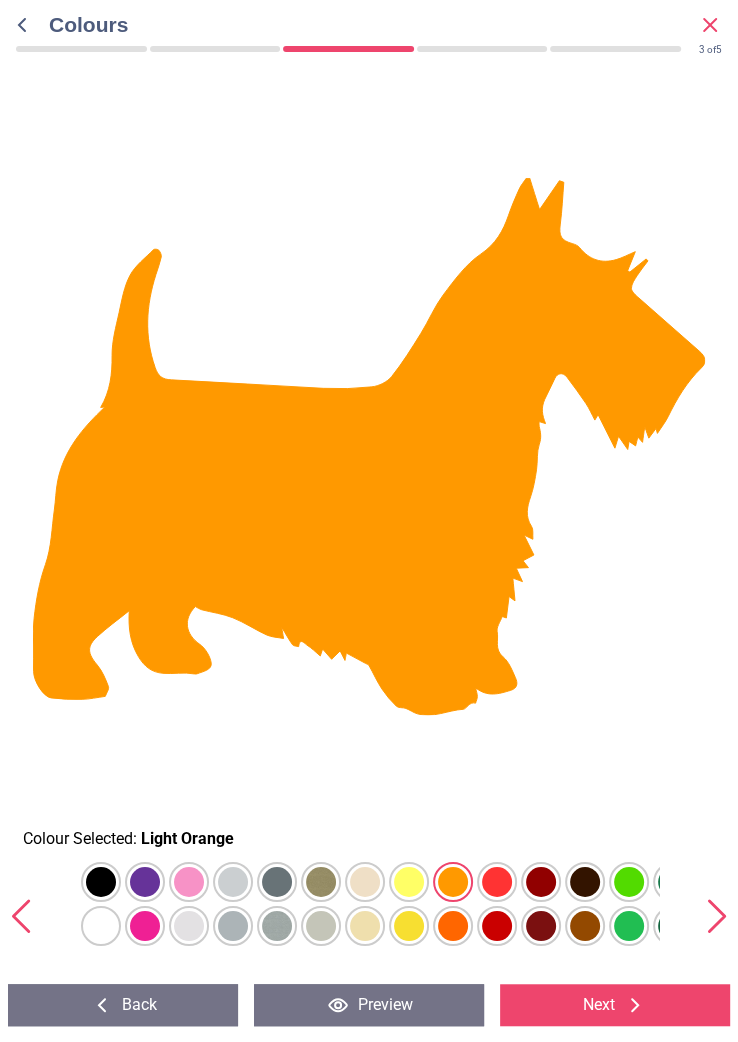 click at bounding box center (101, 882) 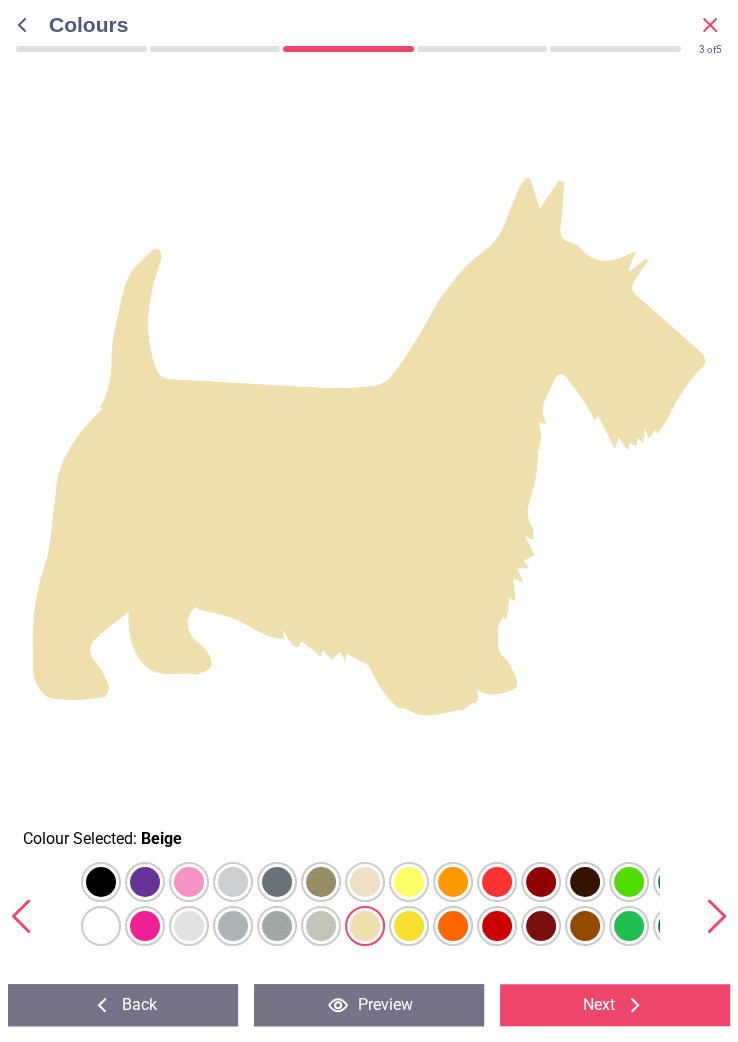 click at bounding box center [101, 882] 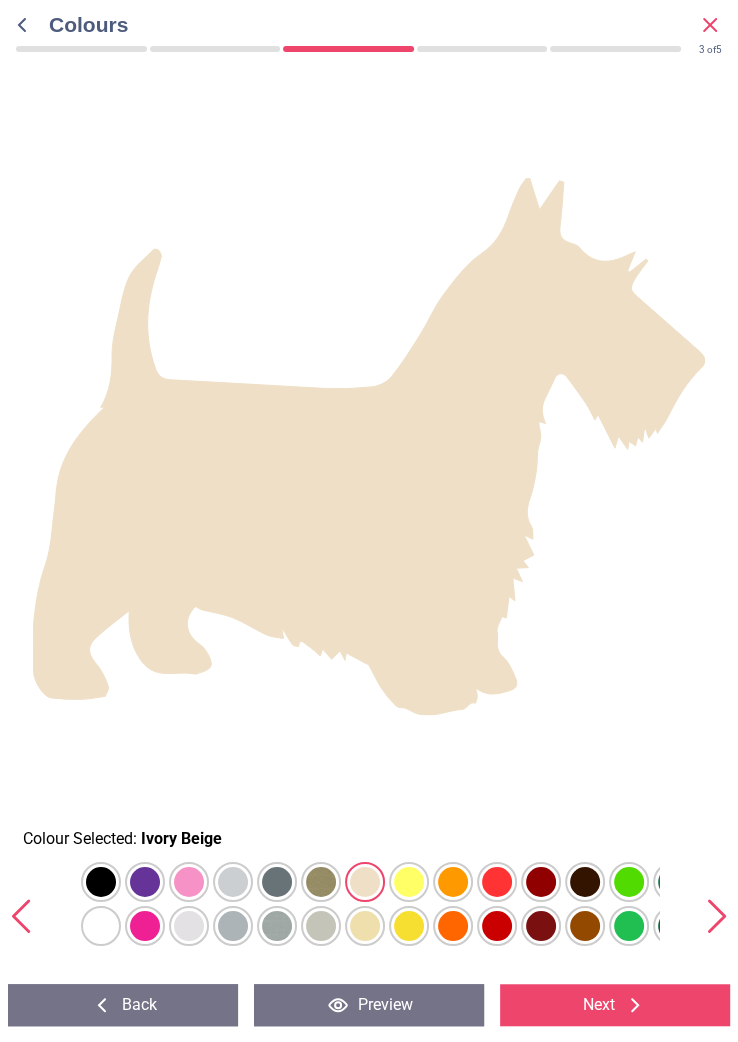 click at bounding box center (101, 882) 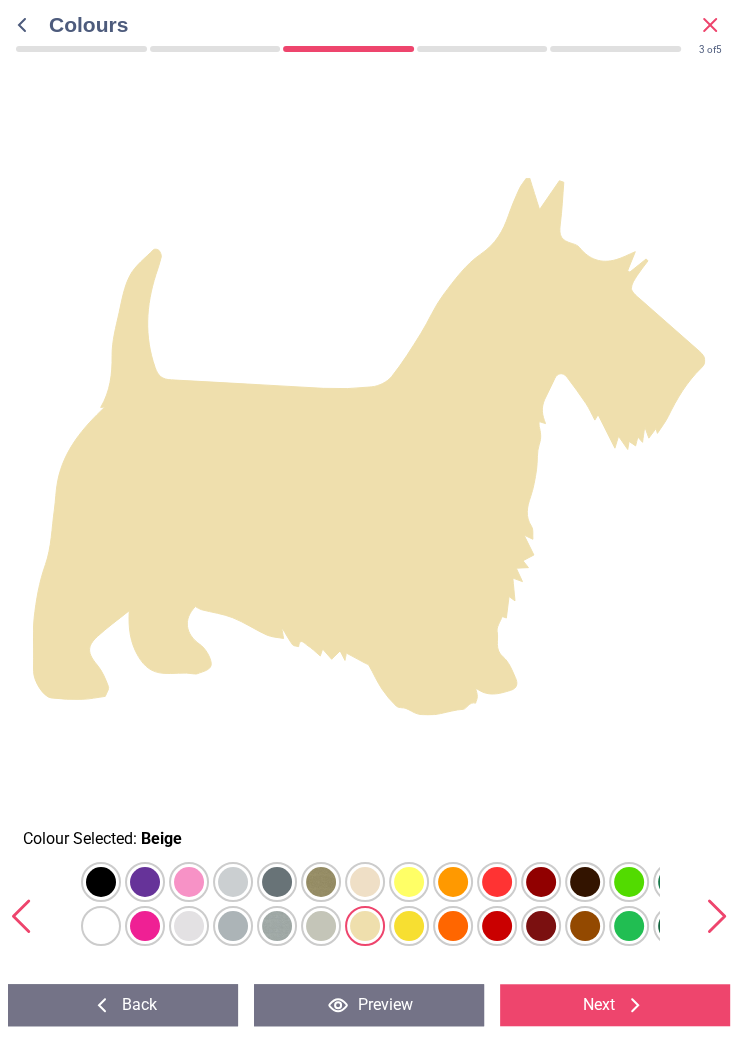 click at bounding box center (101, 882) 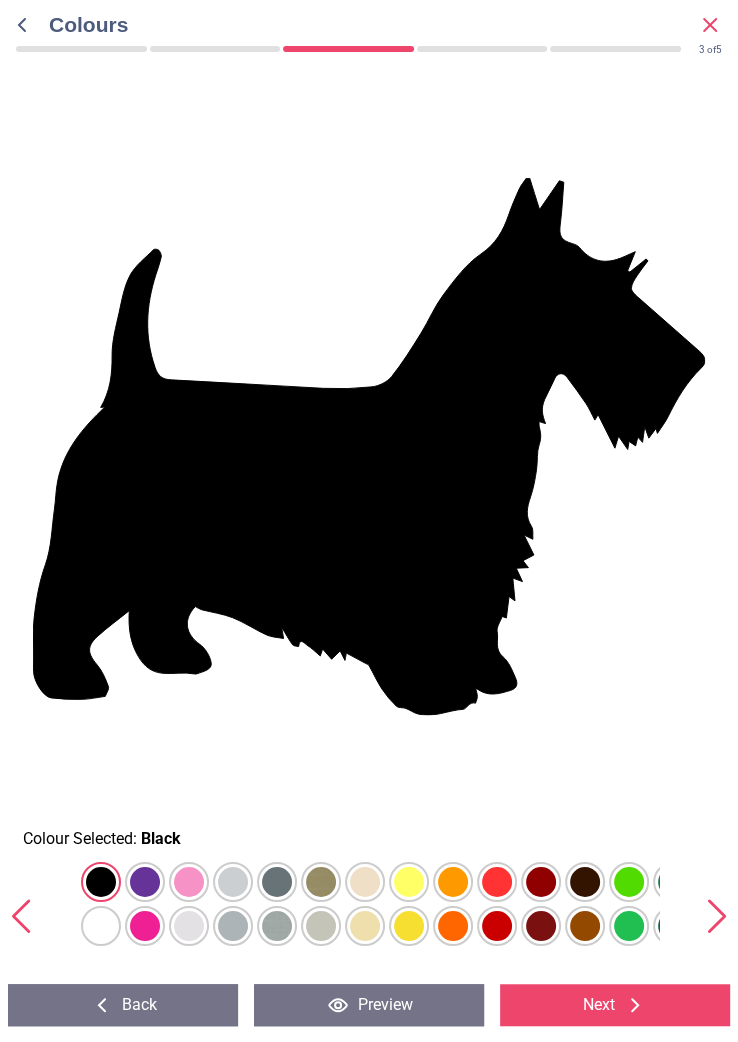 click on "Next" at bounding box center [615, 1005] 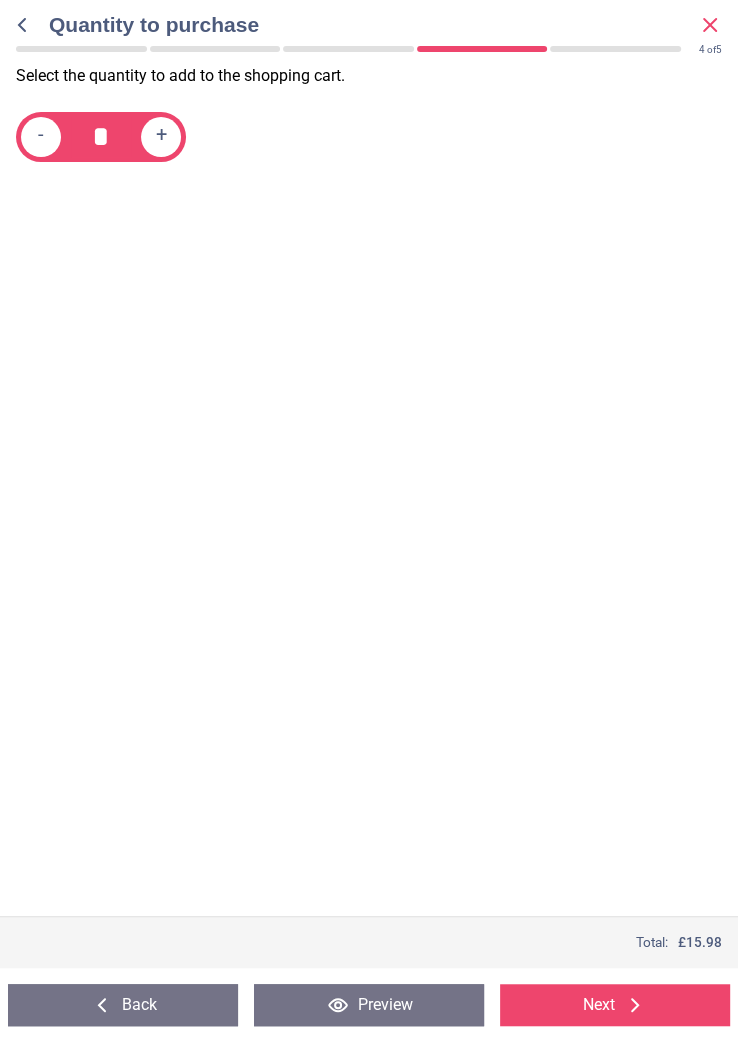 click on "Next" at bounding box center [615, 1005] 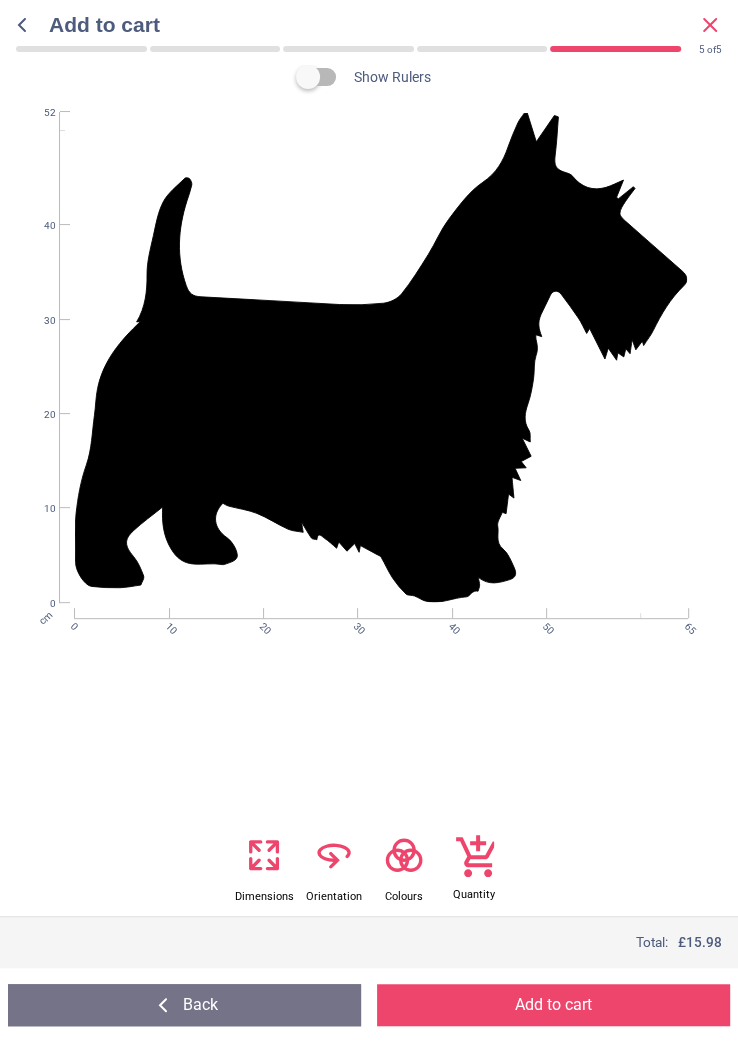 click 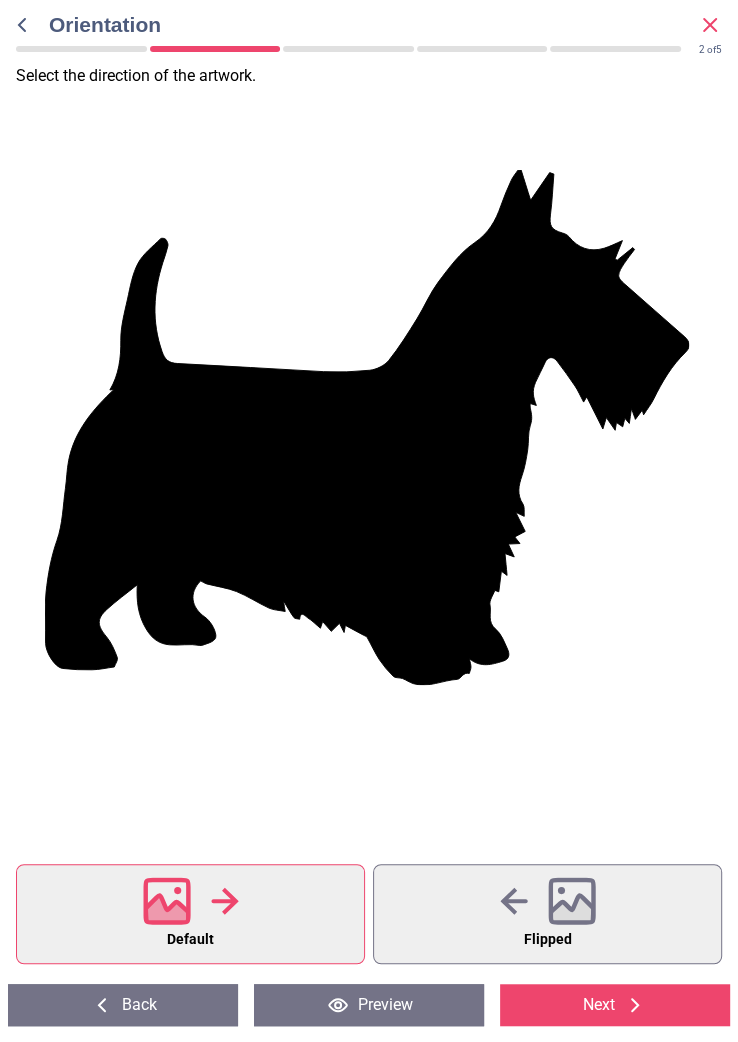 click on "Next" at bounding box center (615, 1005) 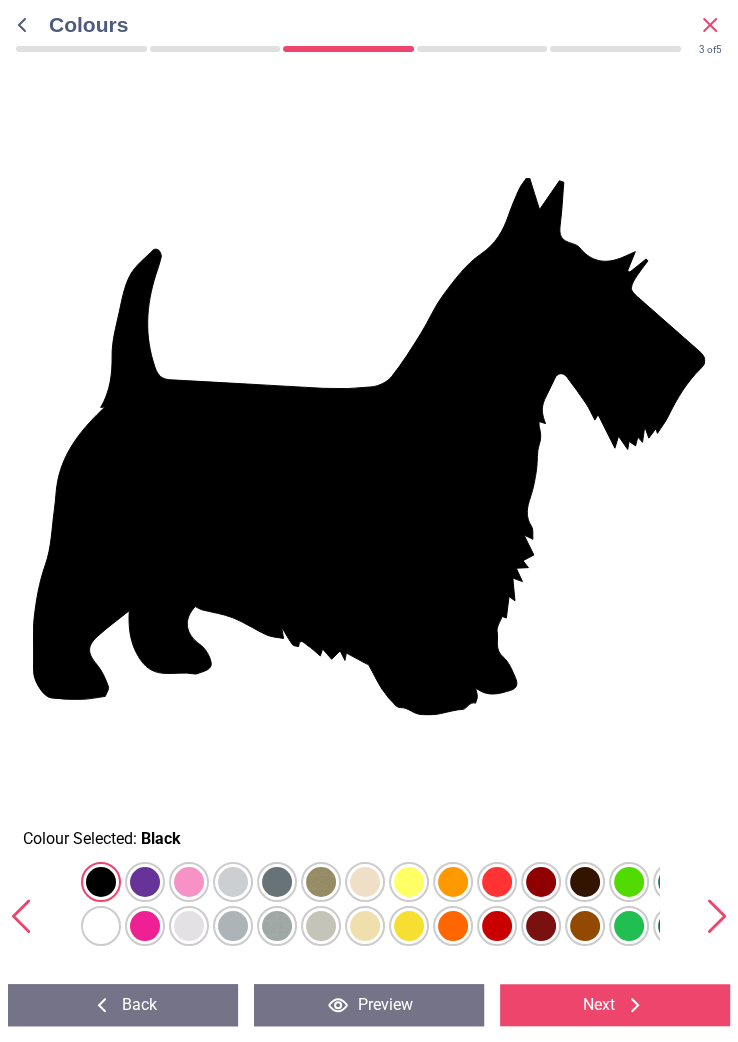 click on "Next" at bounding box center [615, 1005] 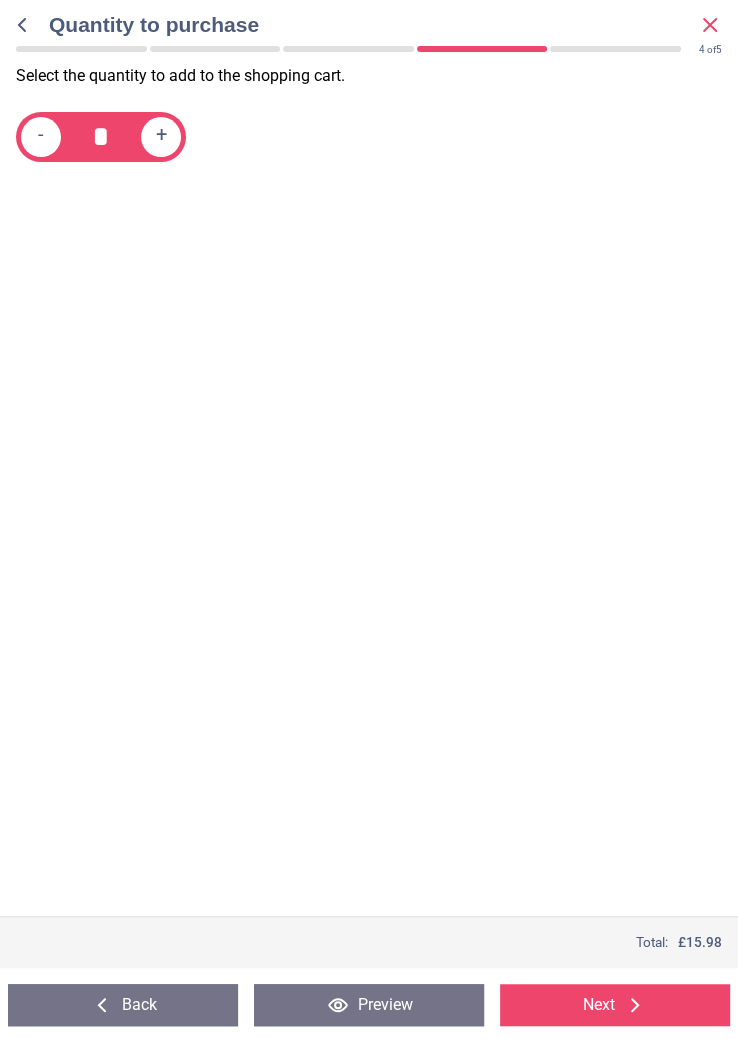 click on "Next" at bounding box center [615, 1005] 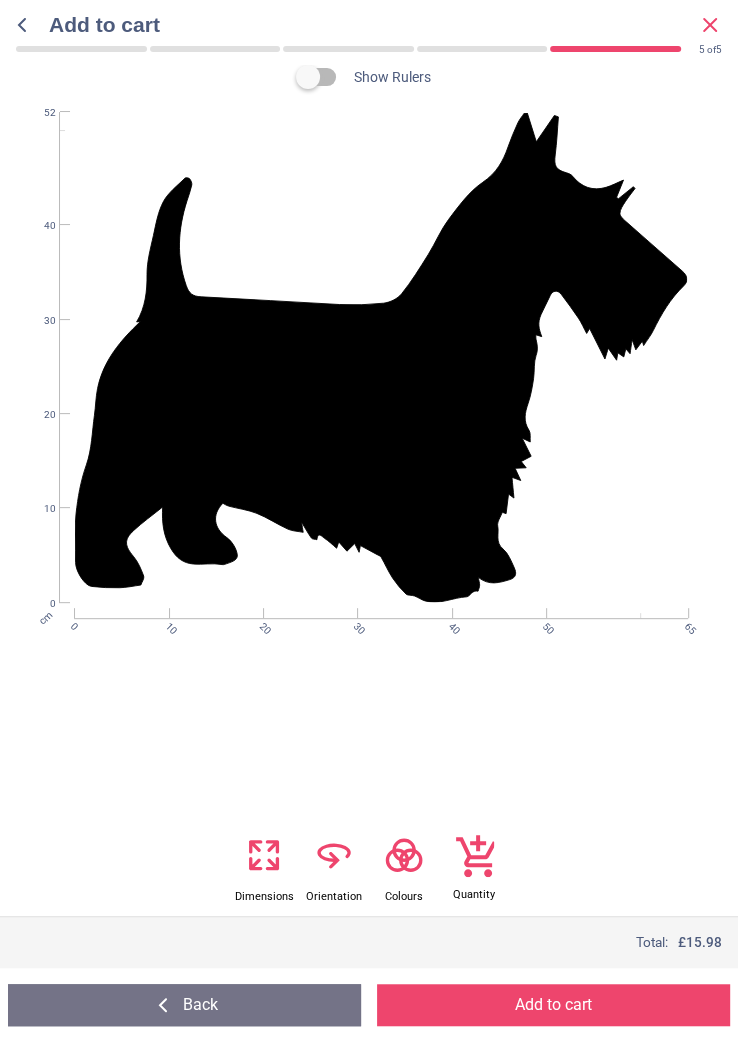 click on "Add to cart" at bounding box center [553, 1005] 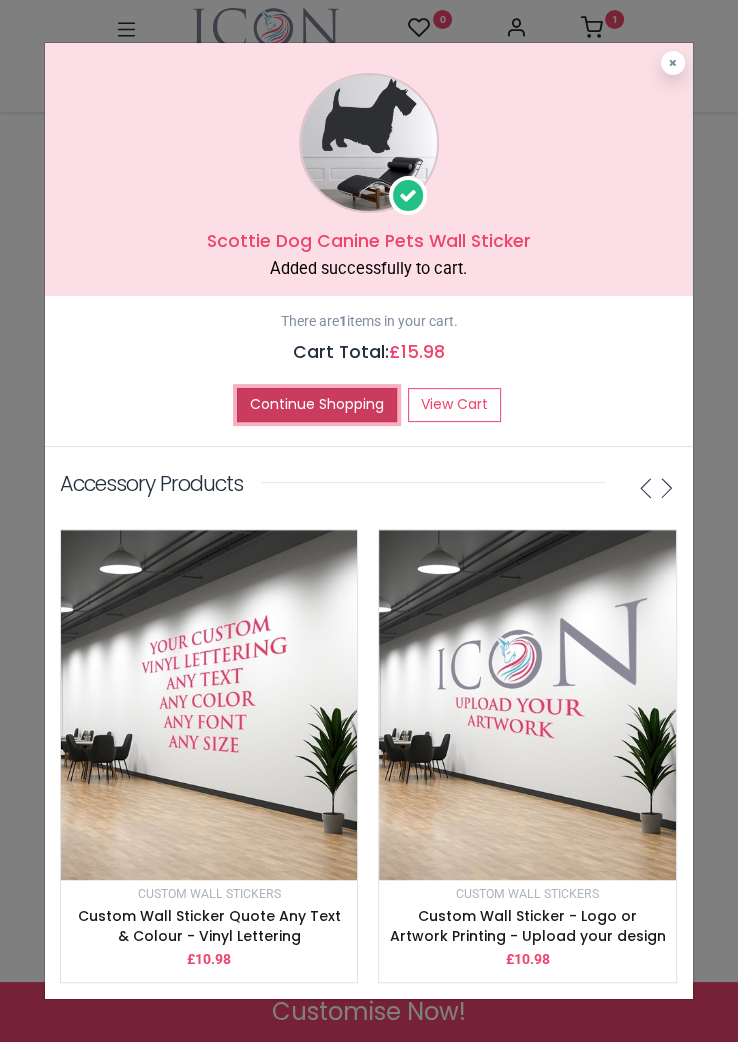 click on "Continue Shopping" at bounding box center (317, 405) 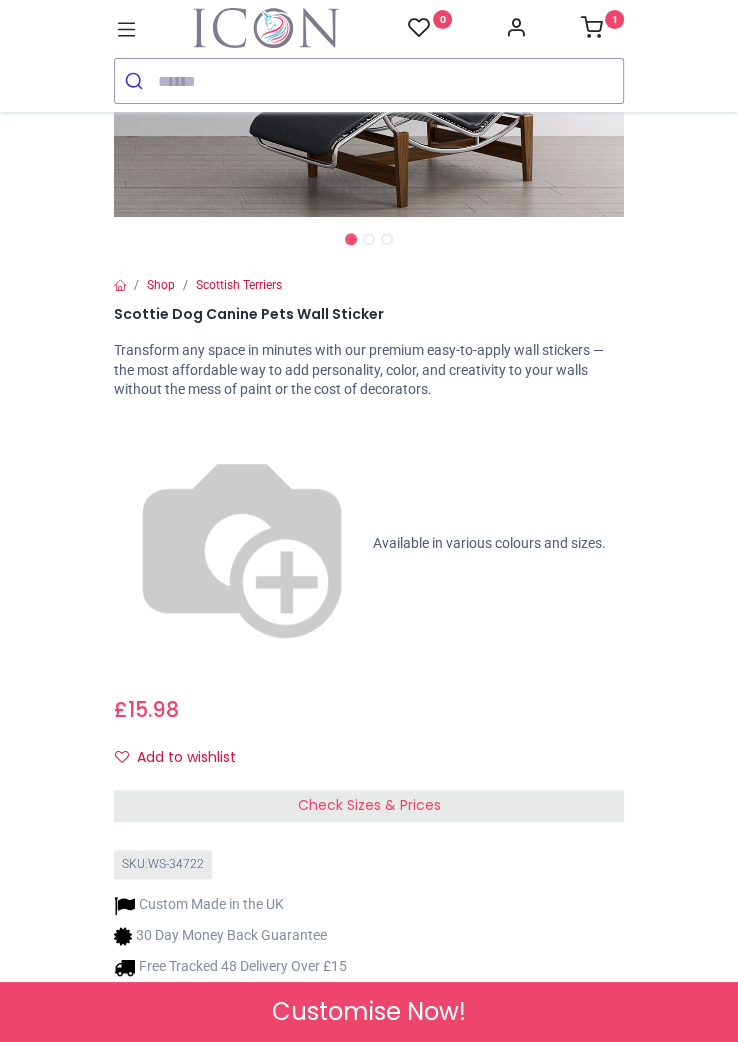 click at bounding box center [591, 27] 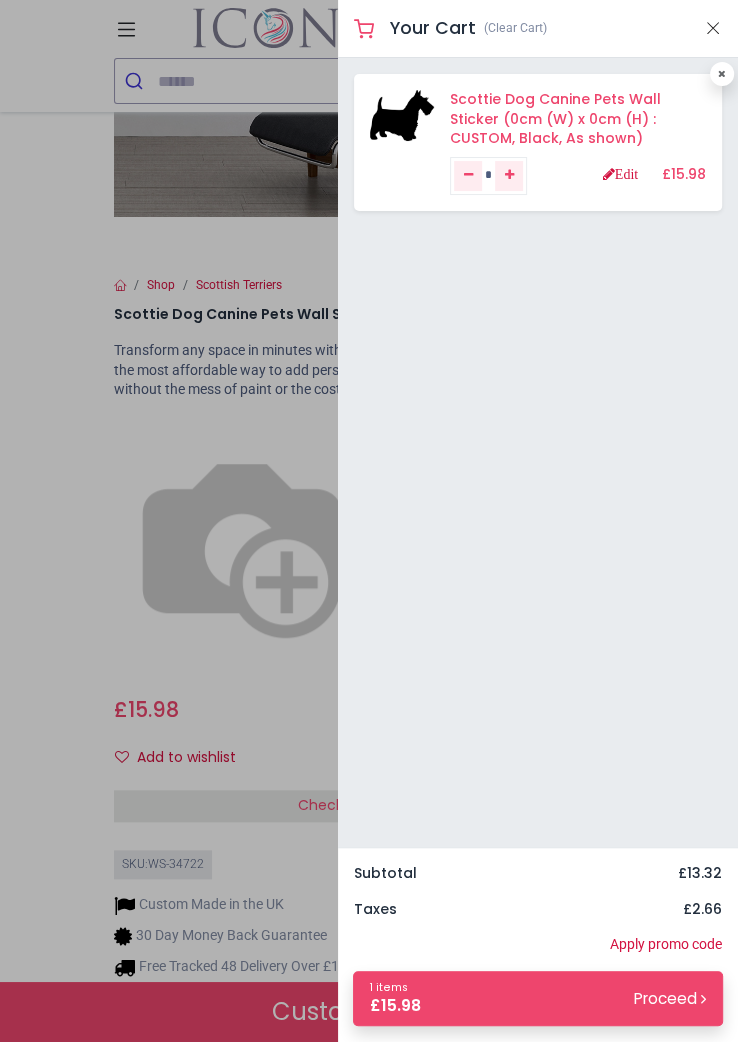 click on "Scottie Dog Canine Pets Wall Sticker (0cm (W) x 0cm (H) : CUSTOM, Black, As shown)" at bounding box center [555, 118] 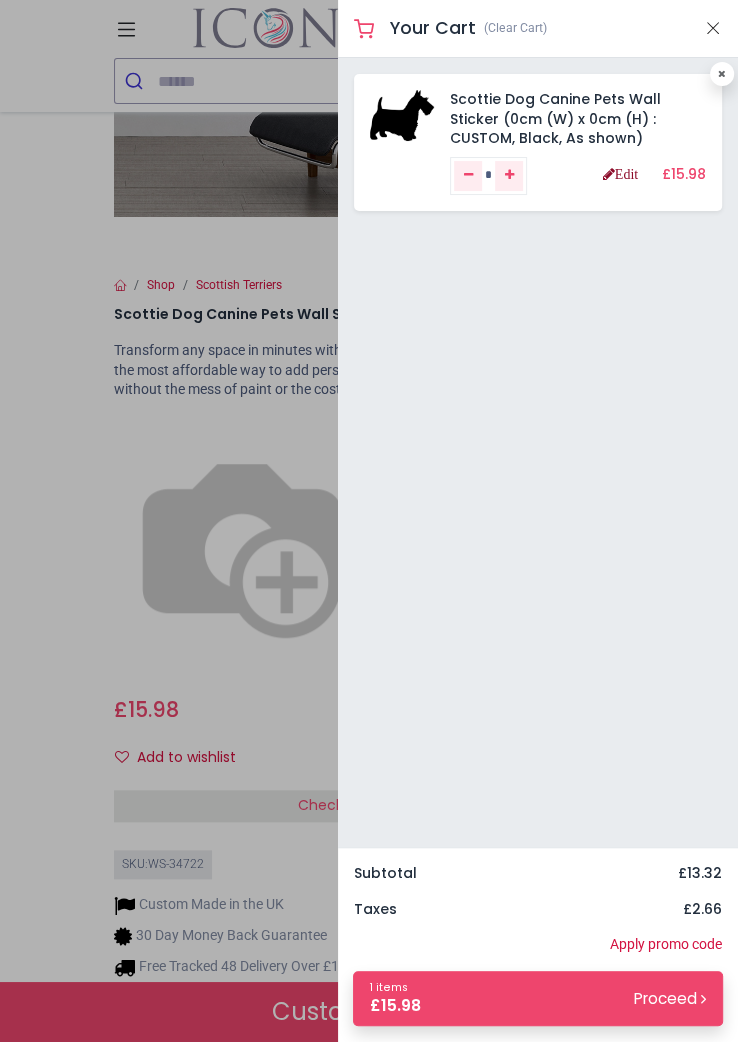 click on "Edit" at bounding box center (620, 174) 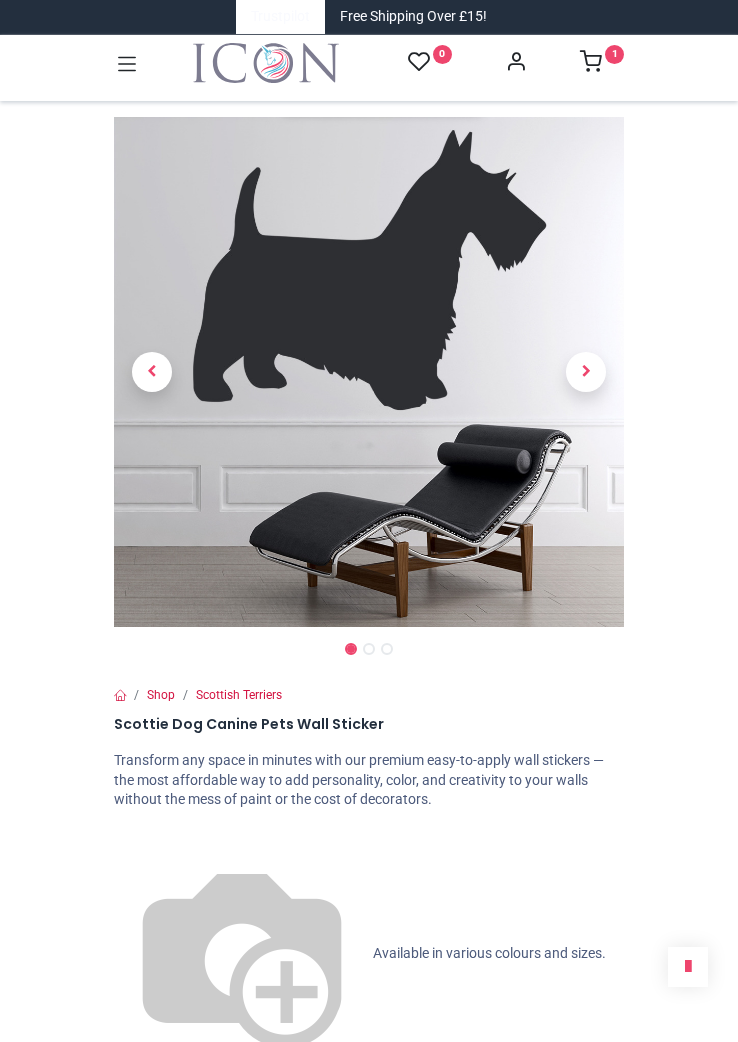 scroll, scrollTop: 0, scrollLeft: 0, axis: both 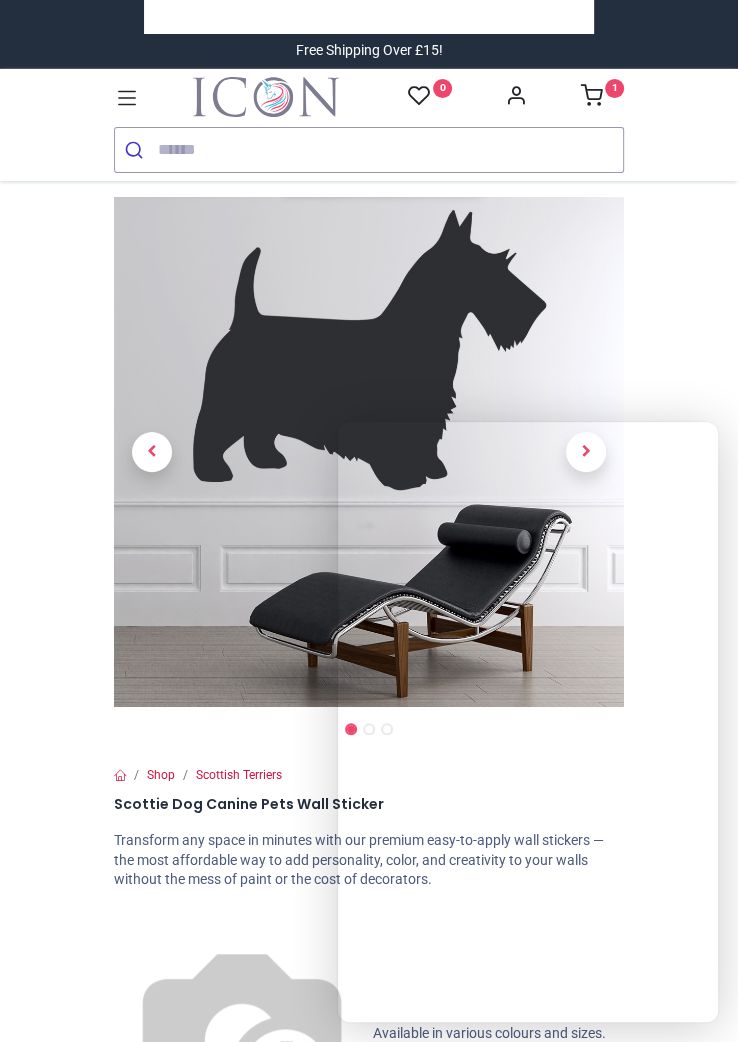 click on "1" at bounding box center [614, 88] 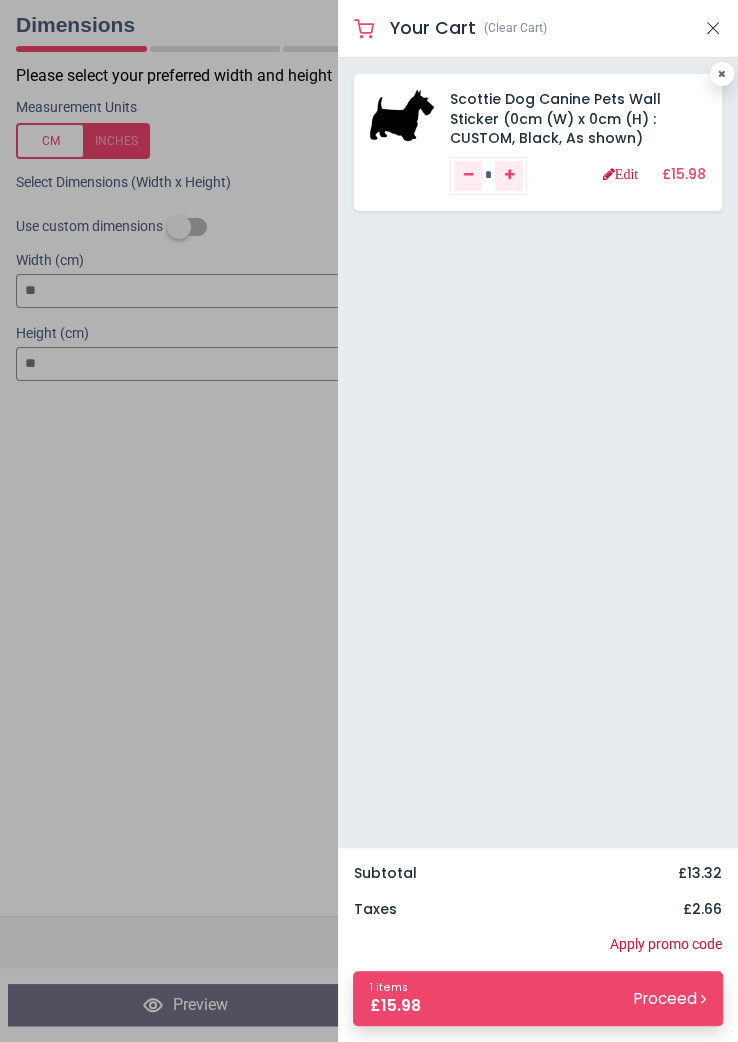 click at bounding box center (369, 521) 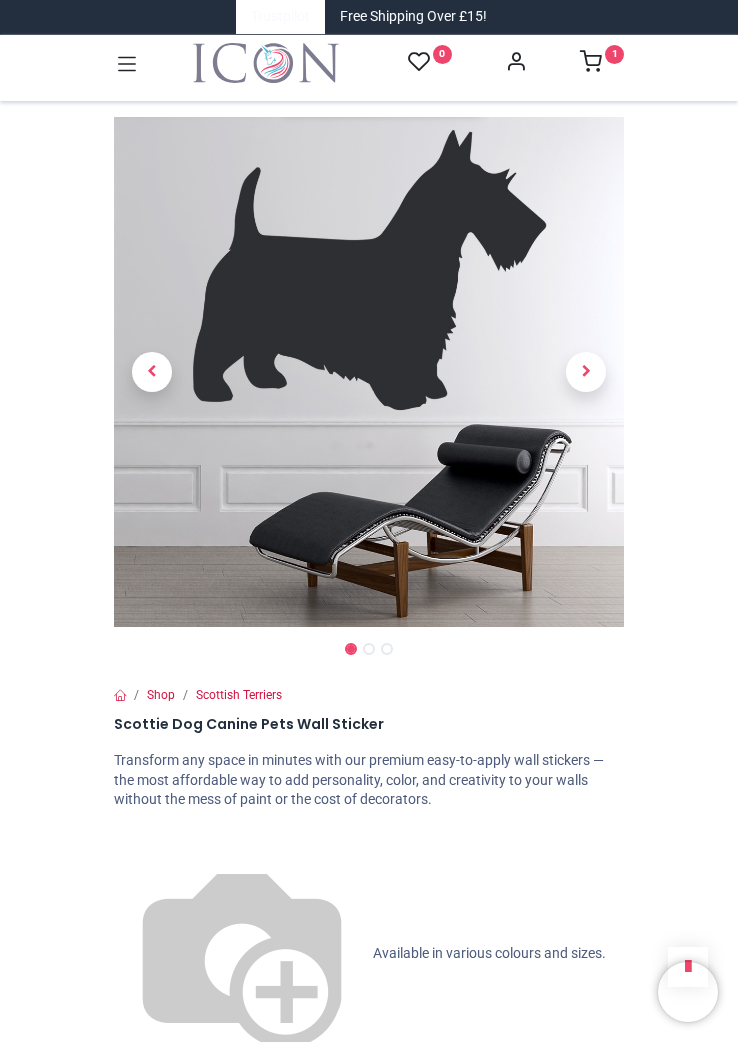 scroll, scrollTop: 0, scrollLeft: 0, axis: both 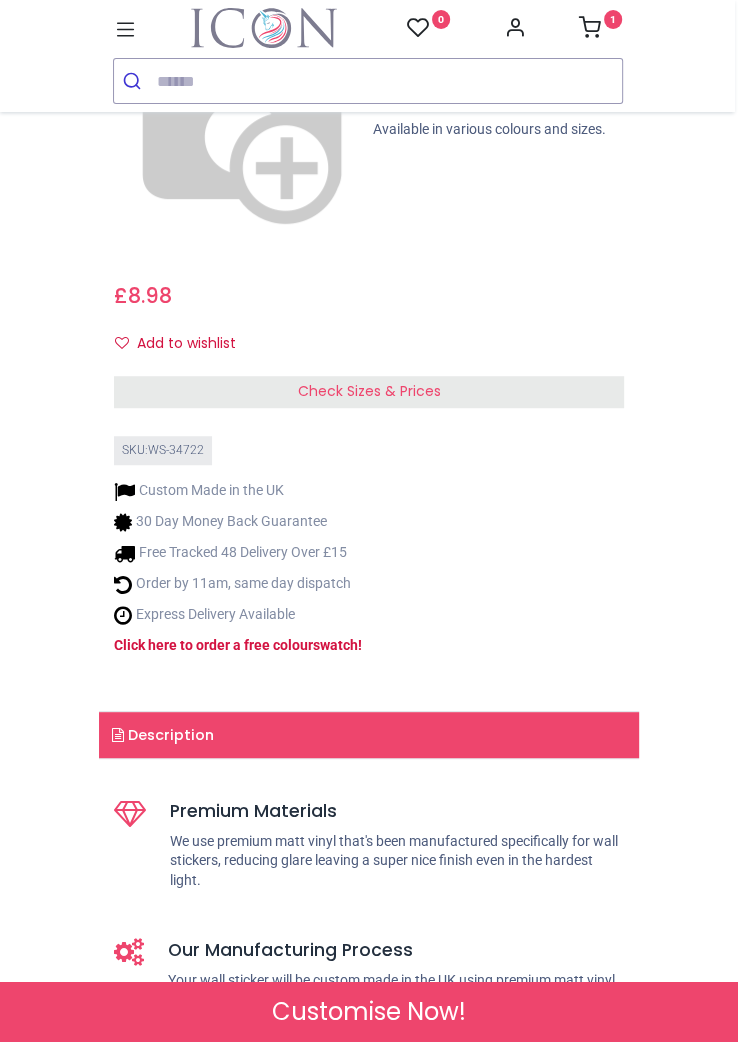 click on "Check Sizes & Prices" at bounding box center (369, 391) 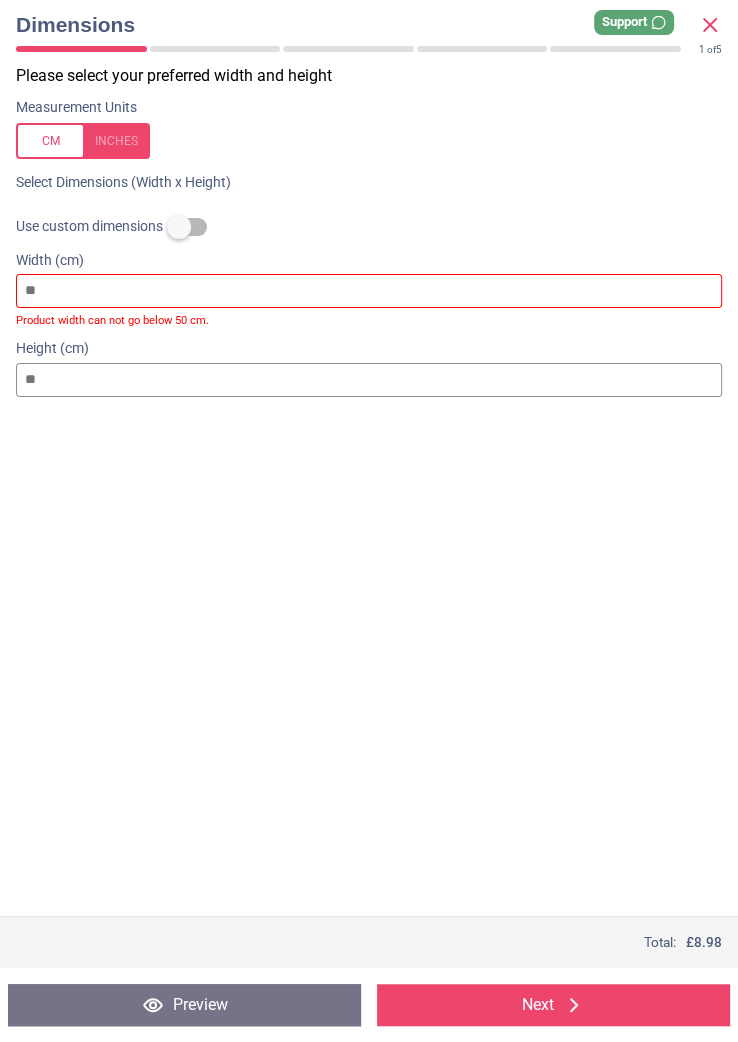 click at bounding box center (369, 291) 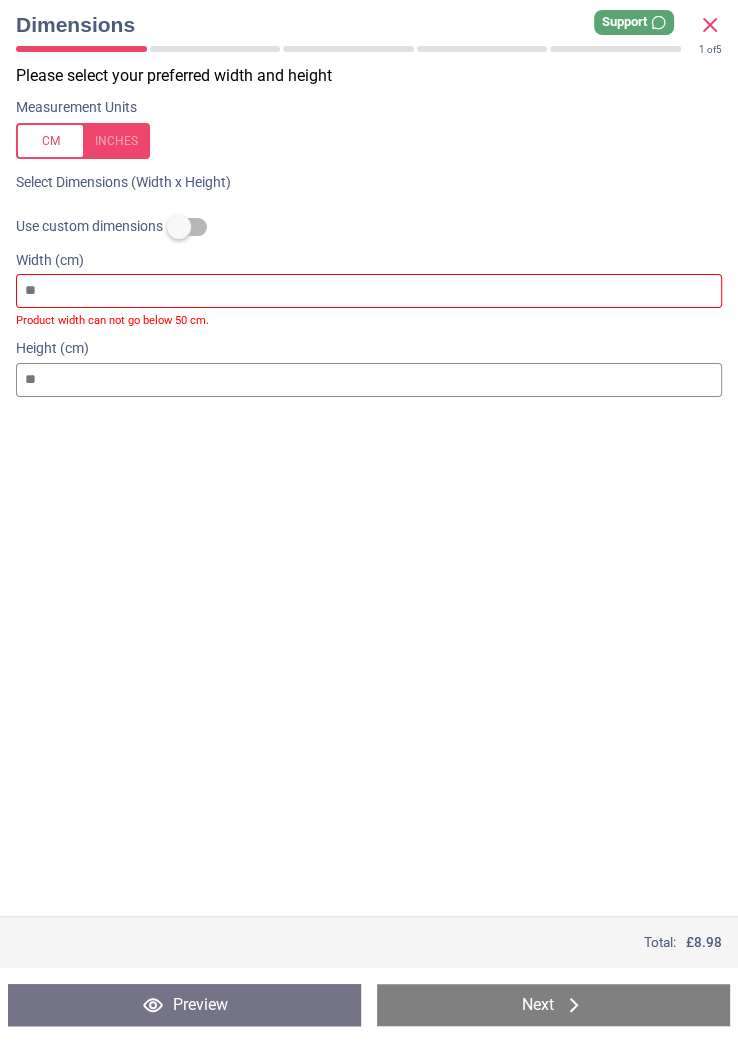 type on "**" 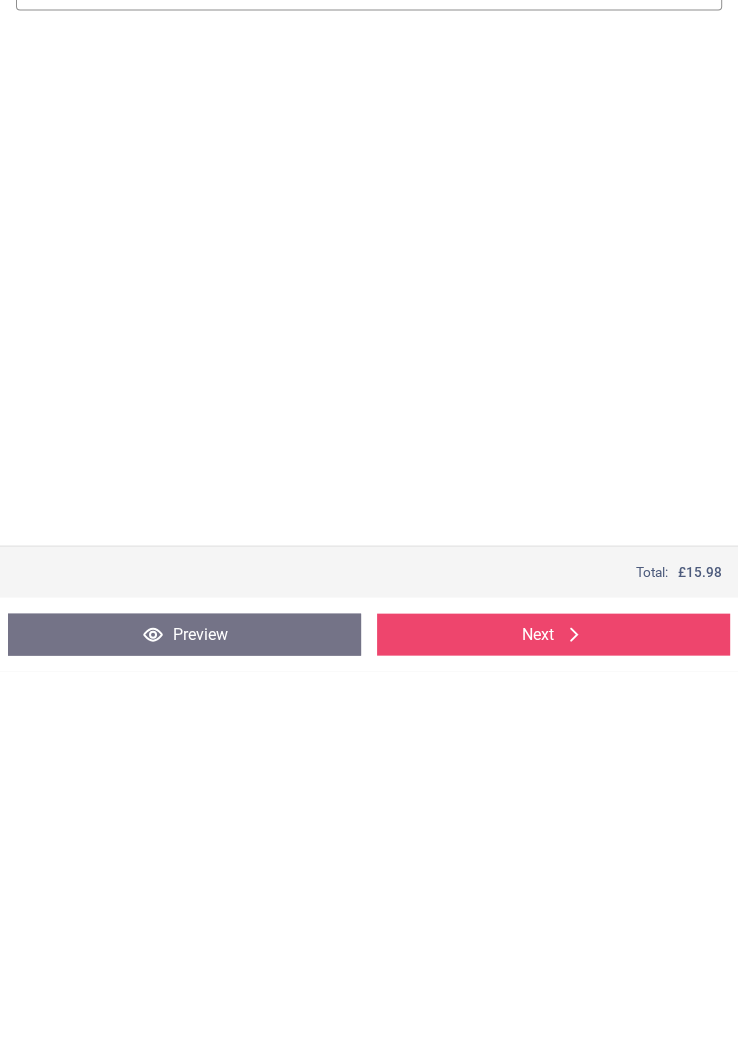 type on "**" 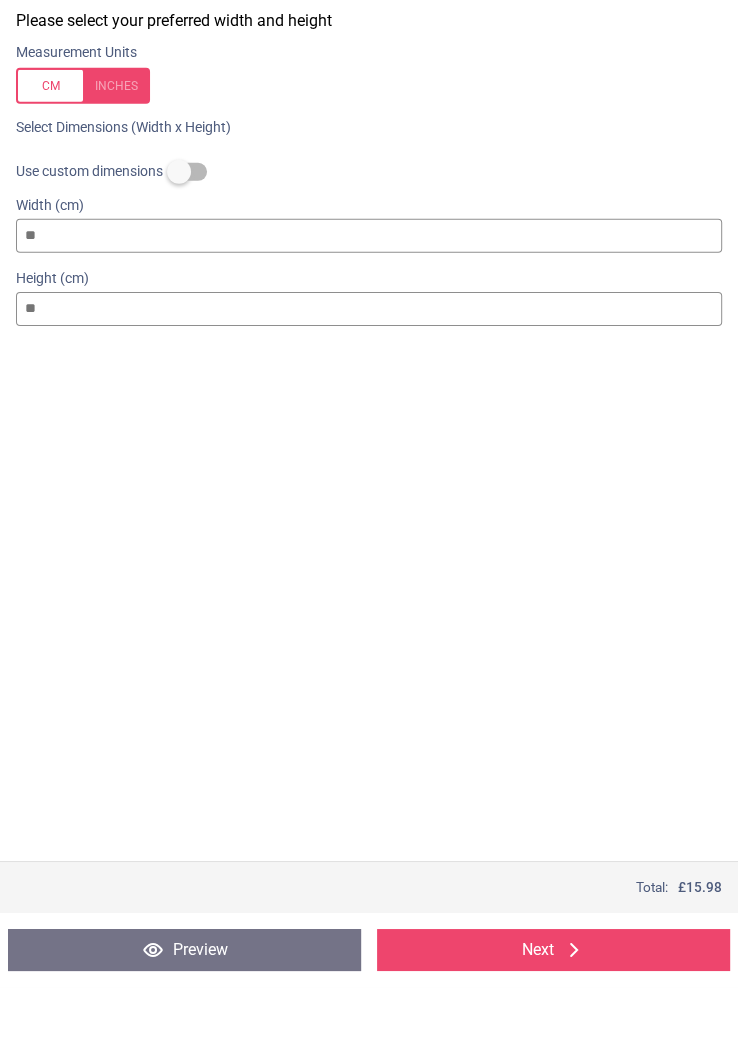 click at bounding box center (369, 416) 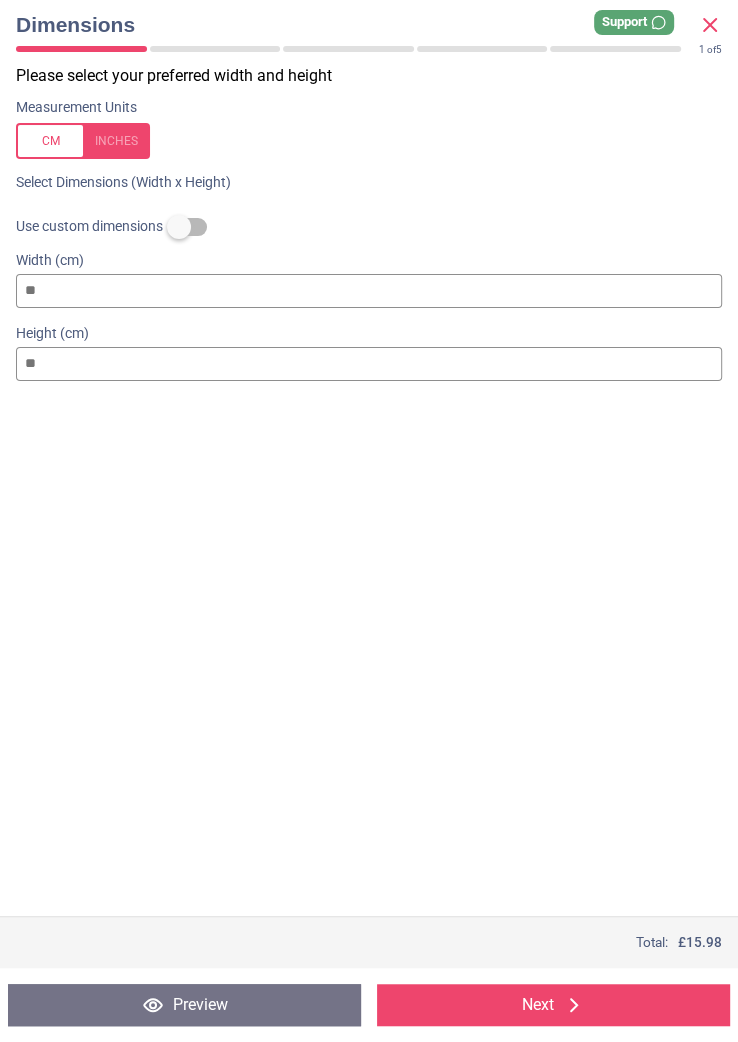 click on "Next" at bounding box center [553, 1005] 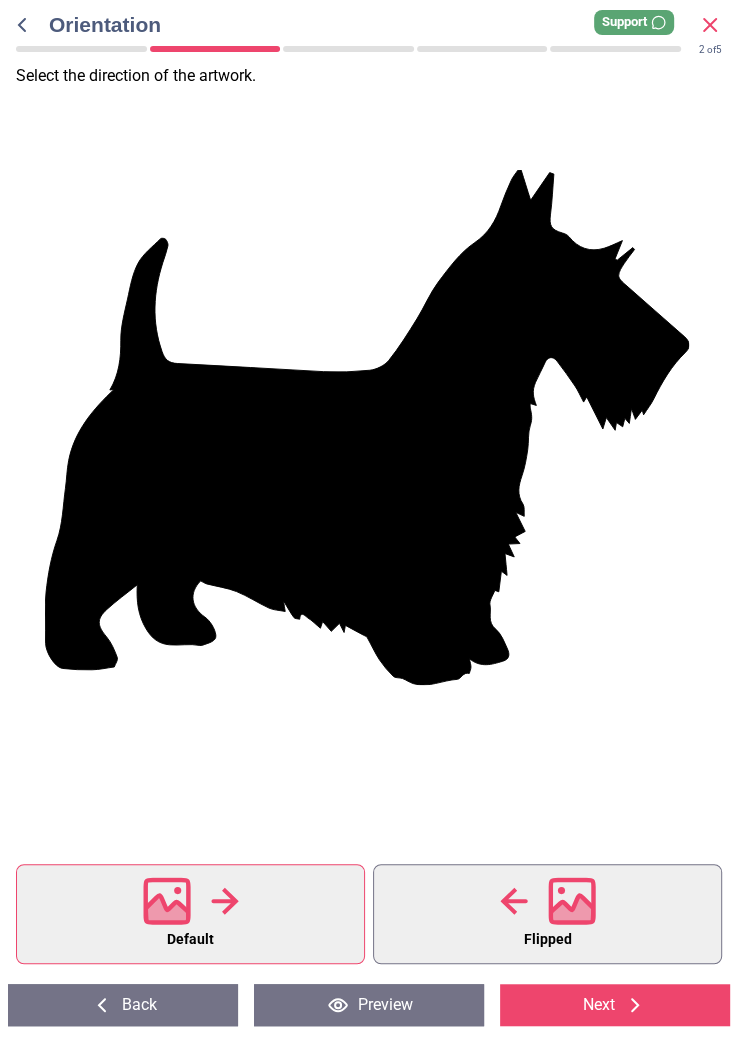 click at bounding box center (548, 901) 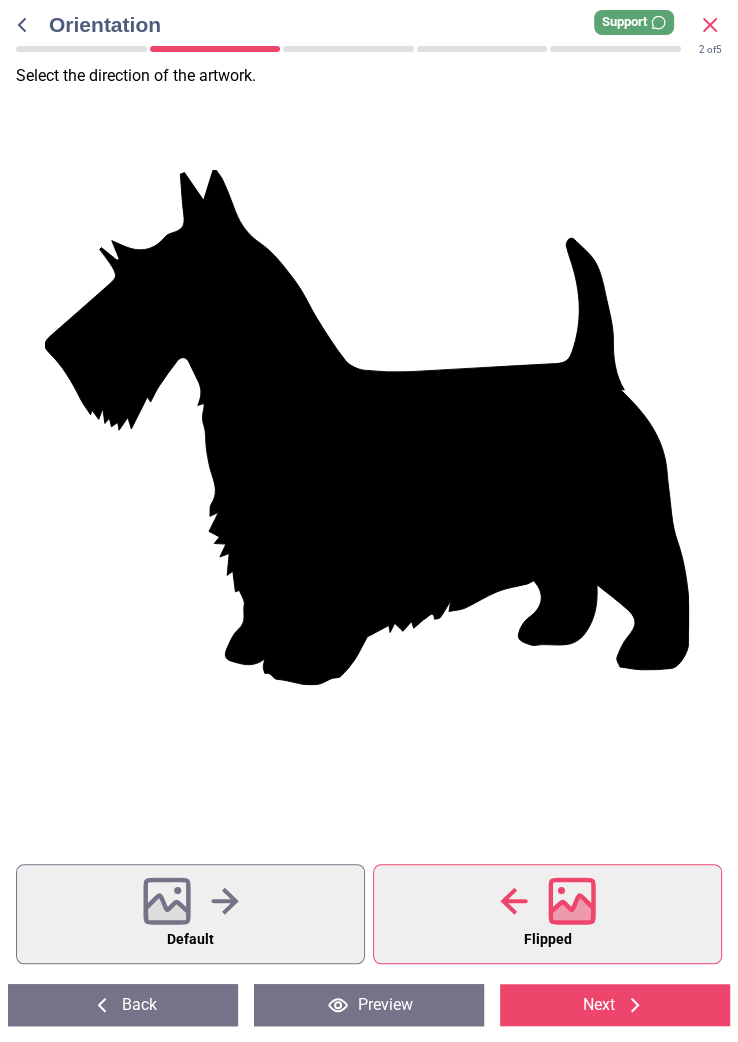 click 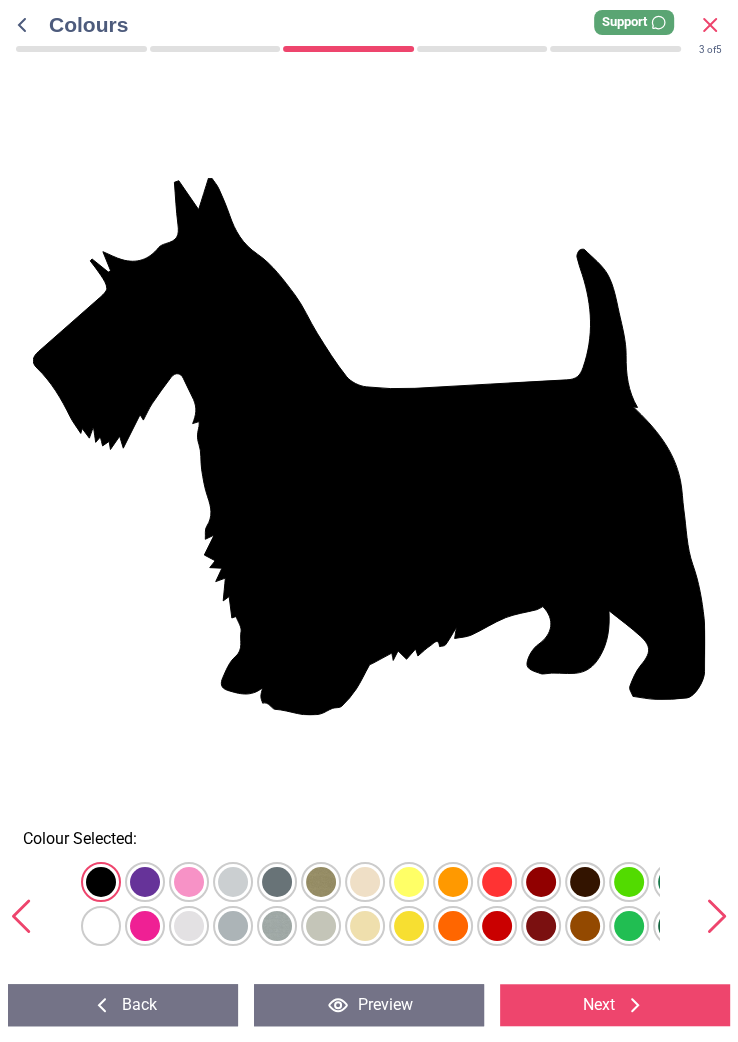 click at bounding box center [101, 882] 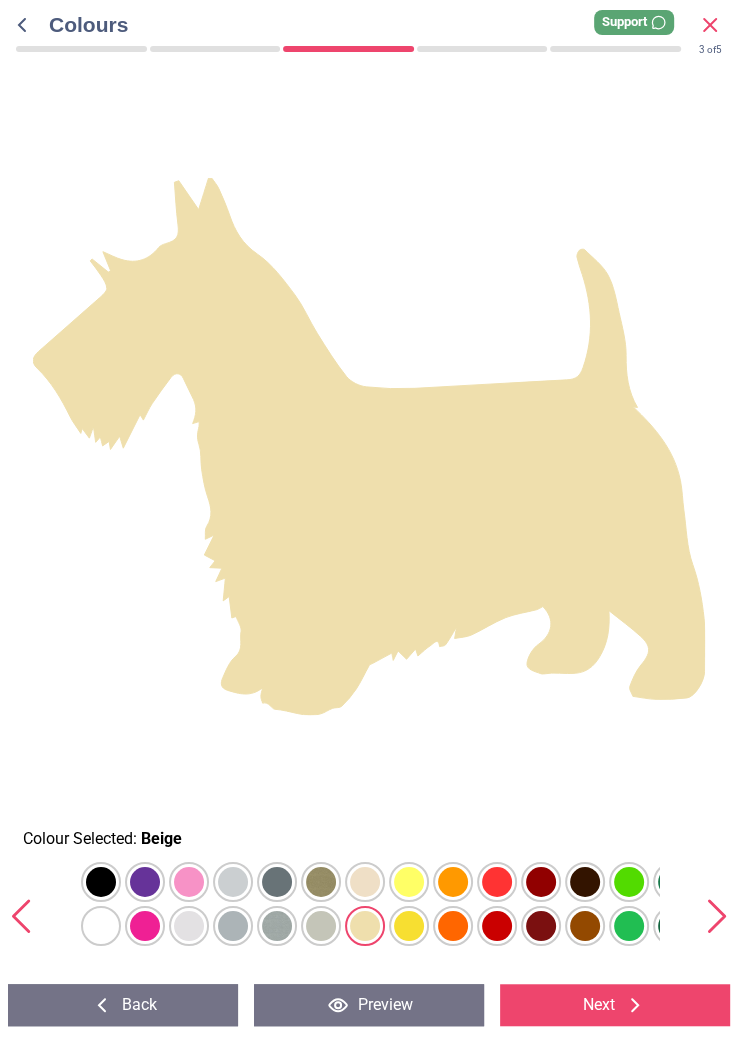 click 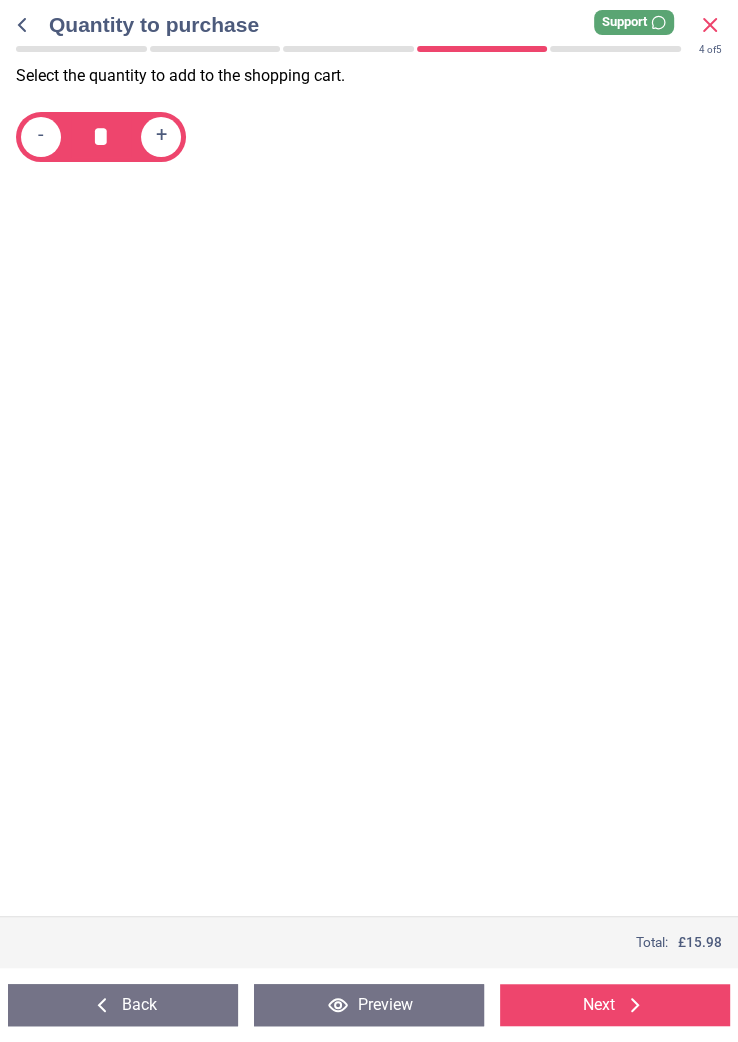 click on "Next" at bounding box center (615, 1005) 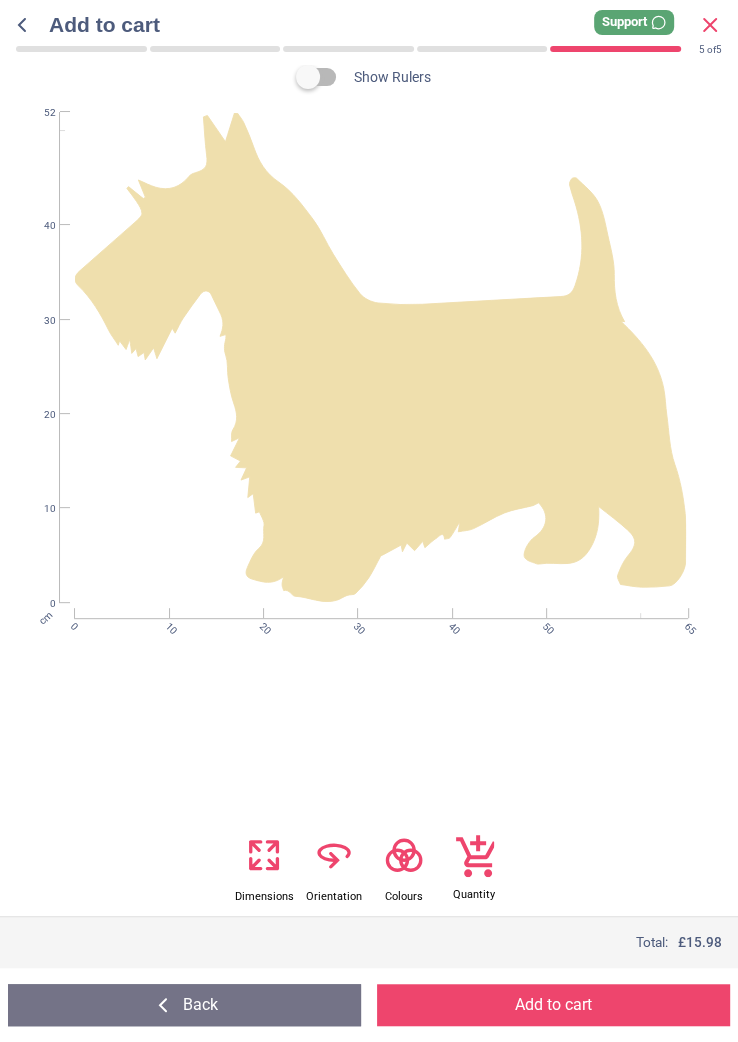 click on "Add to cart" at bounding box center [553, 1005] 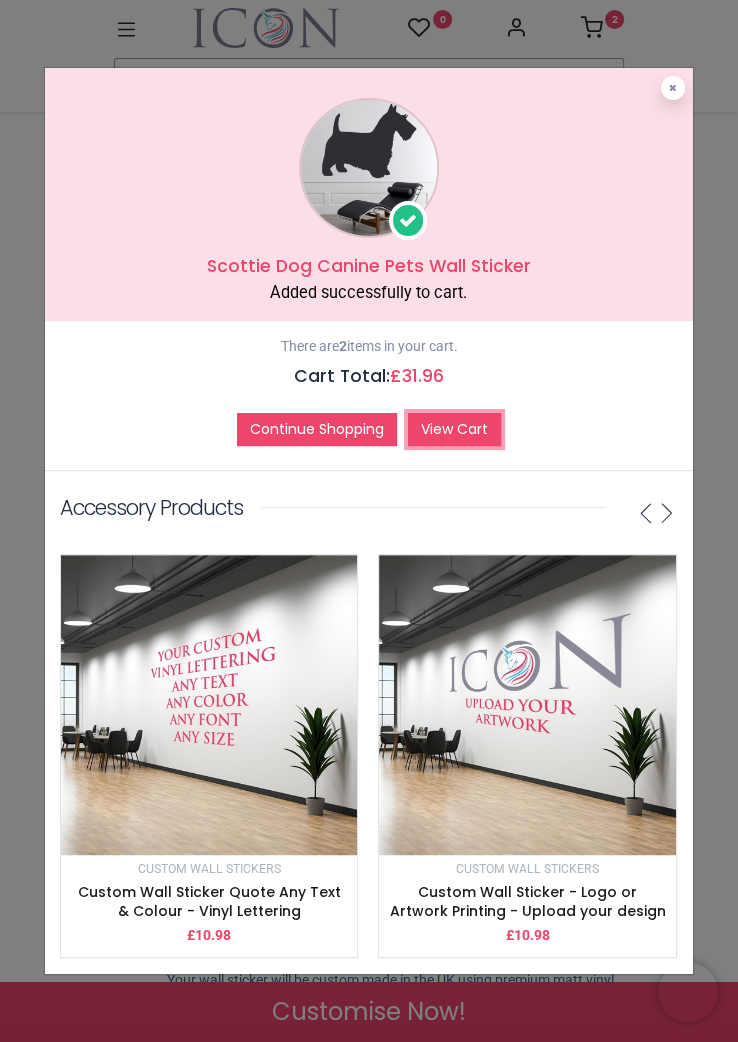 click on "View Cart" at bounding box center (454, 430) 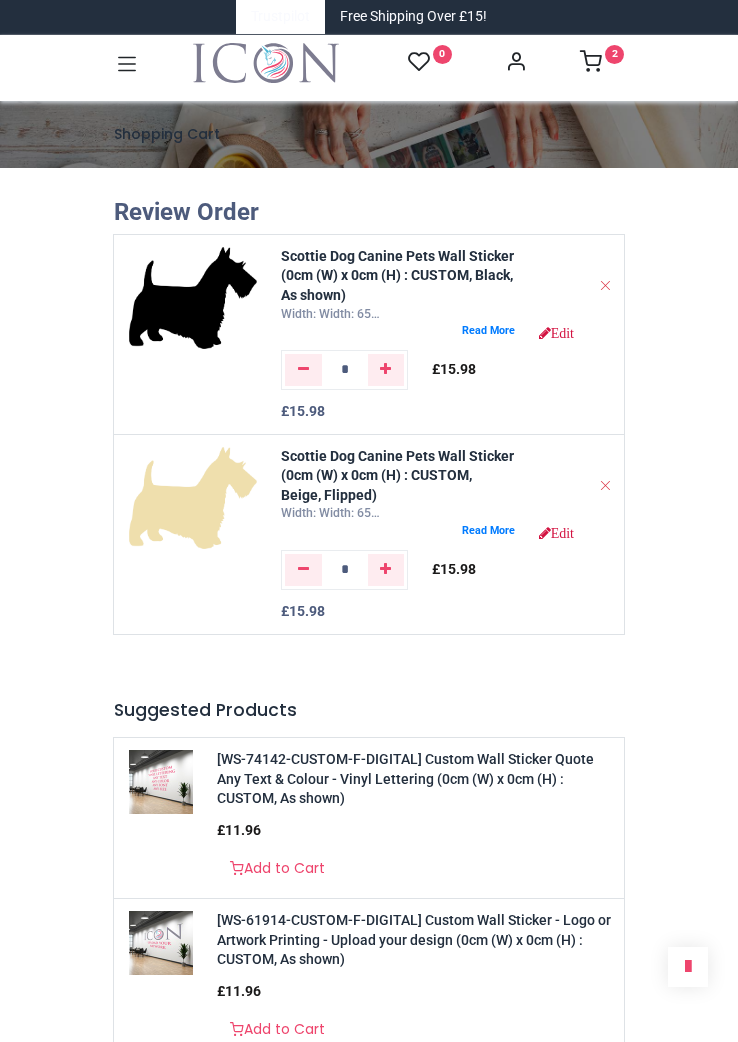 scroll, scrollTop: 0, scrollLeft: 0, axis: both 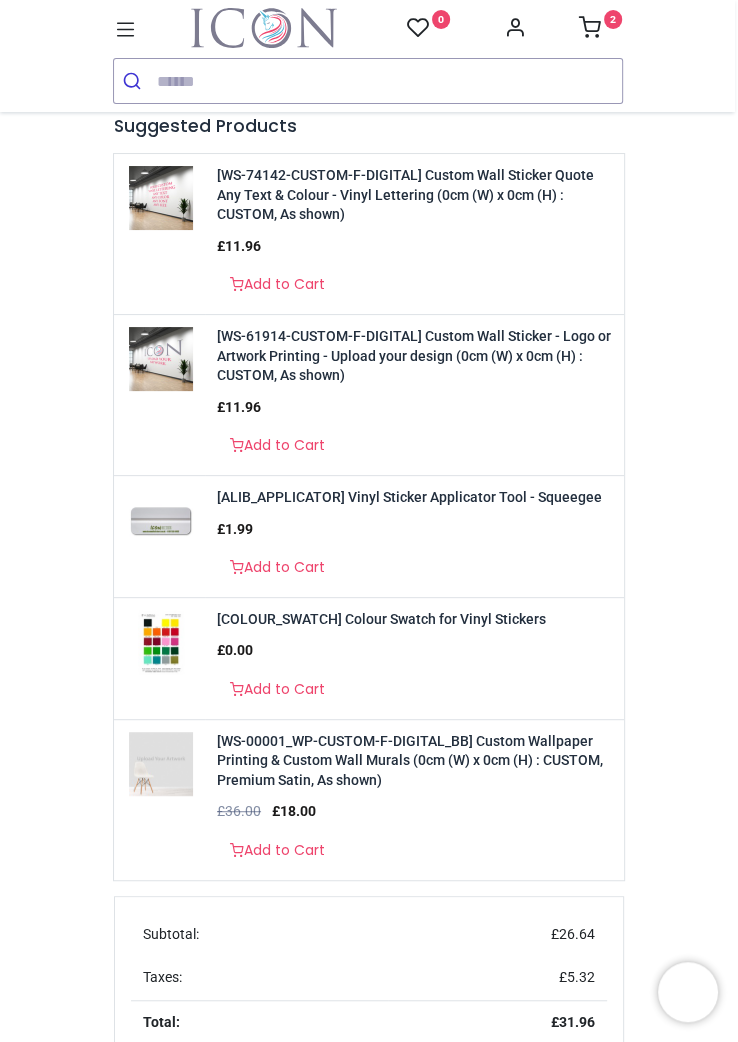 click at bounding box center [161, 520] 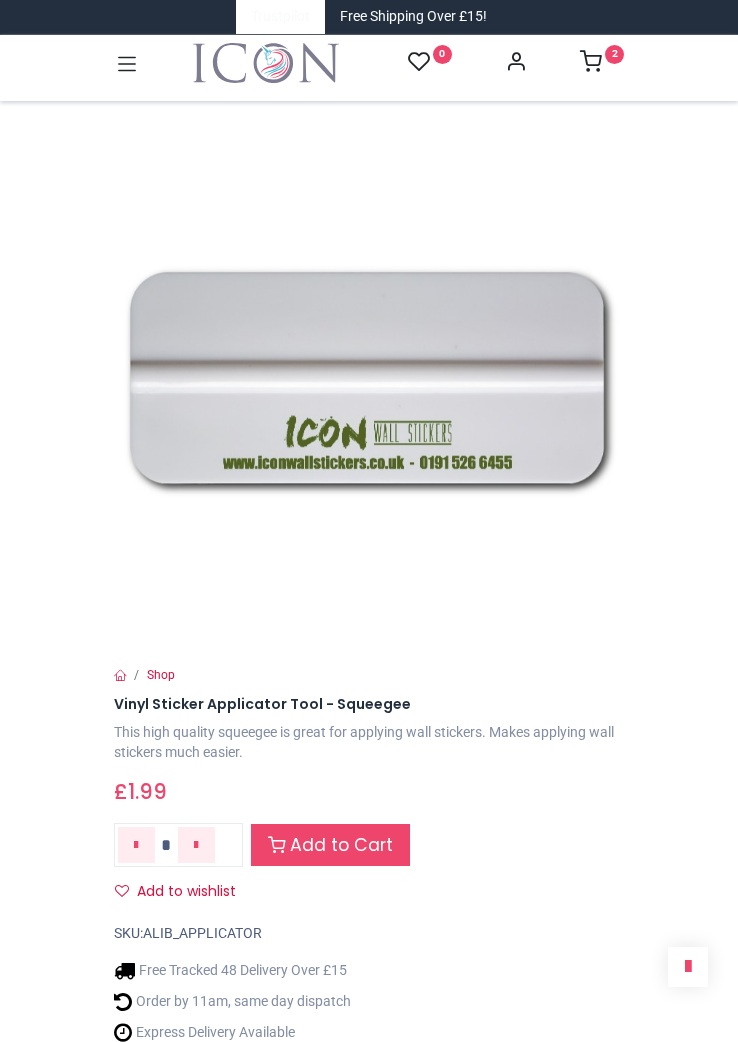 scroll, scrollTop: 0, scrollLeft: 0, axis: both 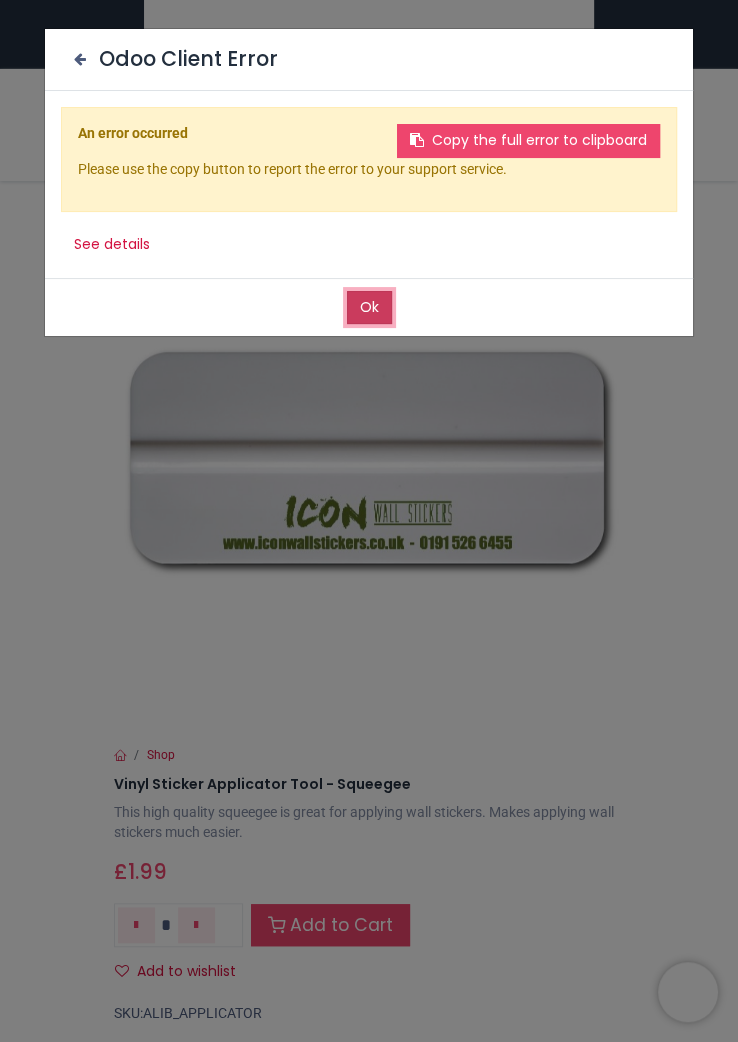 click on "Ok" 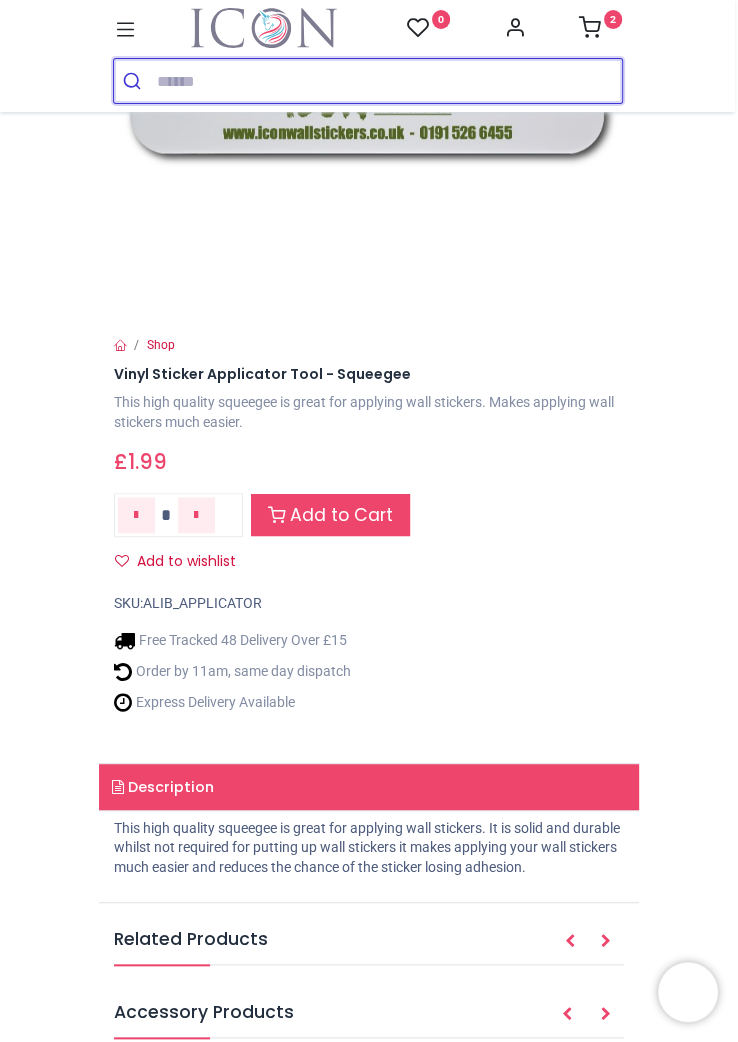 scroll, scrollTop: 342, scrollLeft: 0, axis: vertical 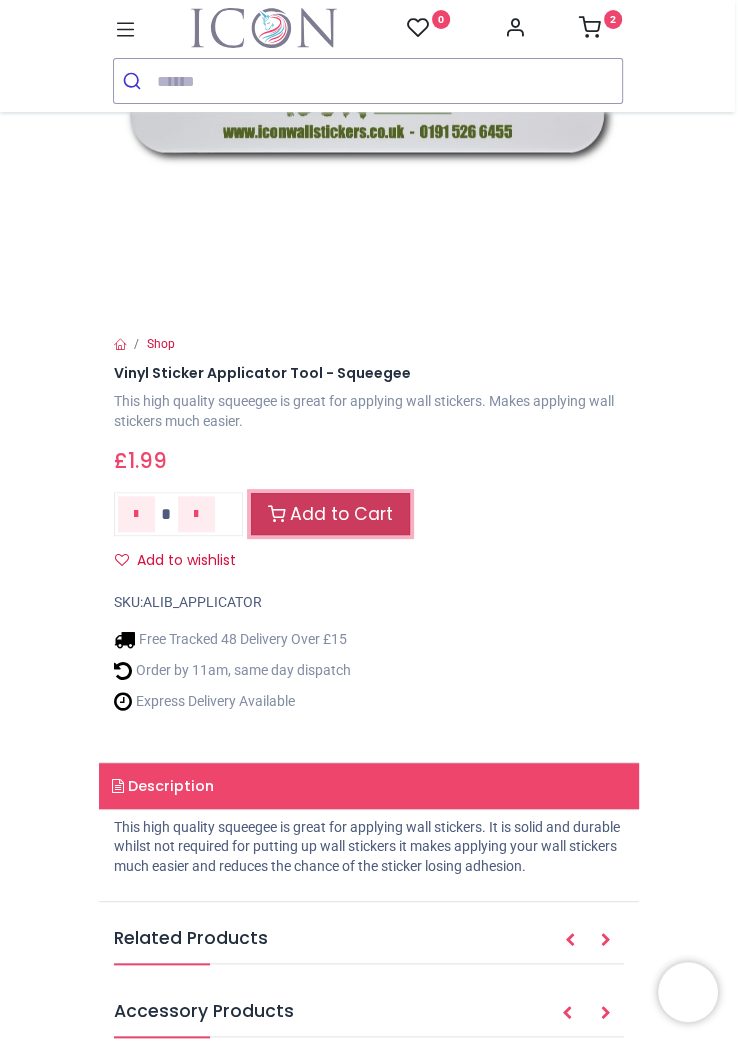 click on "Add to Cart" at bounding box center (330, 514) 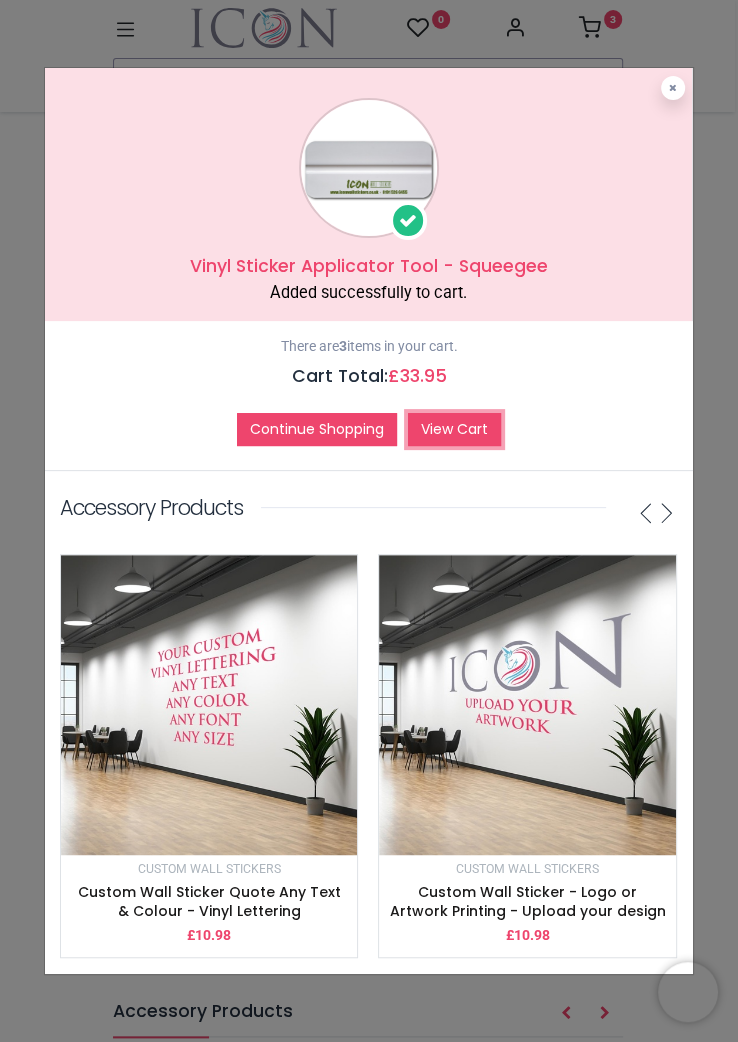 click on "View Cart" at bounding box center (454, 430) 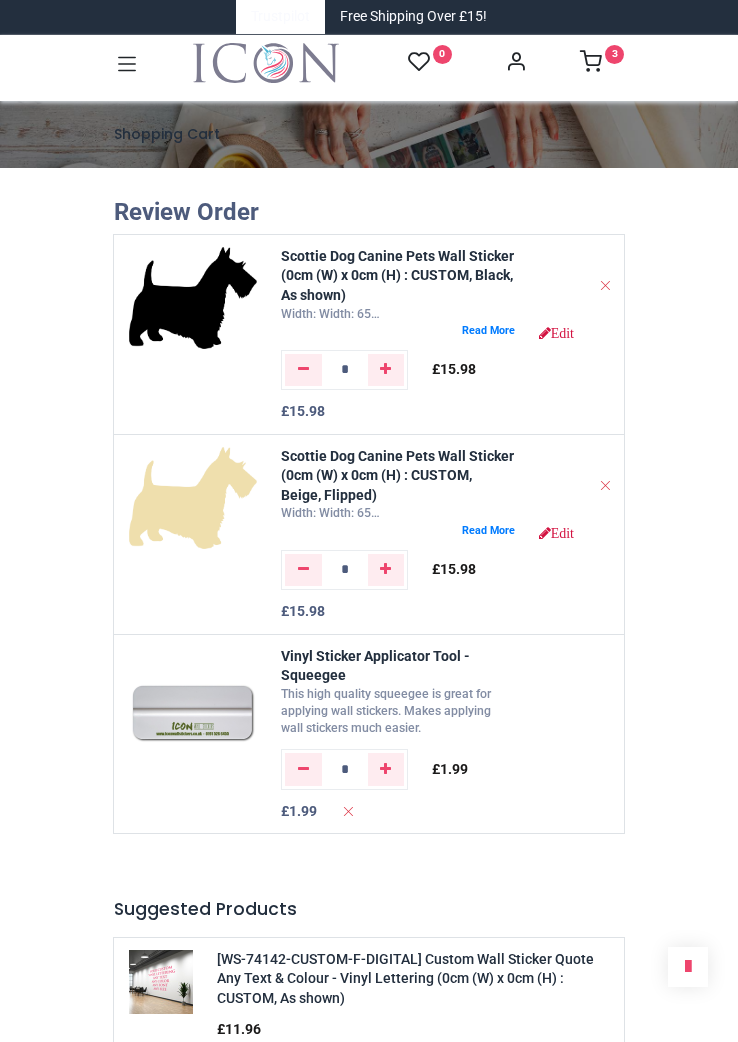 scroll, scrollTop: 0, scrollLeft: 0, axis: both 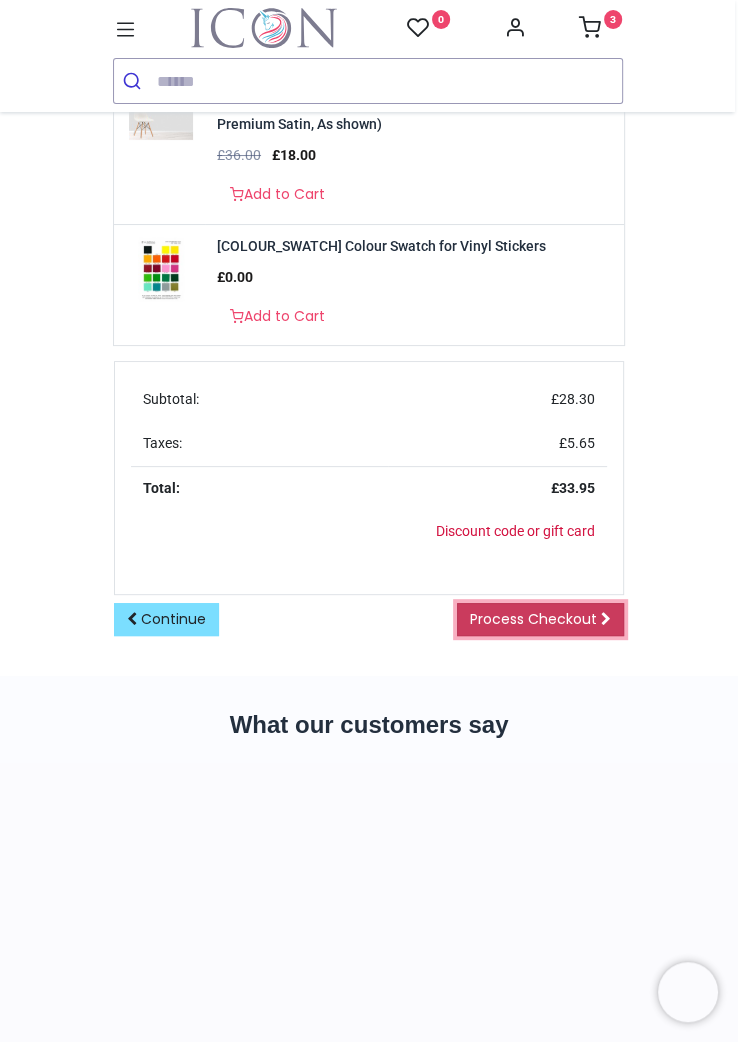 click on "Process Checkout" at bounding box center [533, 619] 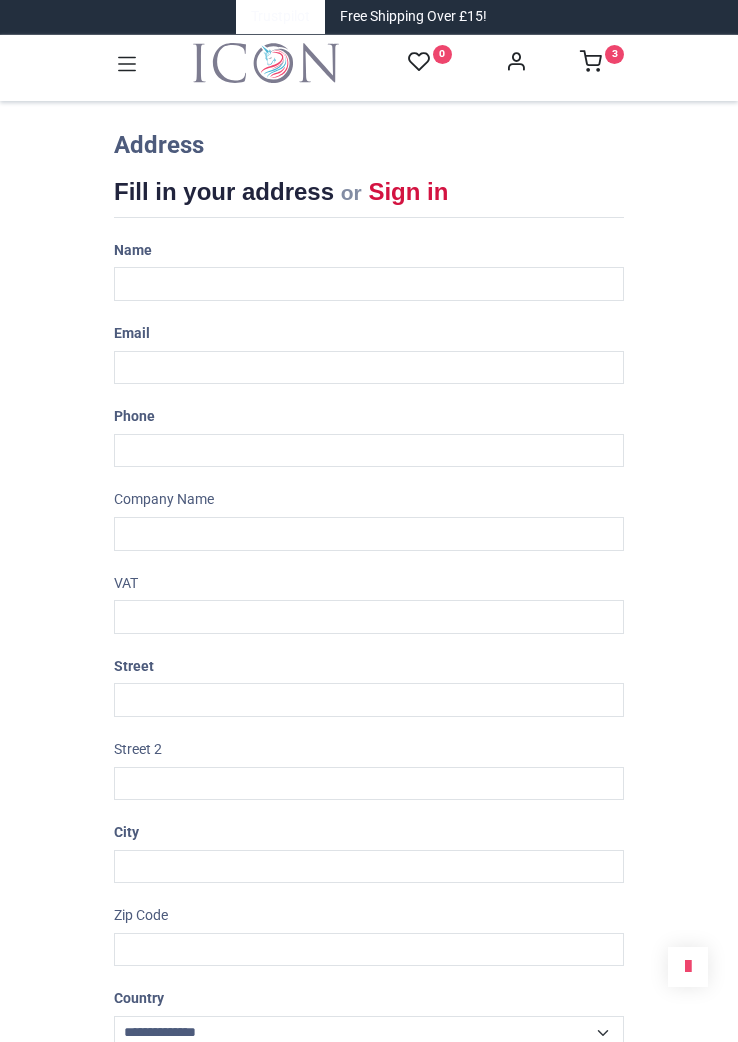 scroll, scrollTop: 0, scrollLeft: 0, axis: both 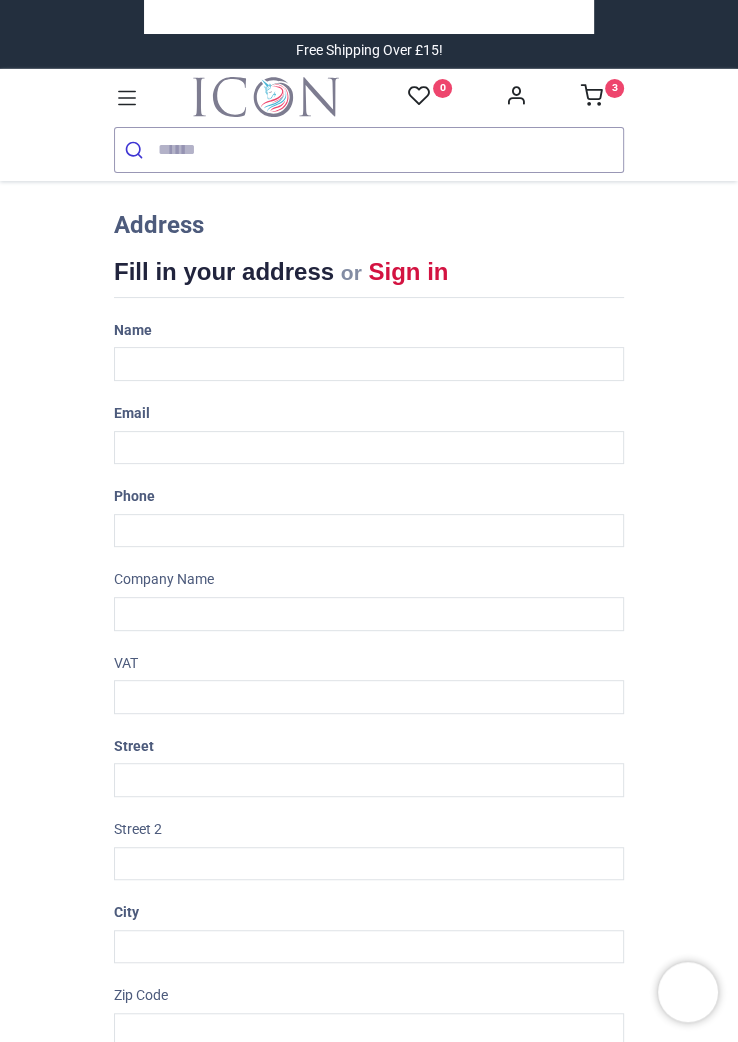 select on "***" 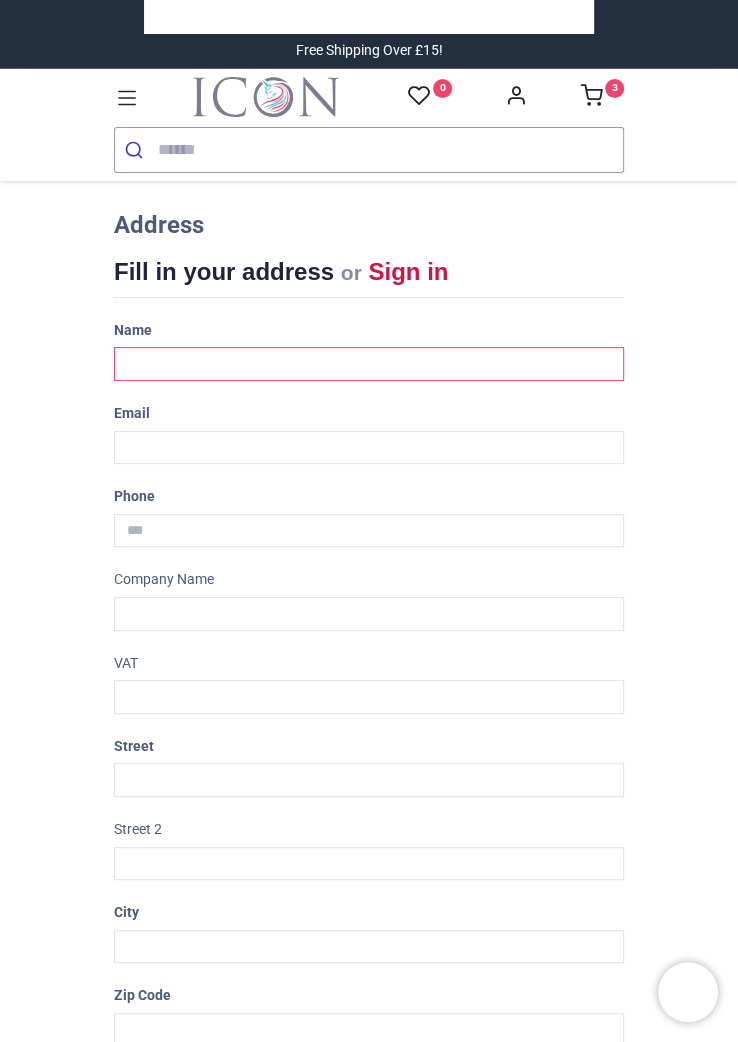 click at bounding box center (369, 364) 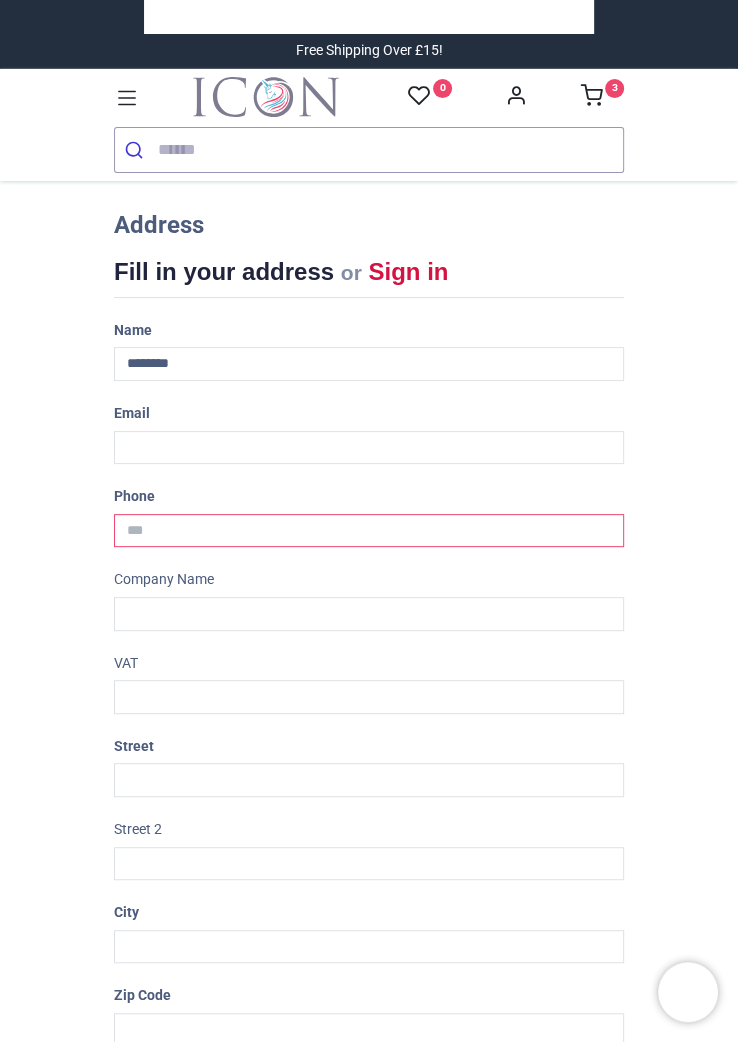 type on "**********" 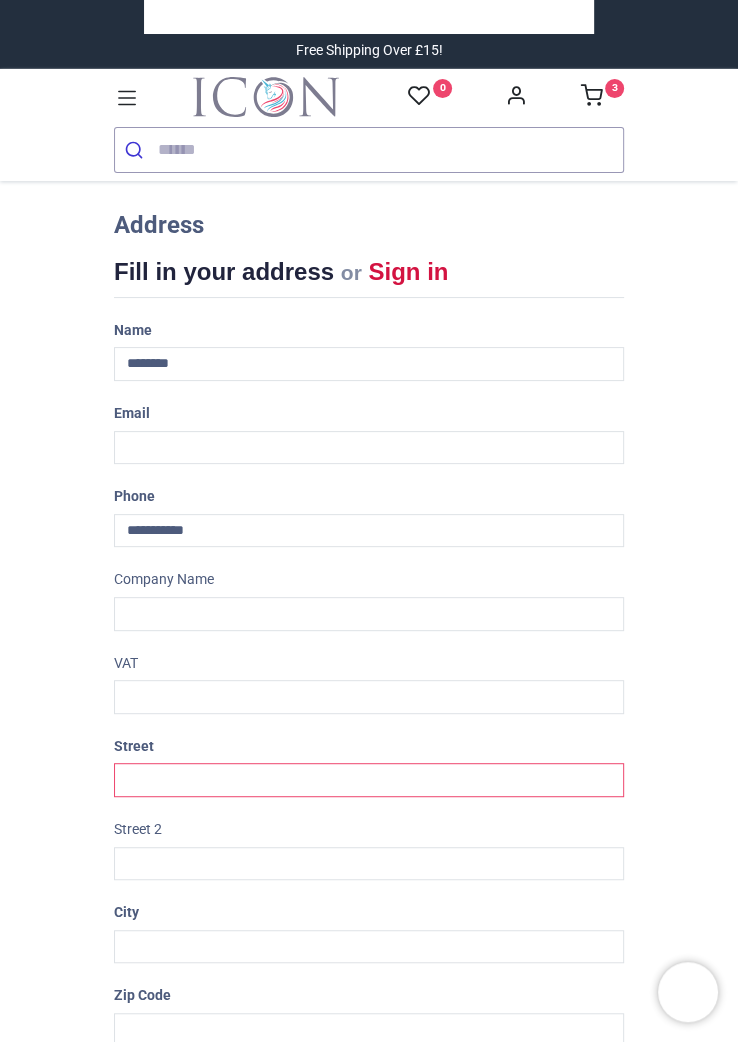 type on "**********" 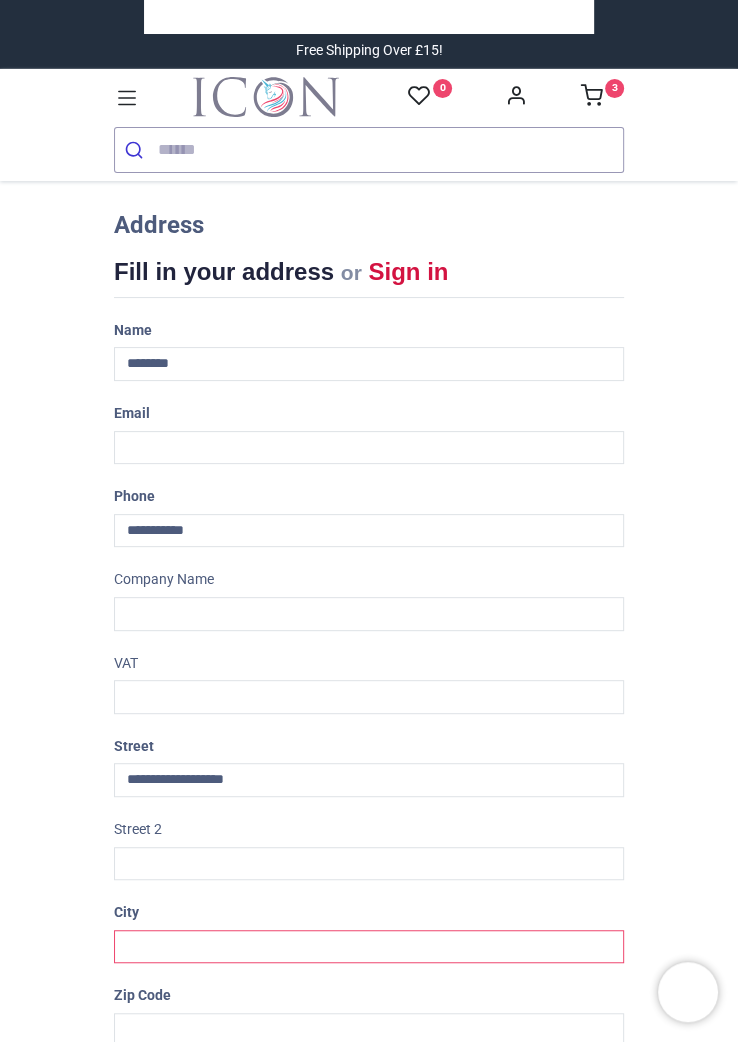 type on "**********" 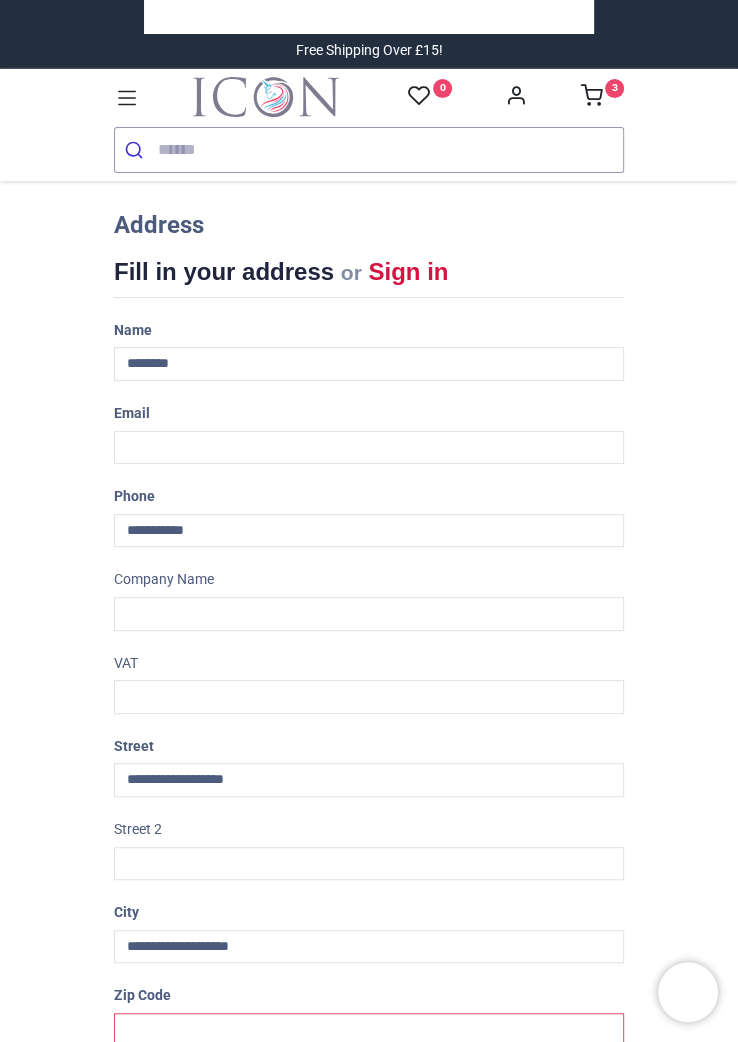 type on "*******" 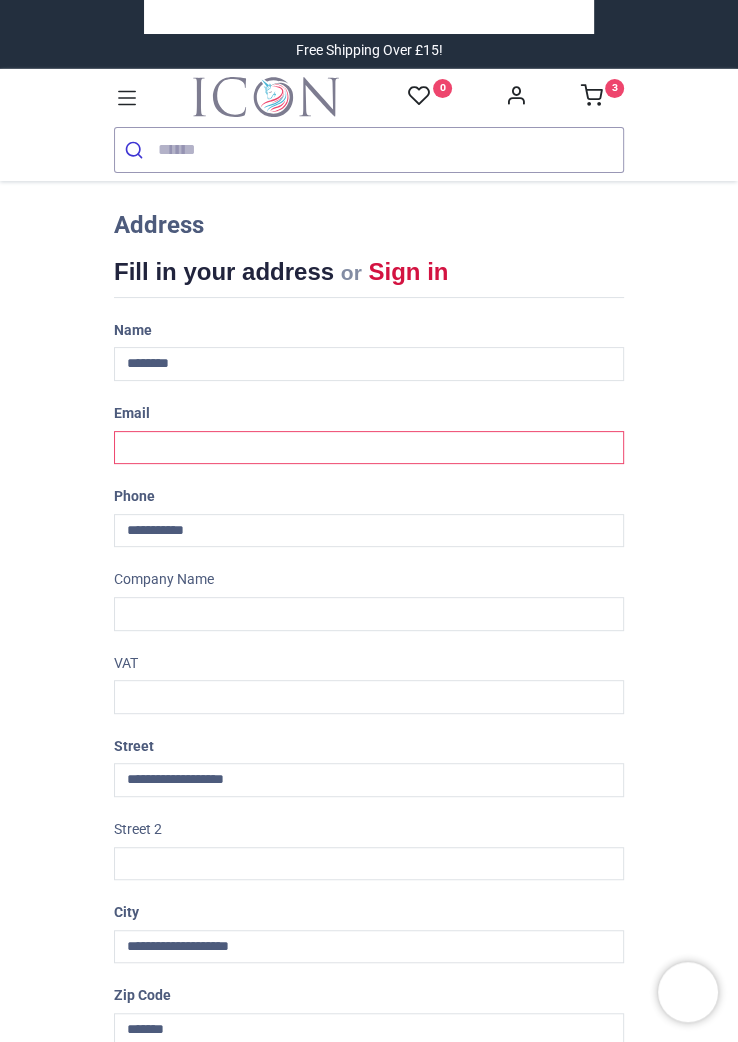 click at bounding box center [369, 448] 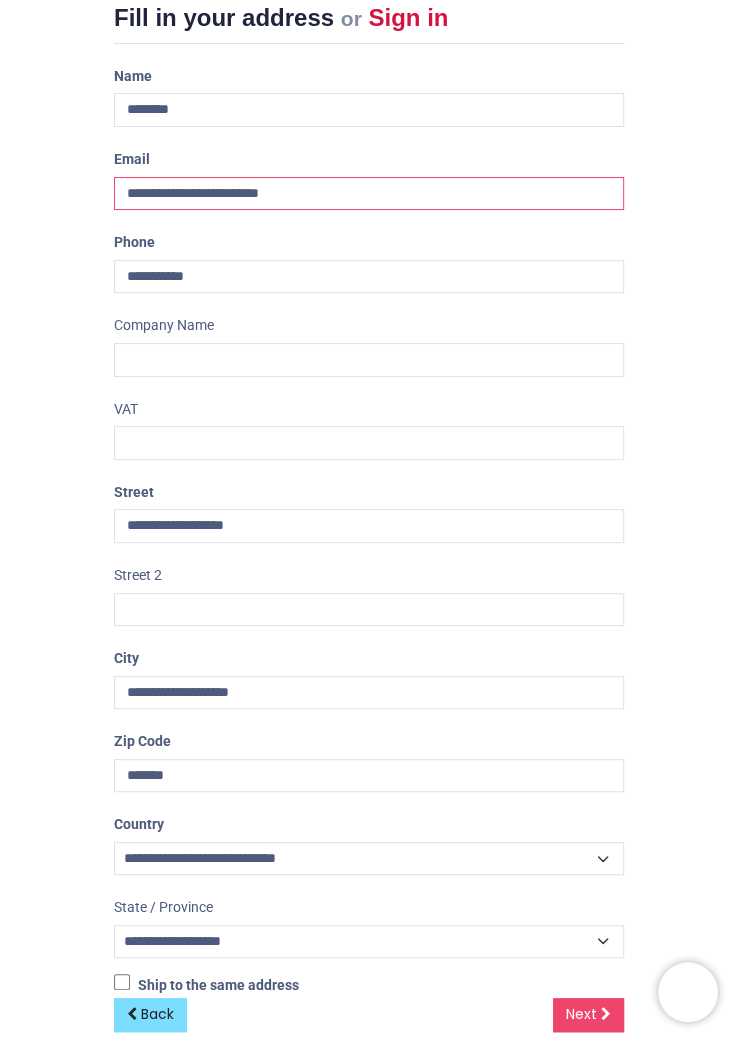 scroll, scrollTop: 278, scrollLeft: 0, axis: vertical 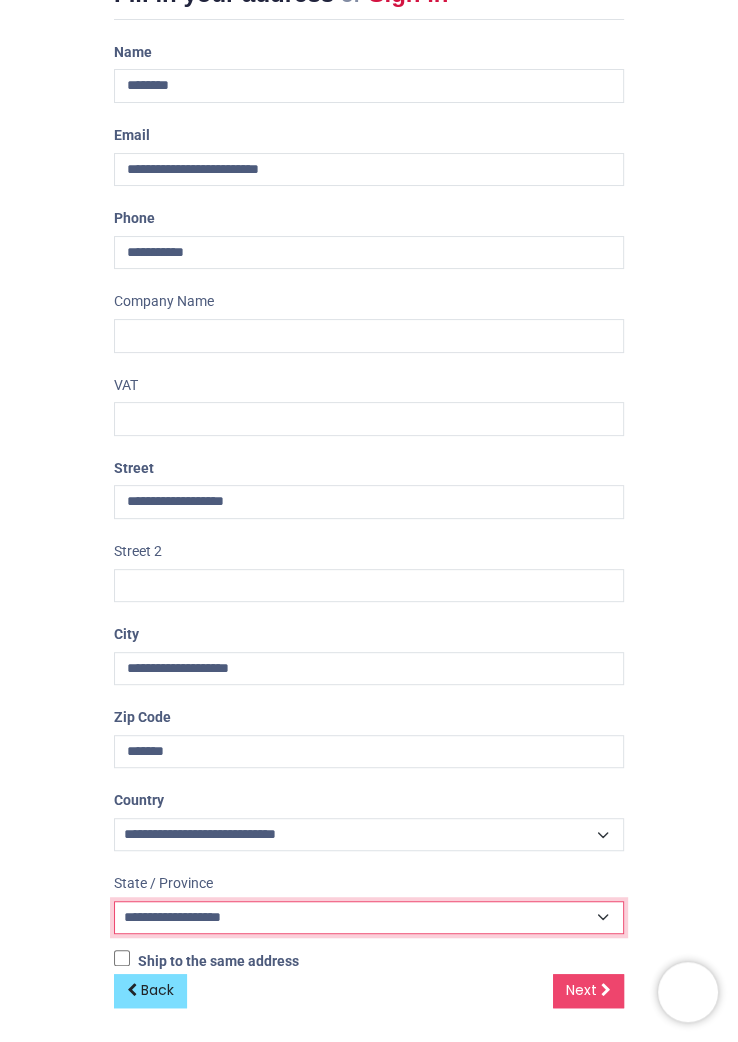 click on "**********" at bounding box center (369, 917) 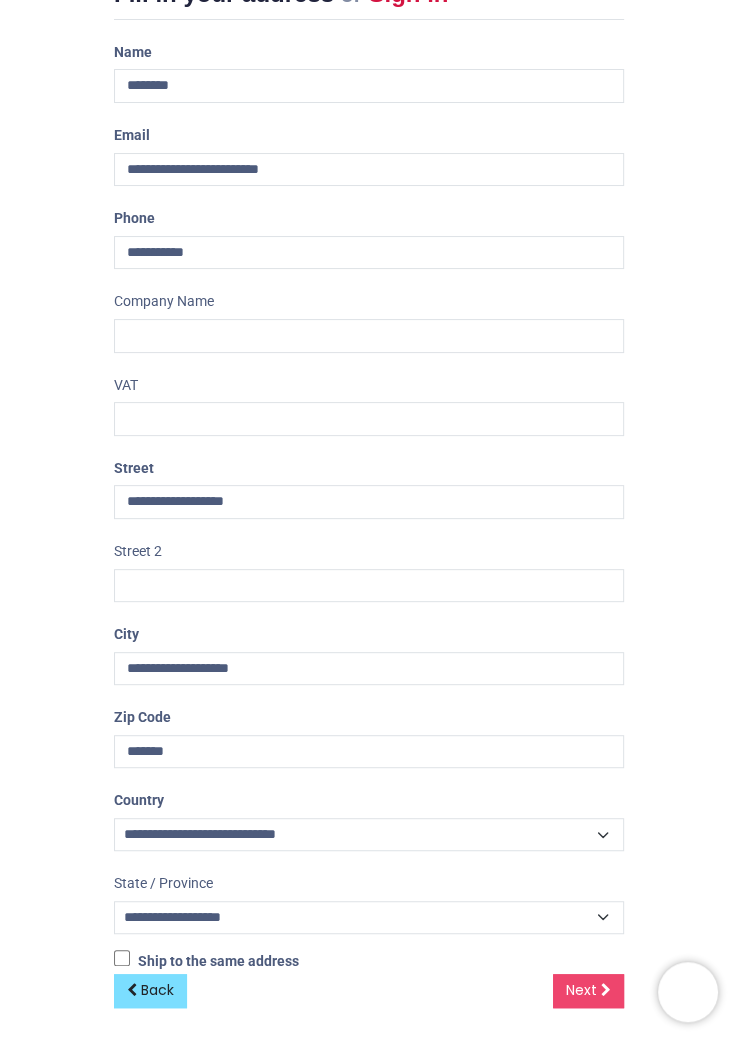 click on "Review Order
Address
Confirm Order
Your order:    £  33.95 Product Price" at bounding box center [369, 475] 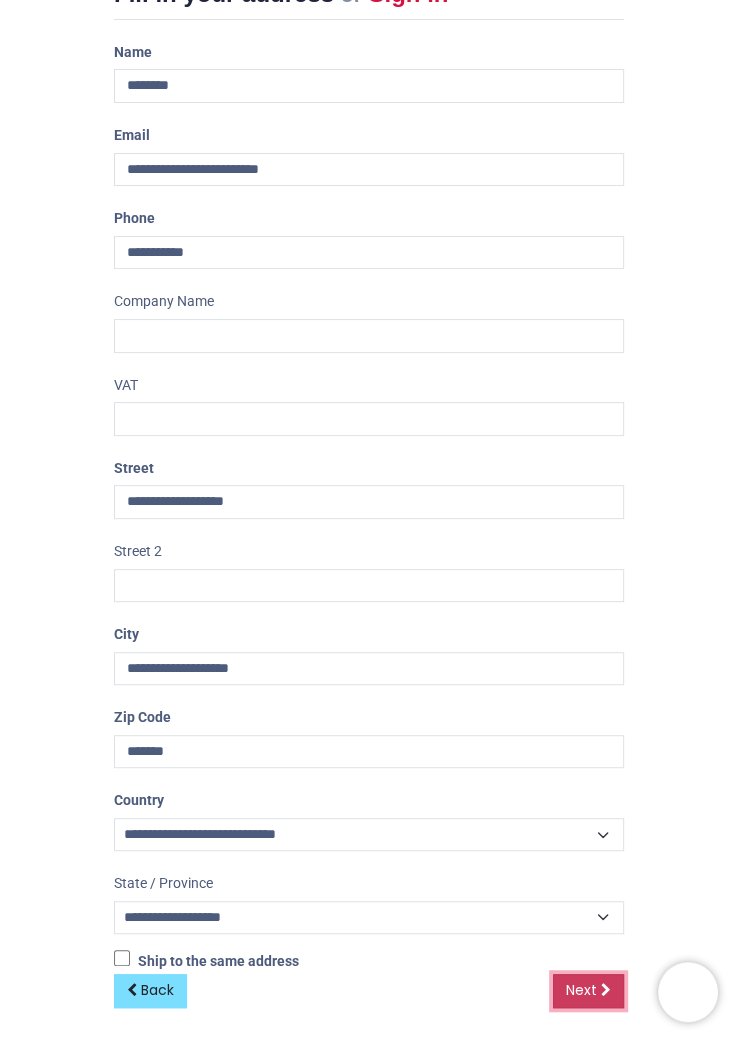 click on "Next" at bounding box center (581, 990) 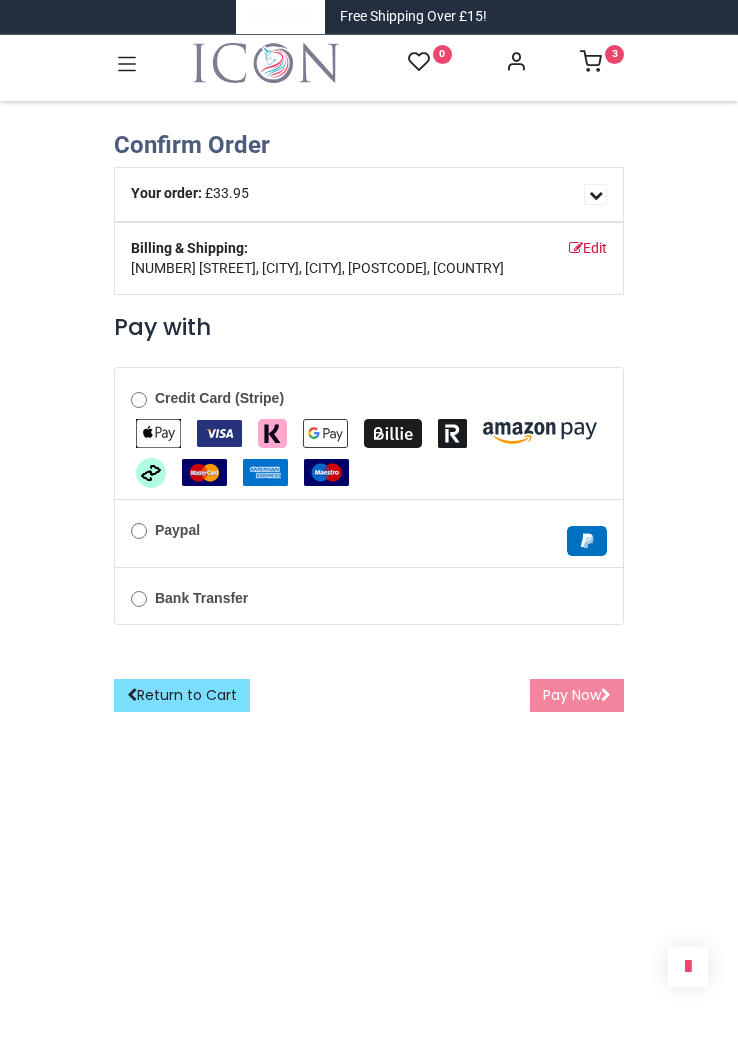 scroll, scrollTop: 0, scrollLeft: 0, axis: both 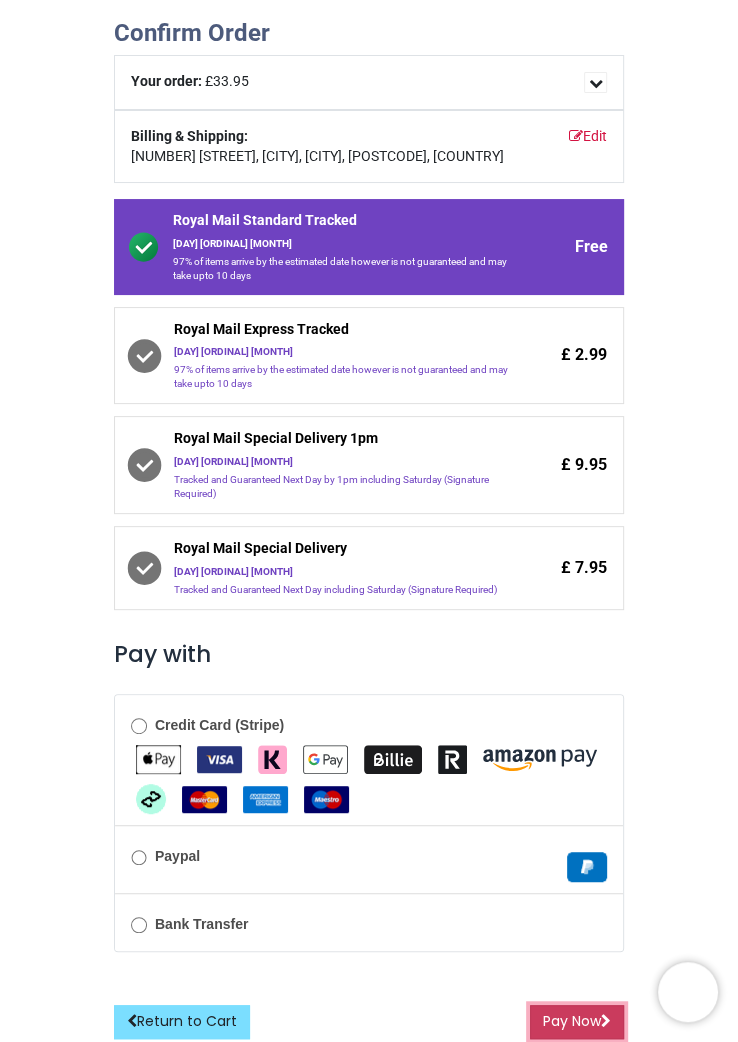 click on "Pay Now" at bounding box center (577, 1022) 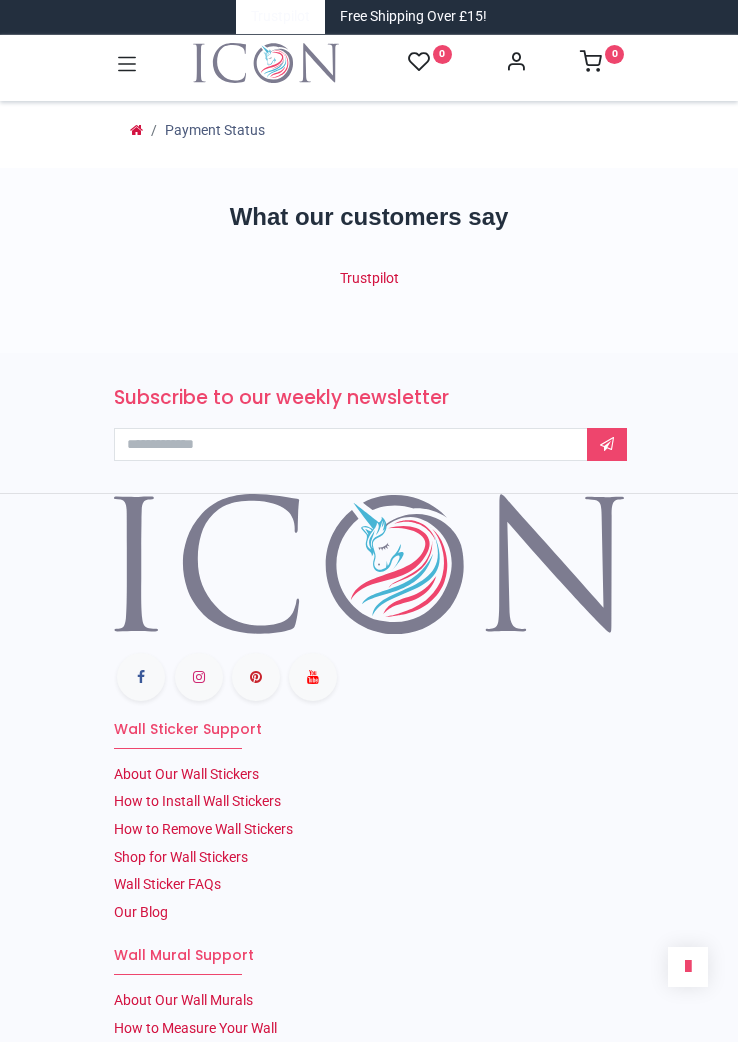 scroll, scrollTop: 0, scrollLeft: 0, axis: both 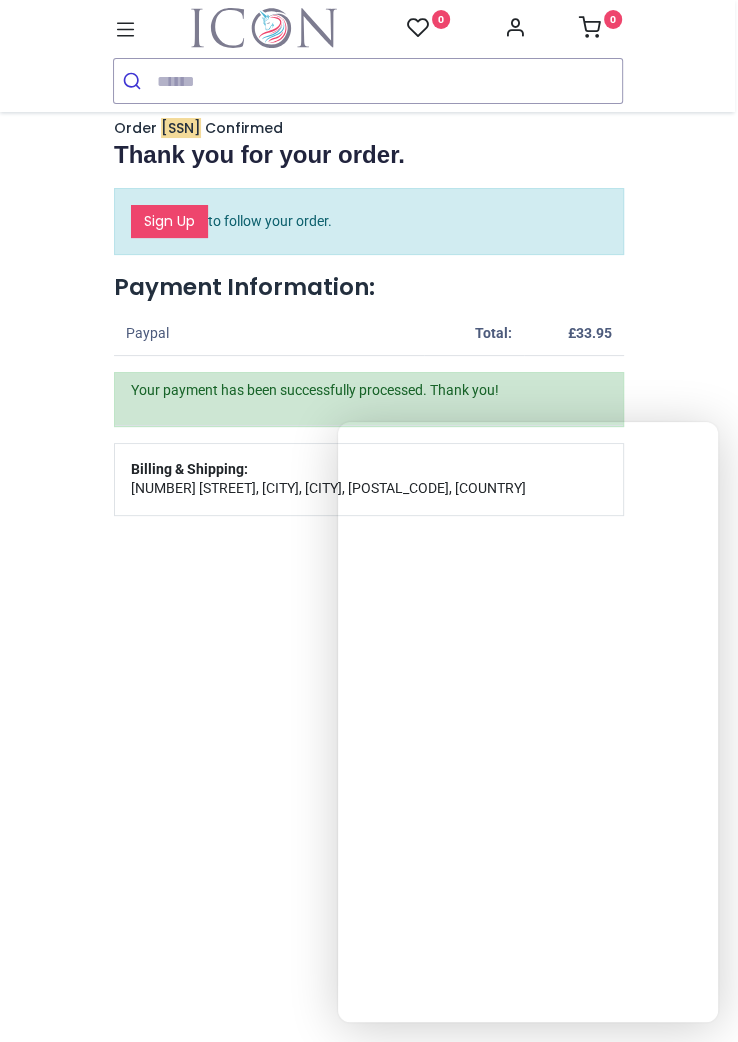 click at bounding box center (264, 28) 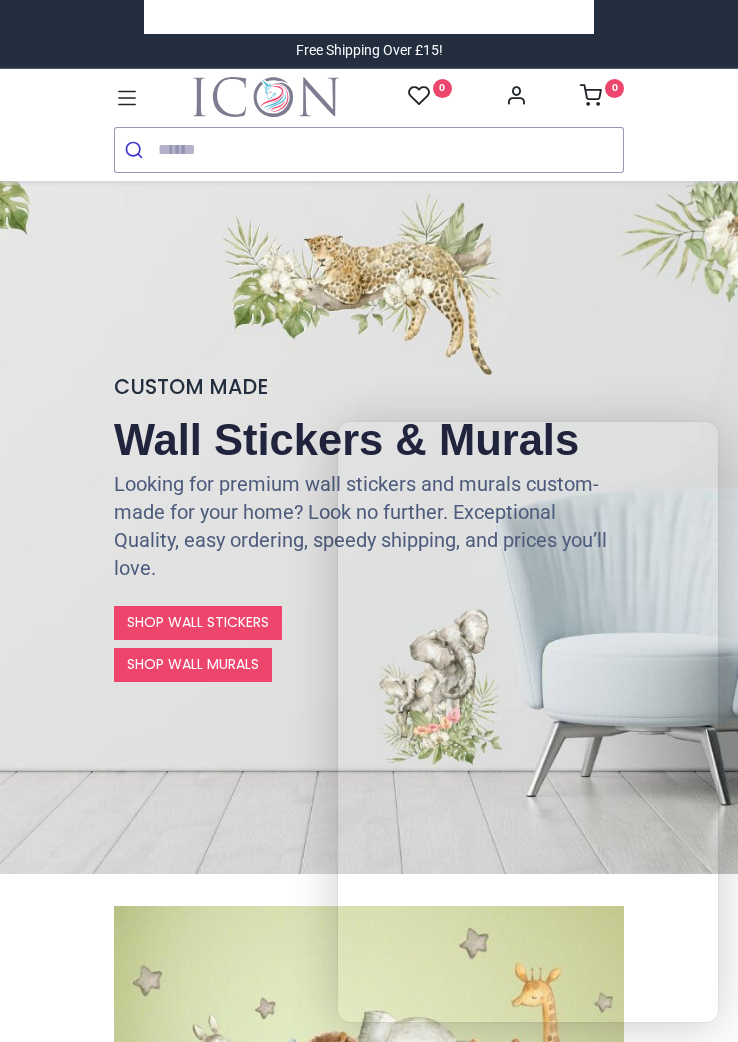 scroll, scrollTop: 0, scrollLeft: 0, axis: both 